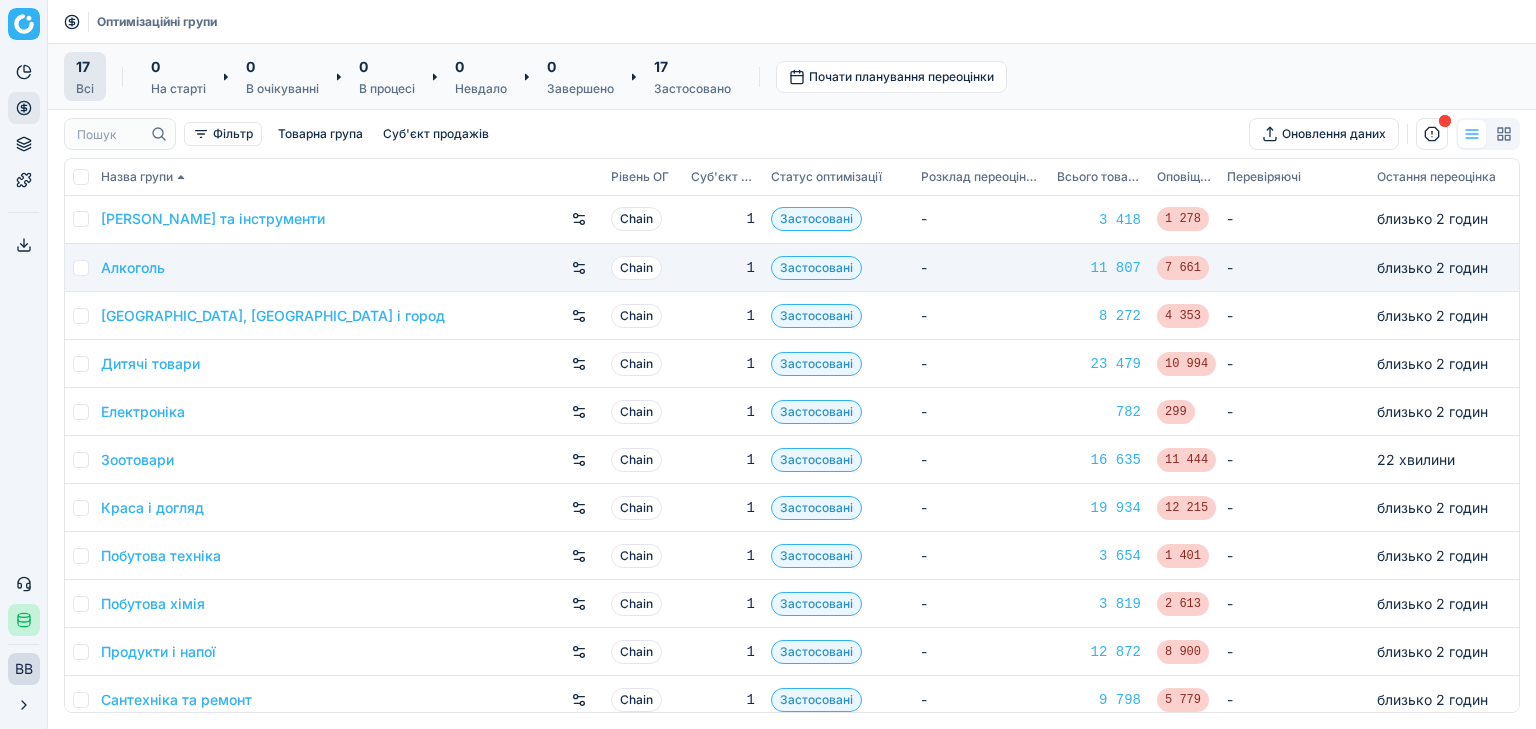 scroll, scrollTop: 0, scrollLeft: 0, axis: both 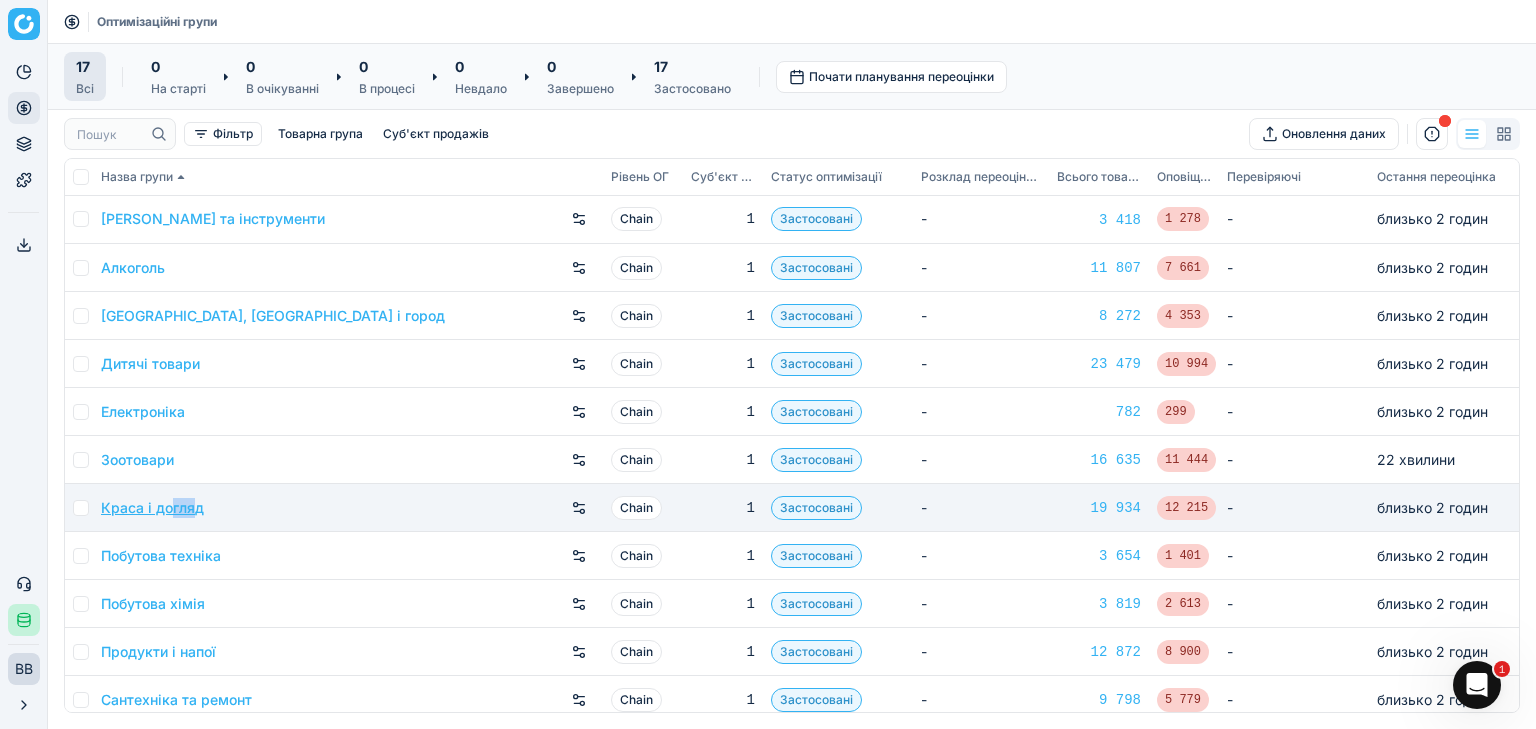 click on "Краса і догляд" at bounding box center [348, 508] 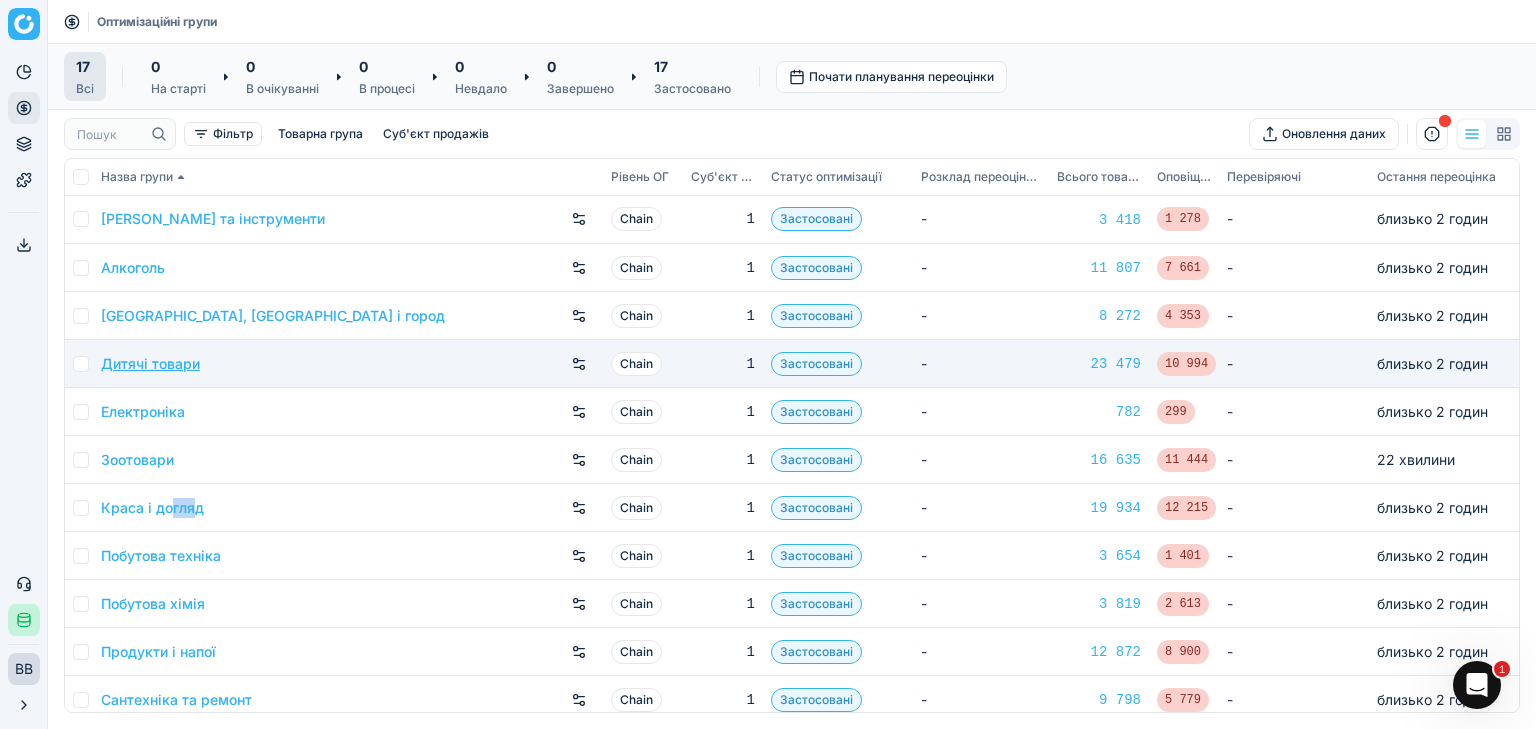 click on "Дитячі товари" at bounding box center (150, 364) 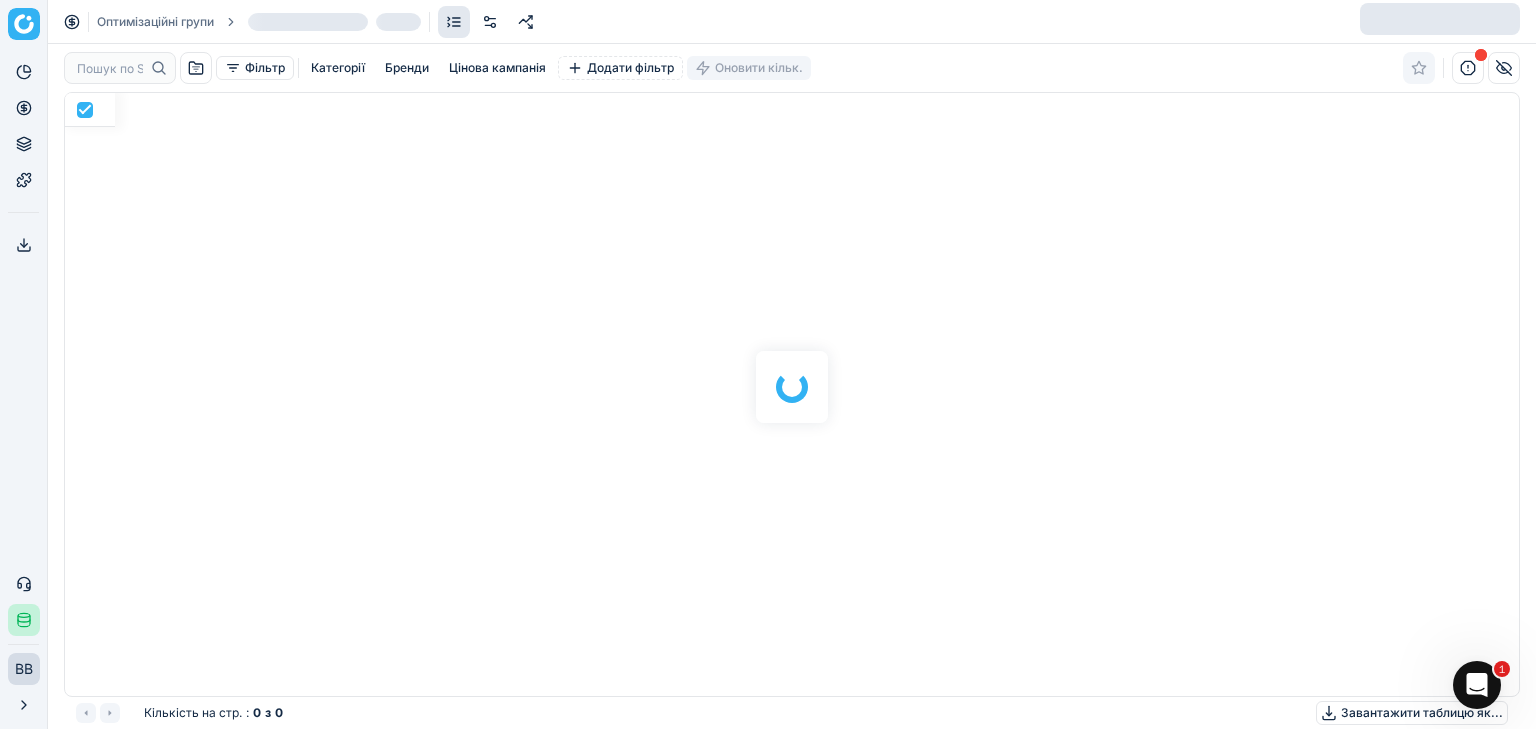 scroll, scrollTop: 2, scrollLeft: 2, axis: both 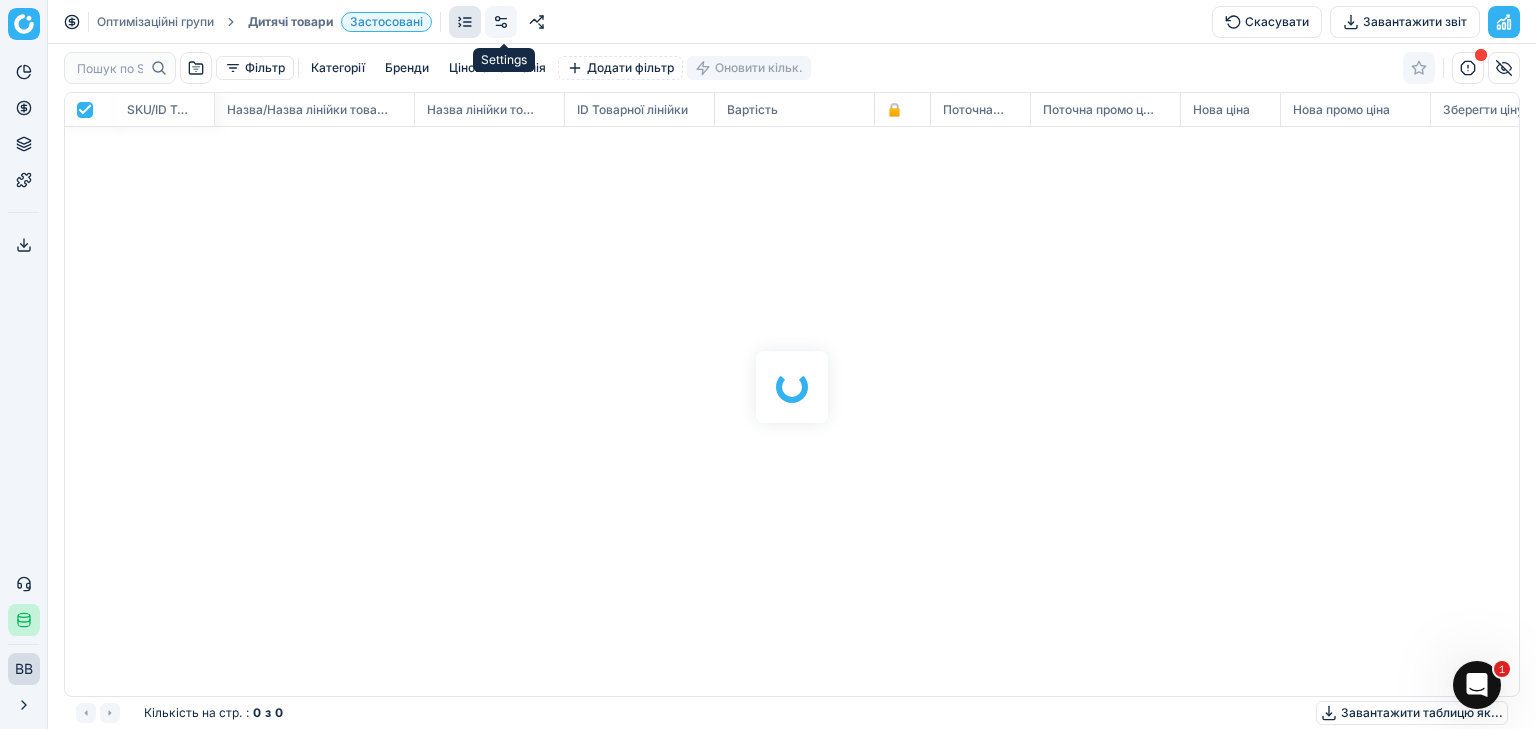 click at bounding box center [501, 22] 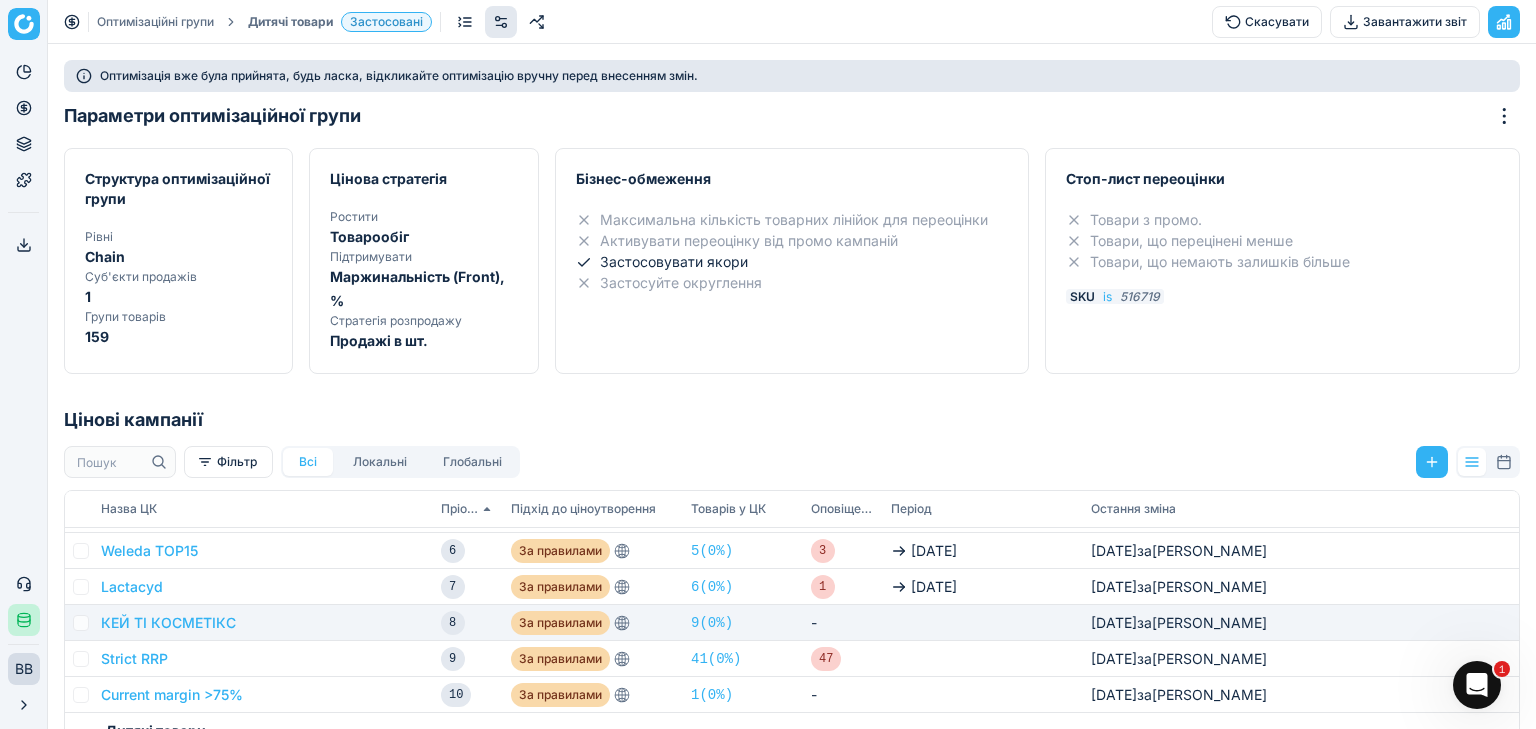 scroll, scrollTop: 320, scrollLeft: 0, axis: vertical 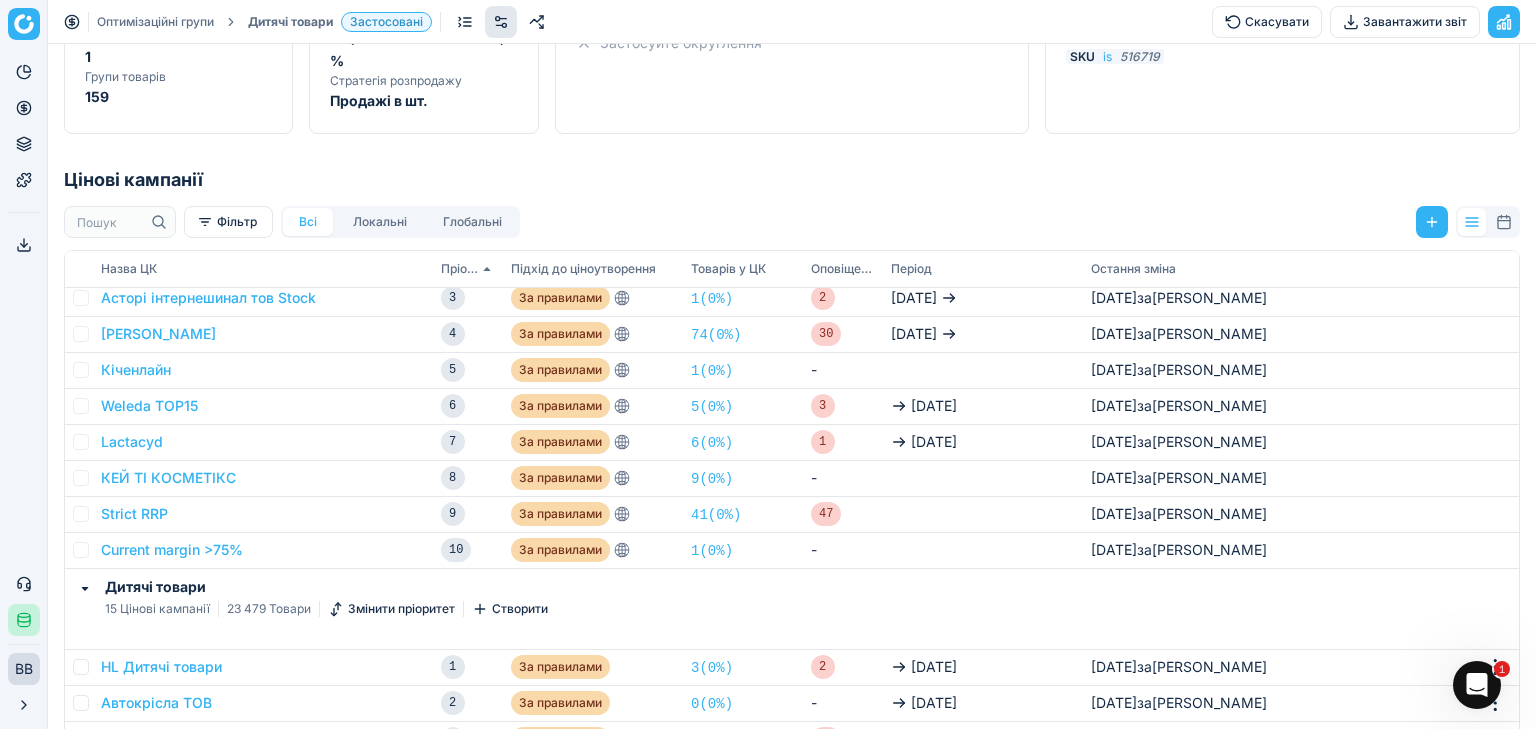 click on "Глобальні" at bounding box center [472, 222] 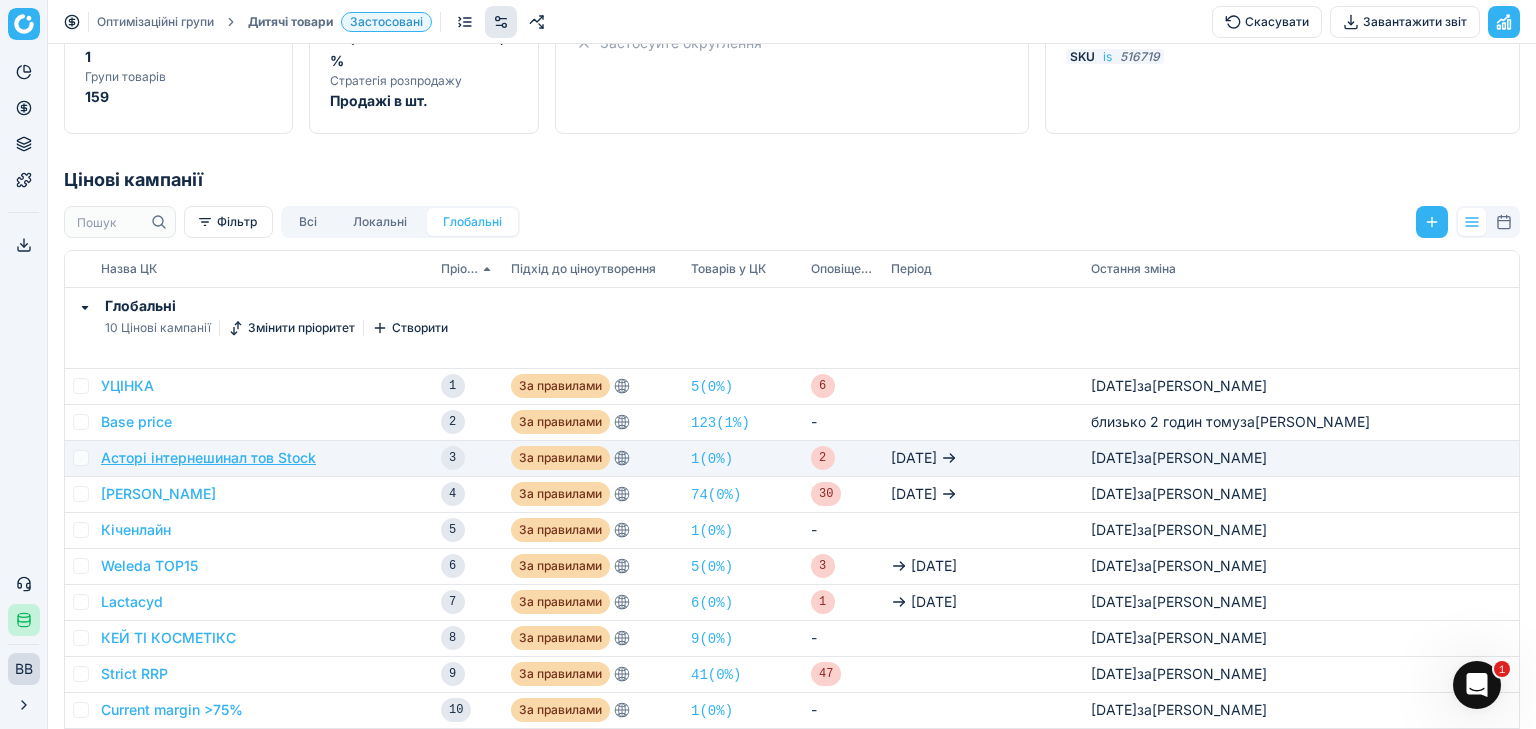 click on "Асторі інтернешинал тов Stock" at bounding box center [208, 458] 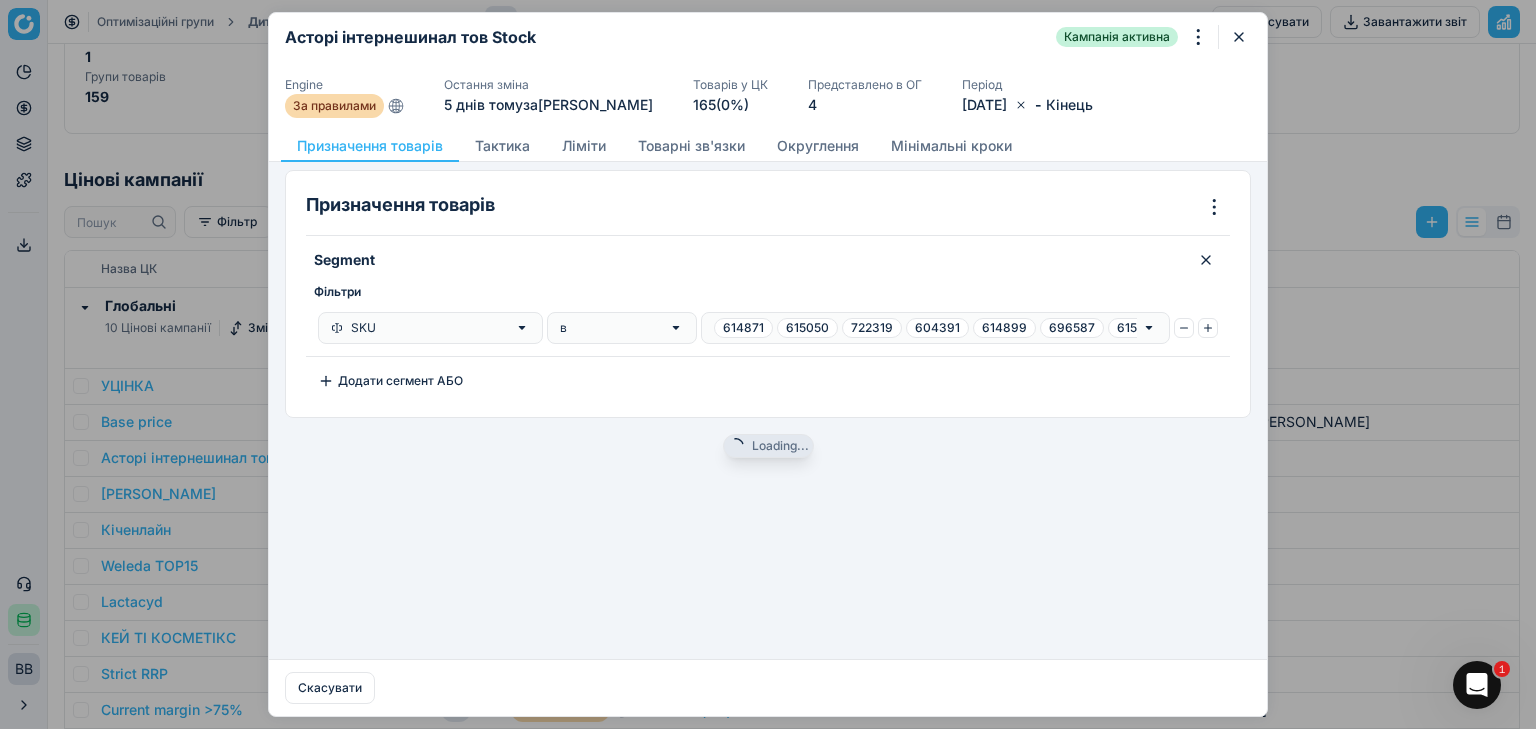 scroll, scrollTop: 0, scrollLeft: 0, axis: both 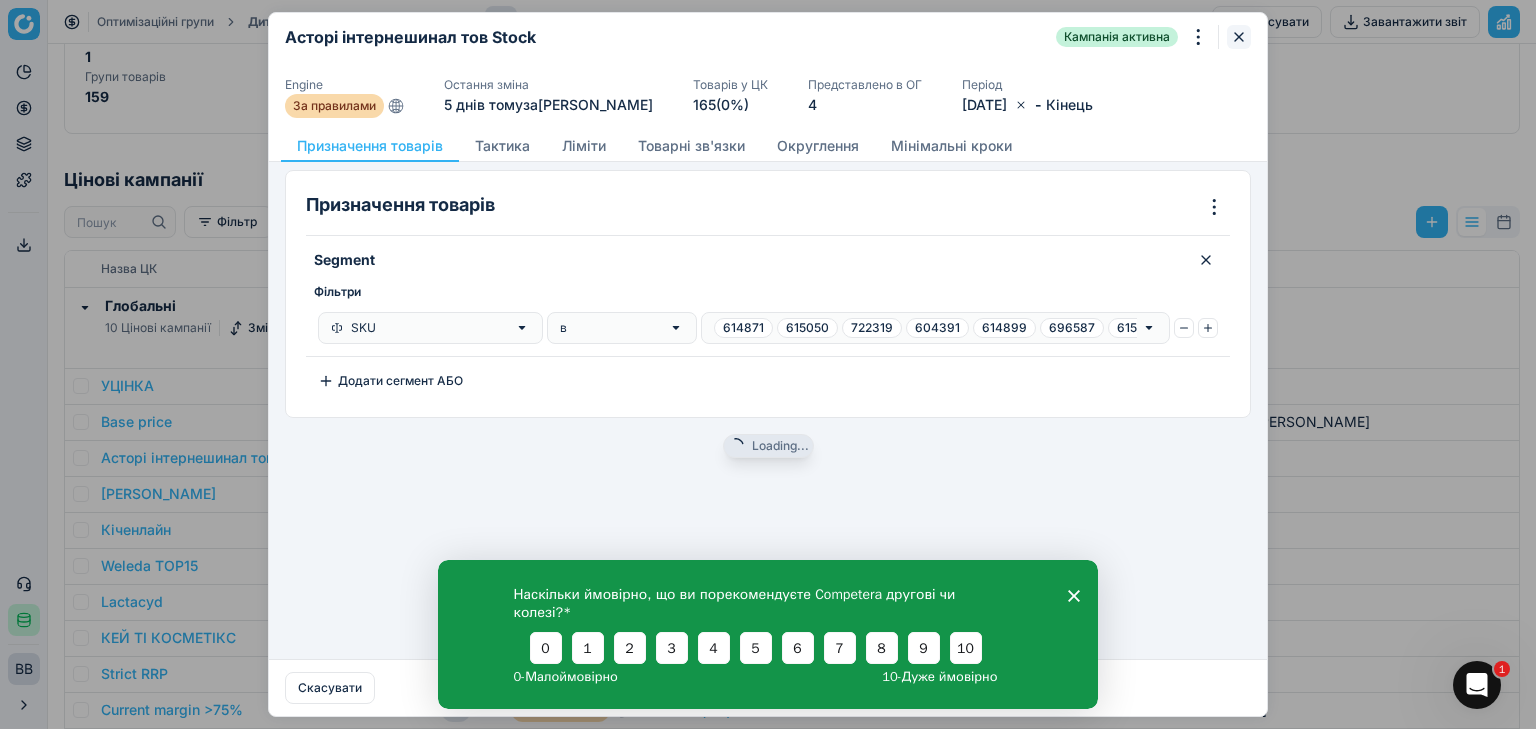 click 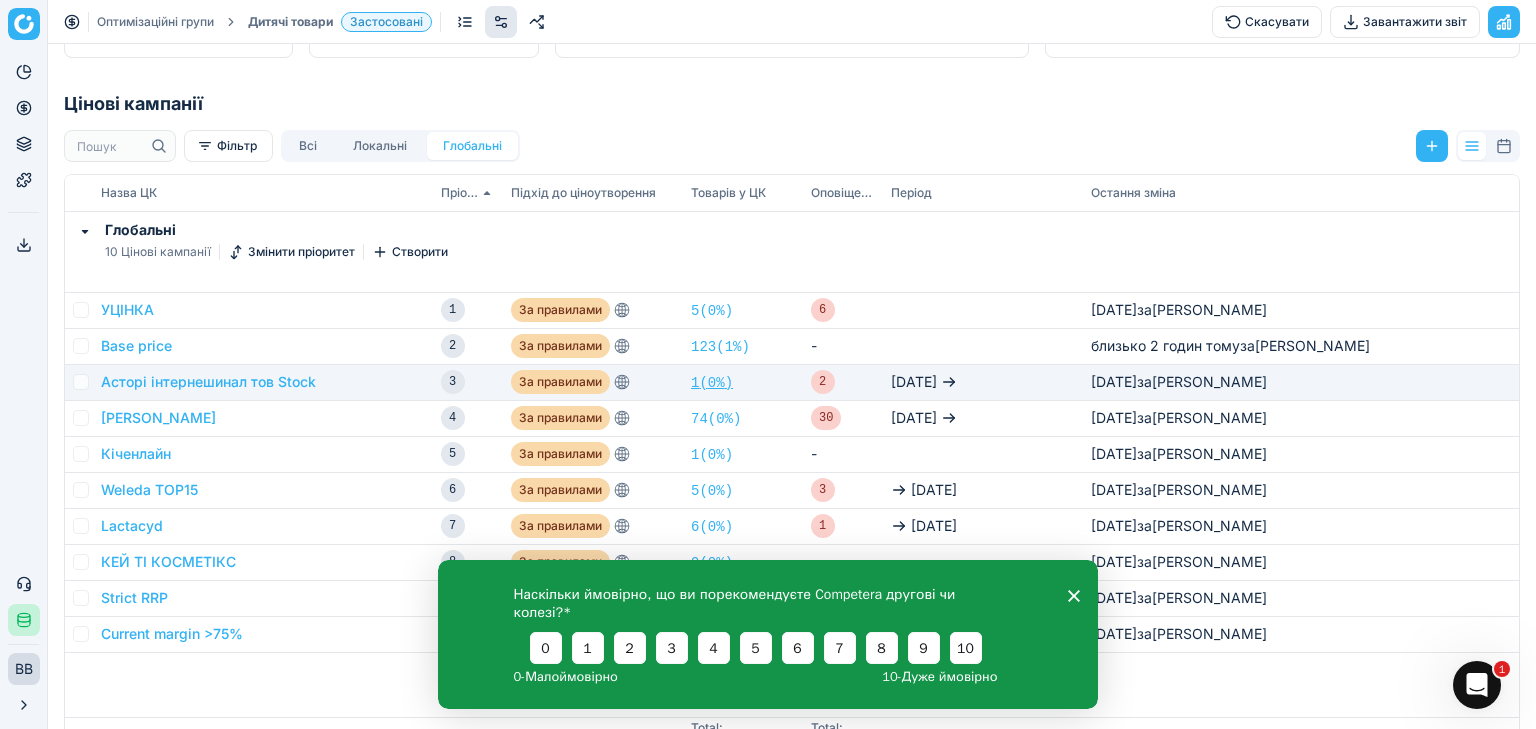 scroll, scrollTop: 357, scrollLeft: 0, axis: vertical 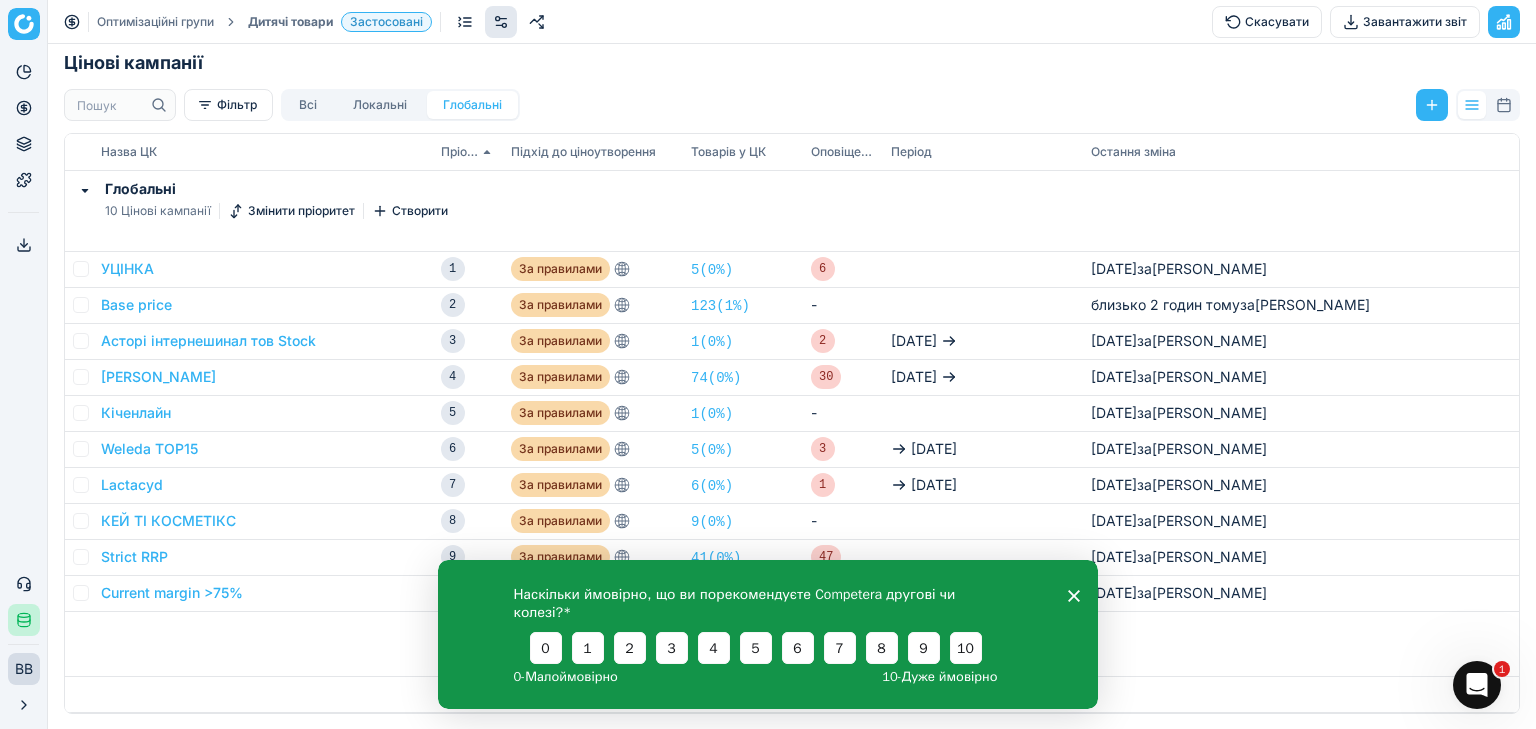 click 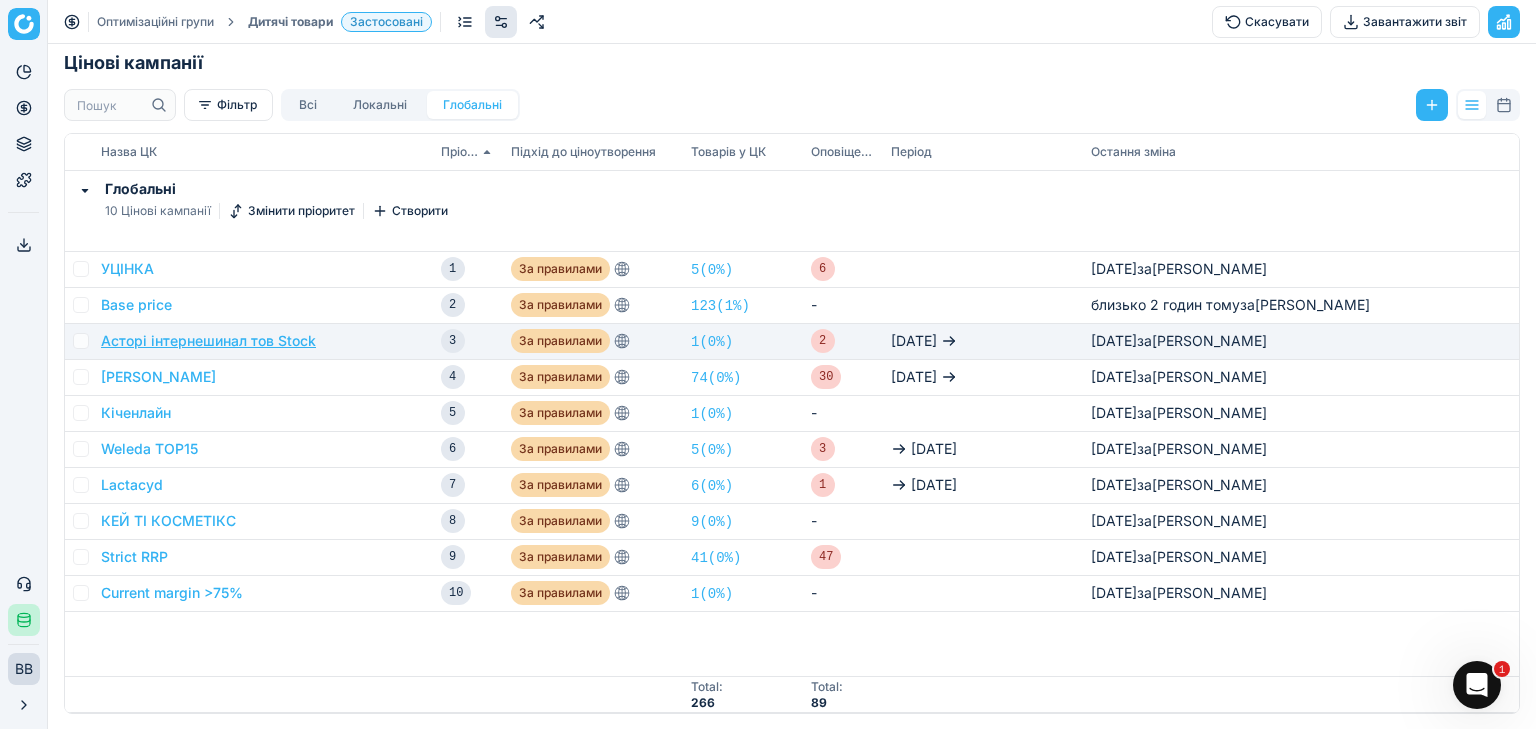 click on "Асторі інтернешинал тов Stock" at bounding box center [208, 341] 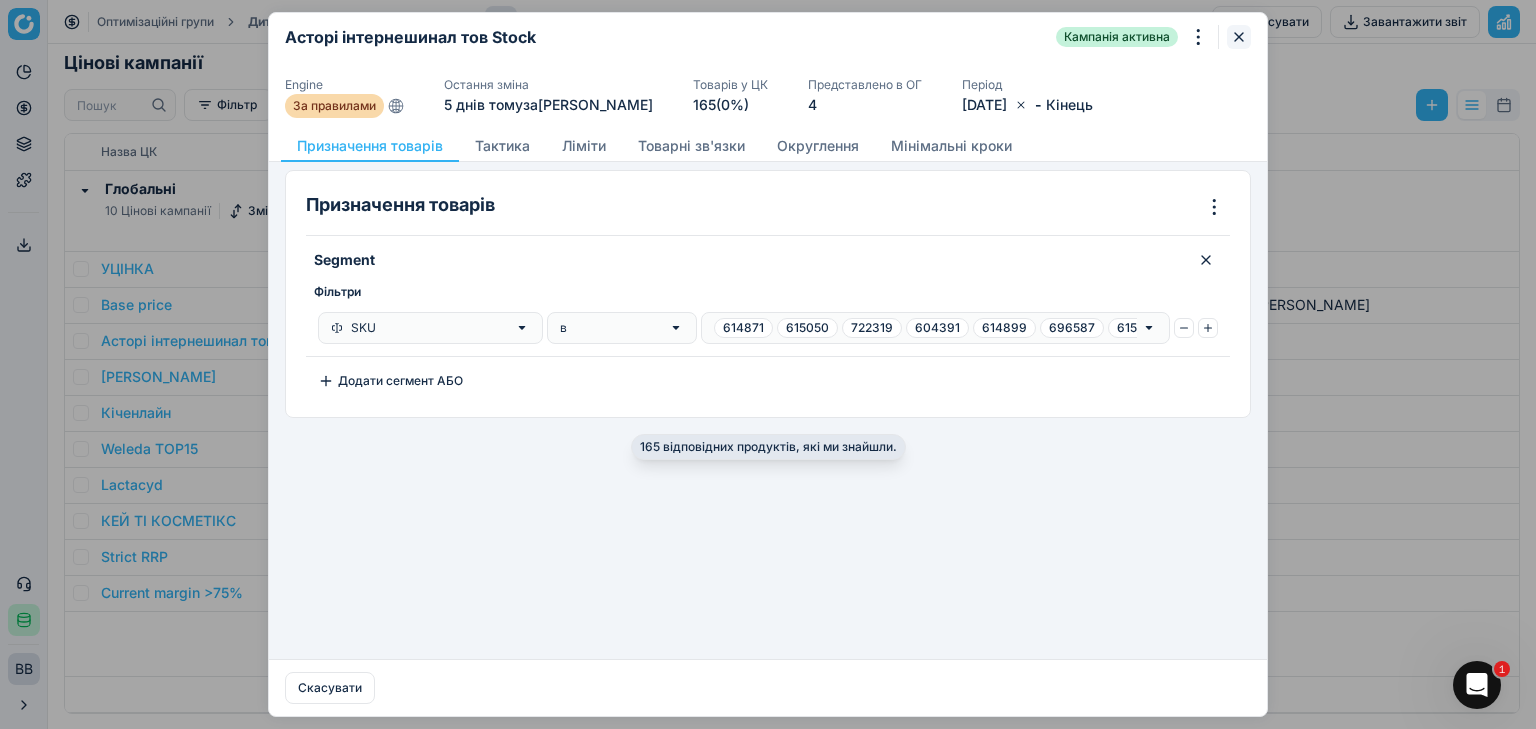 click 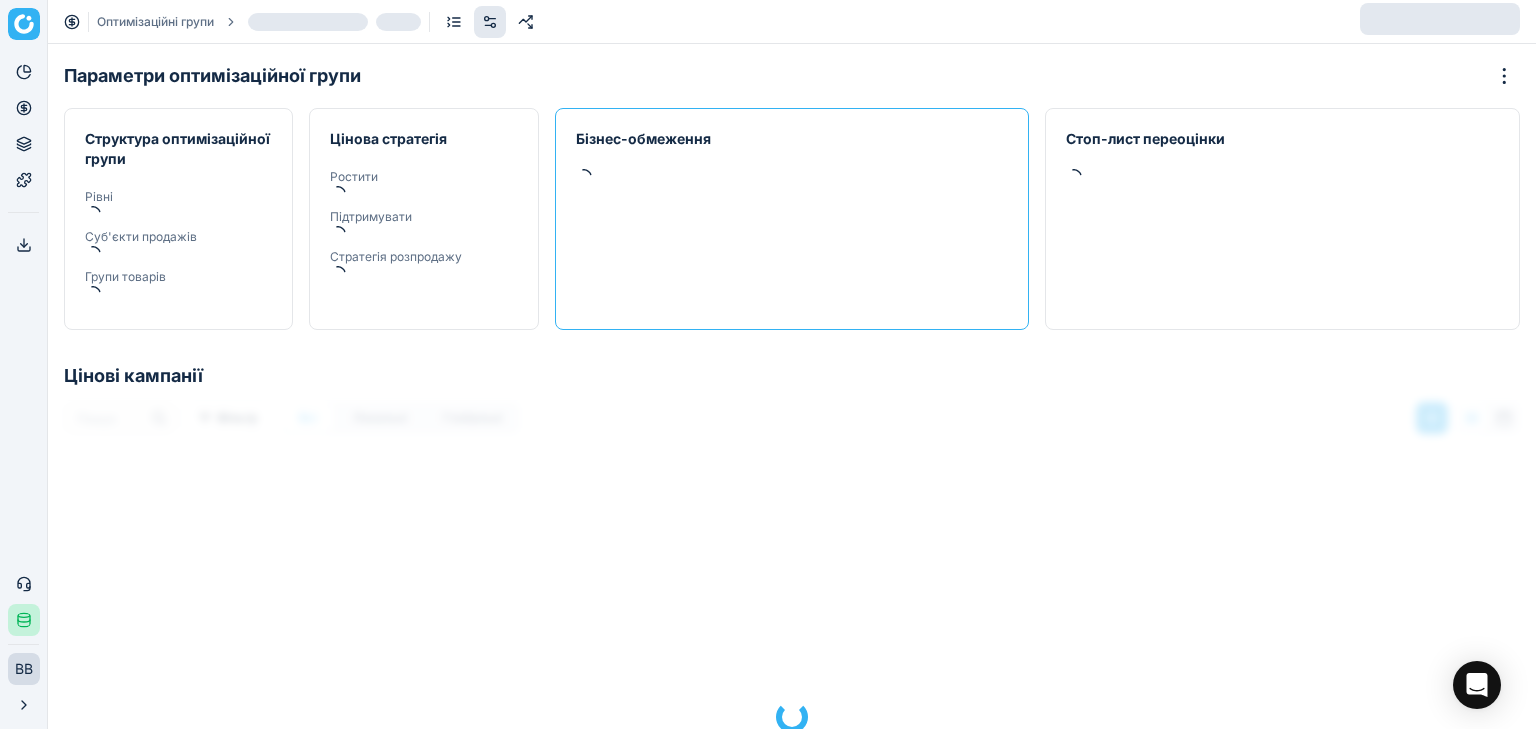 scroll, scrollTop: 0, scrollLeft: 0, axis: both 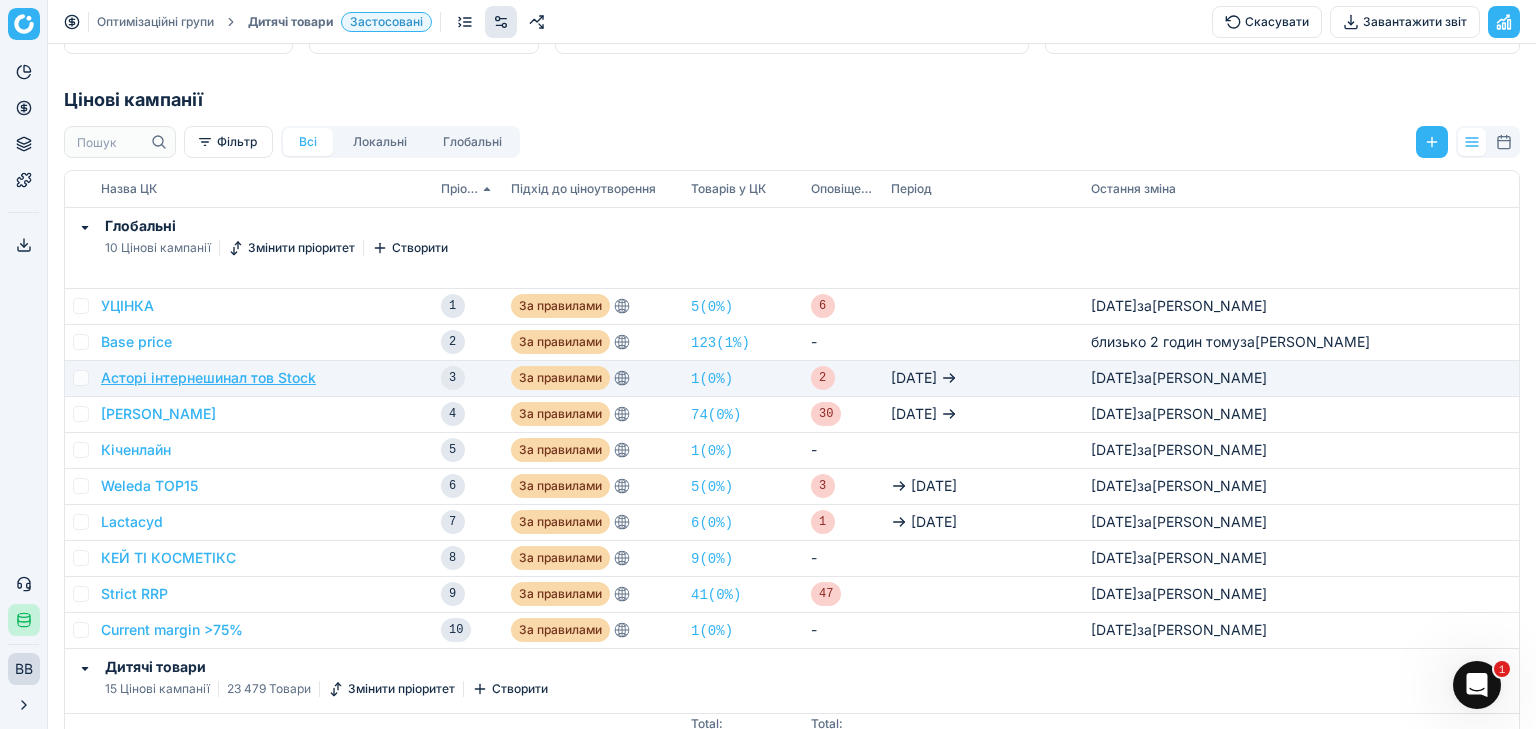 click on "Асторі інтернешинал тов Stock" at bounding box center [208, 378] 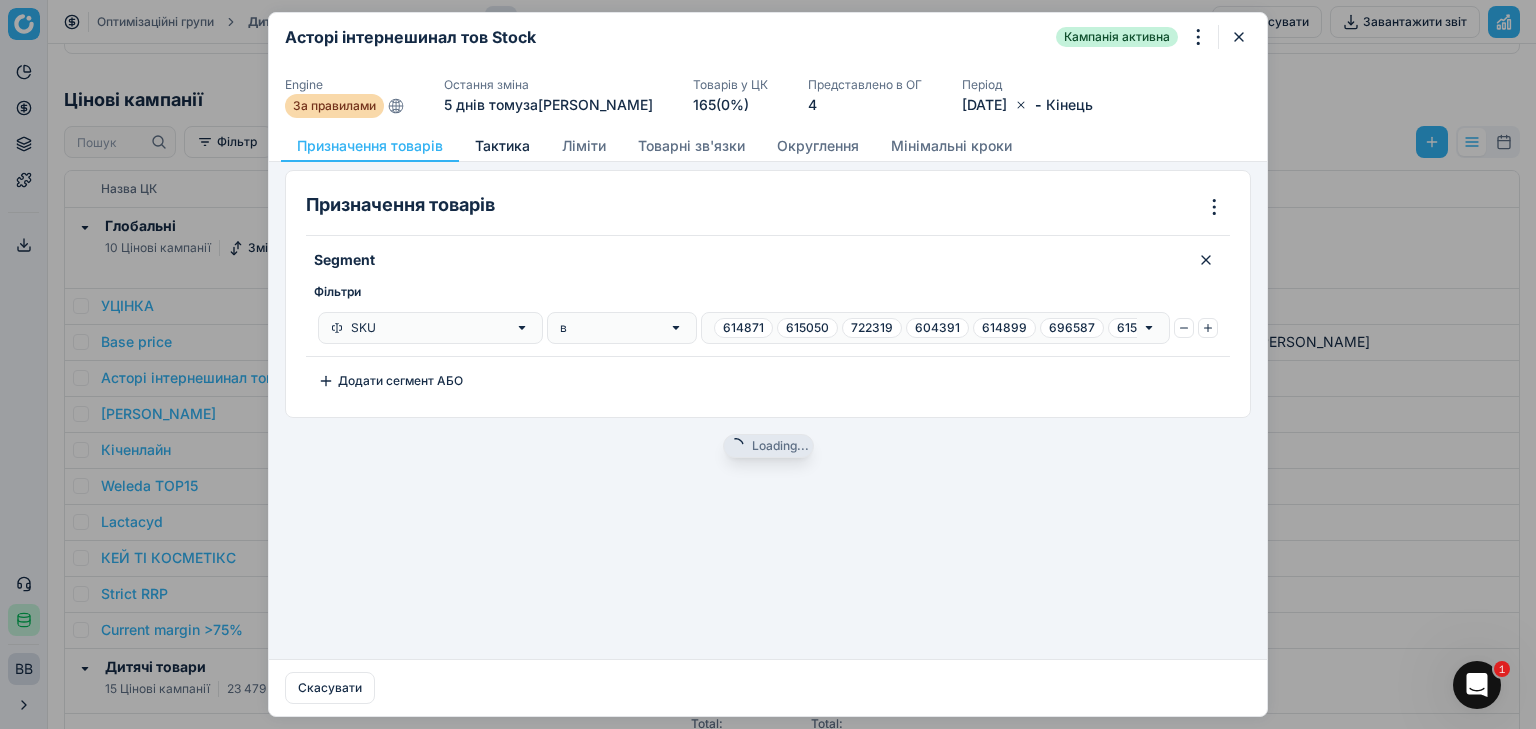 click on "Тактика" at bounding box center (502, 146) 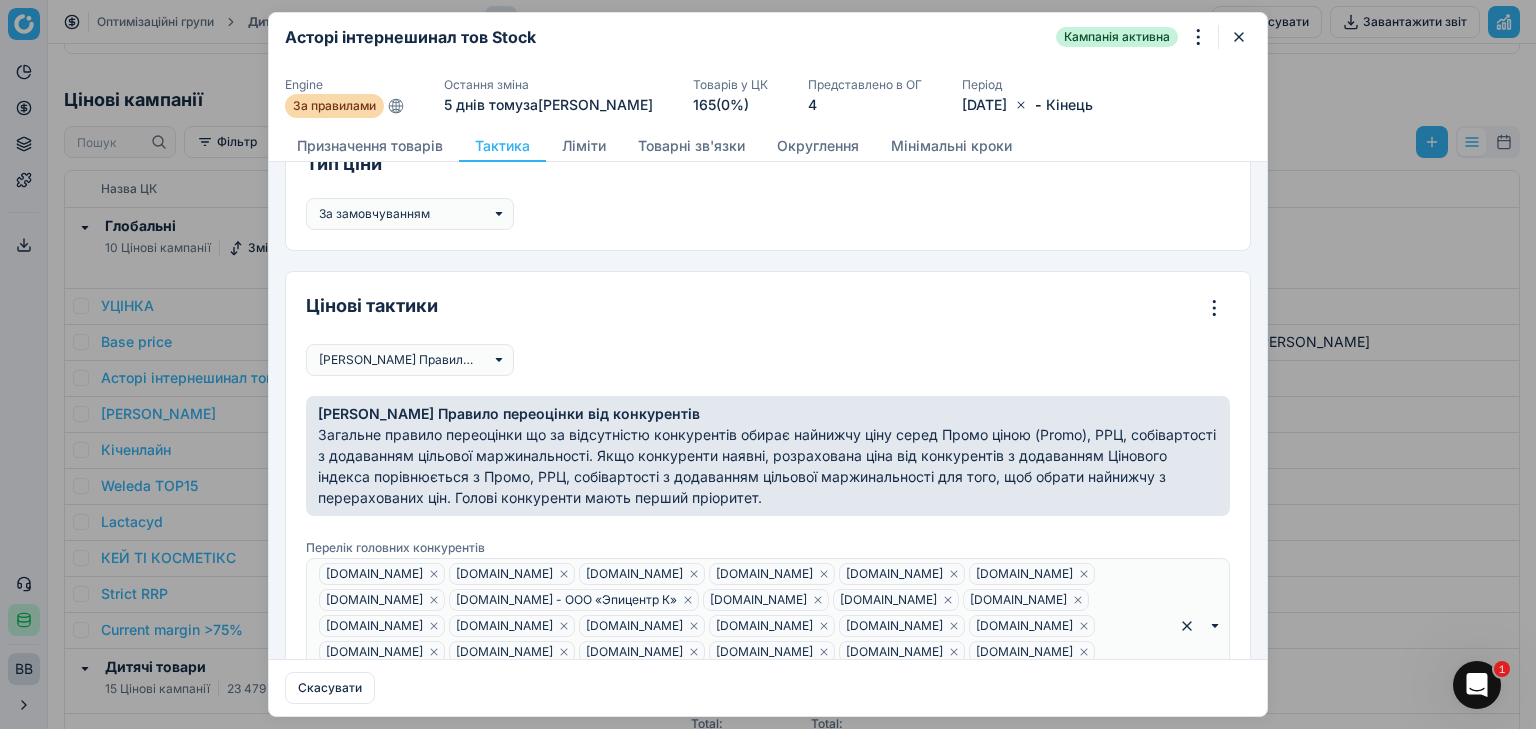 scroll, scrollTop: 0, scrollLeft: 0, axis: both 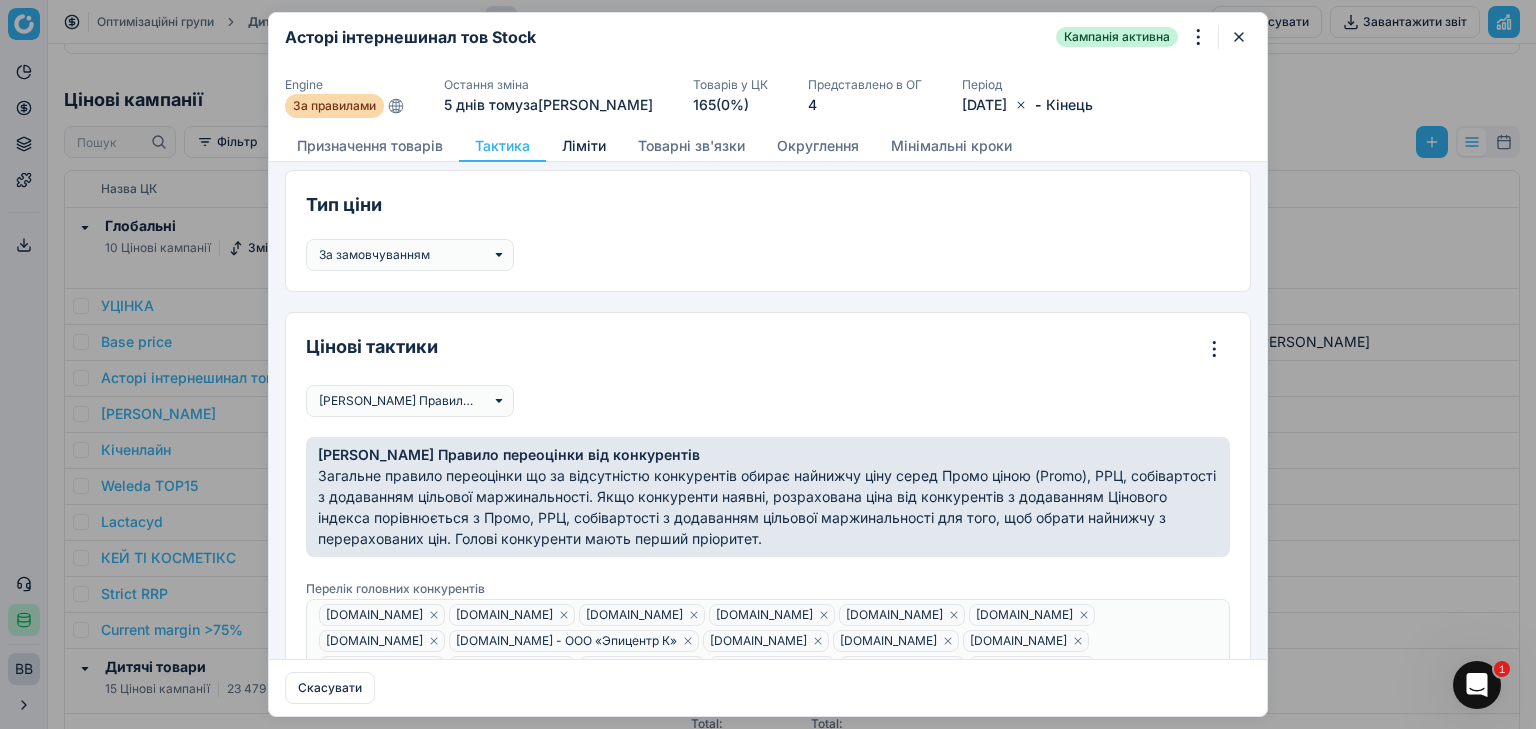 click on "Ліміти" at bounding box center (584, 146) 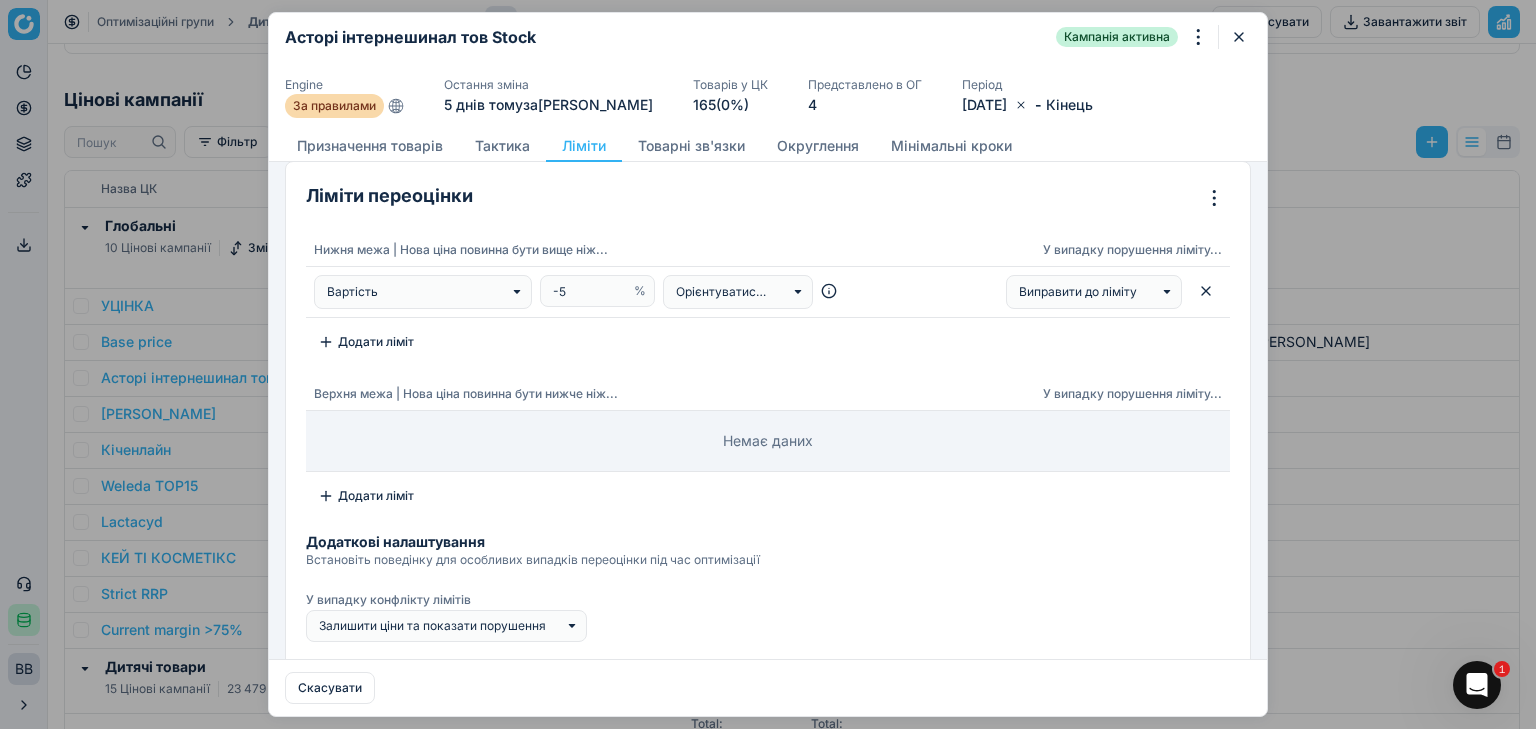scroll, scrollTop: 0, scrollLeft: 0, axis: both 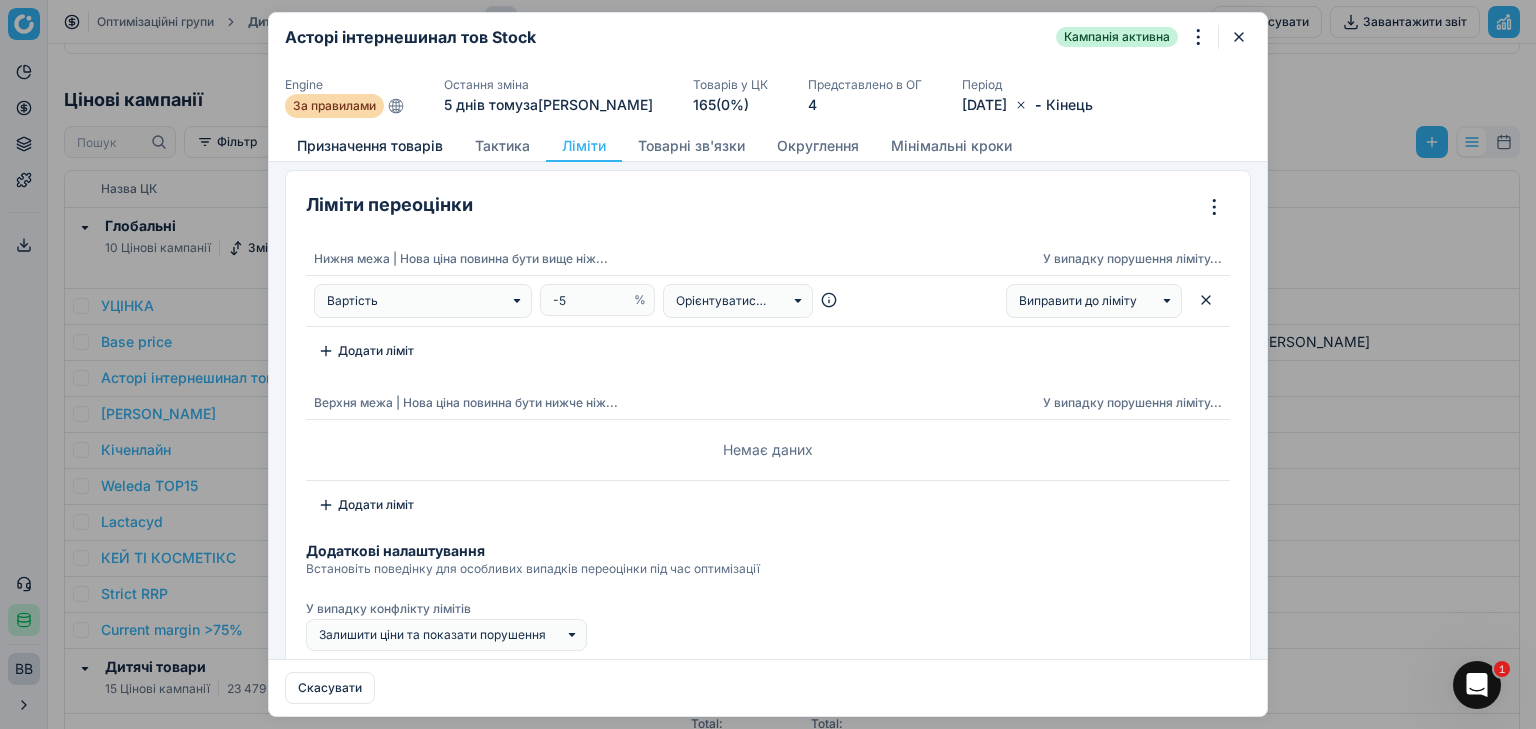 click on "Призначення товарів" at bounding box center [370, 146] 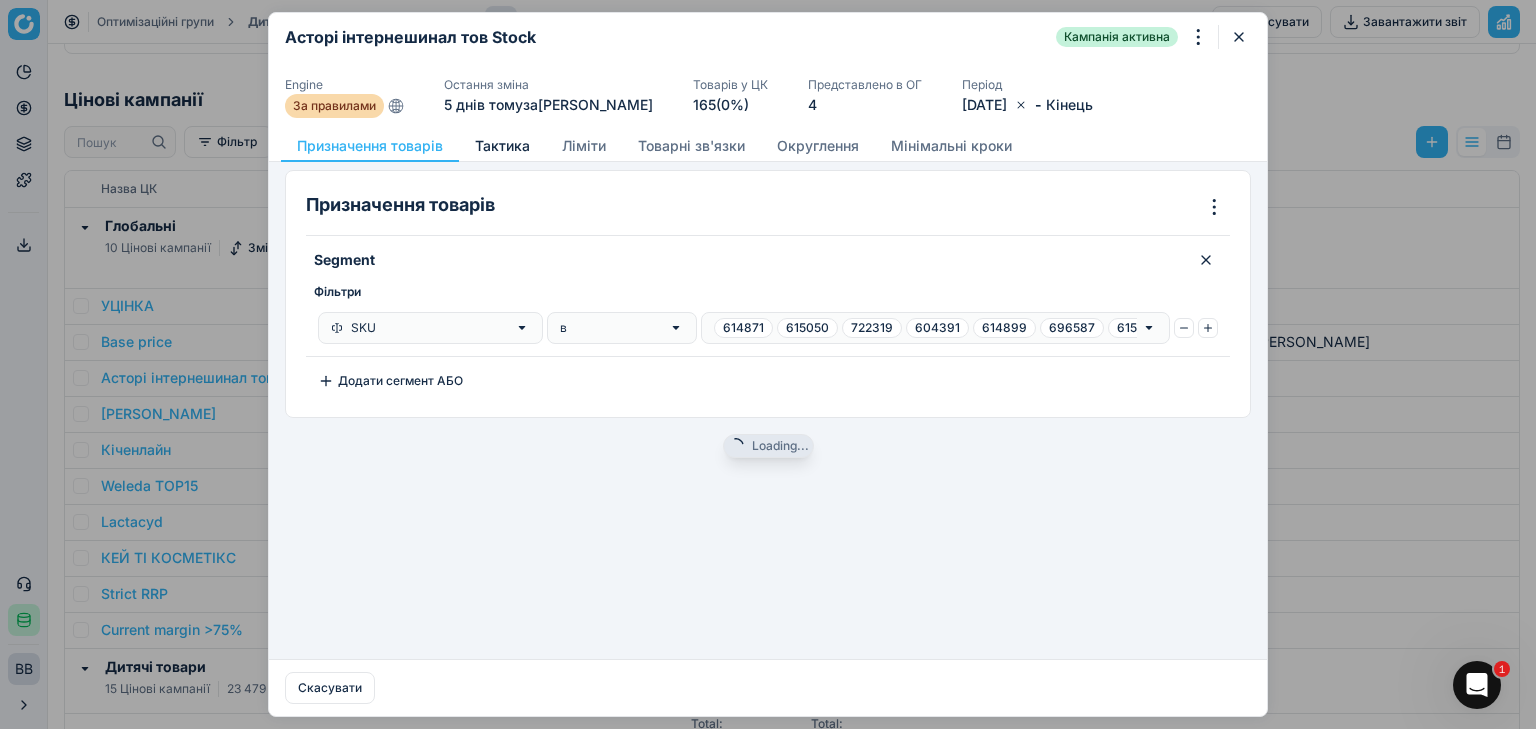 click on "Тактика" at bounding box center (502, 146) 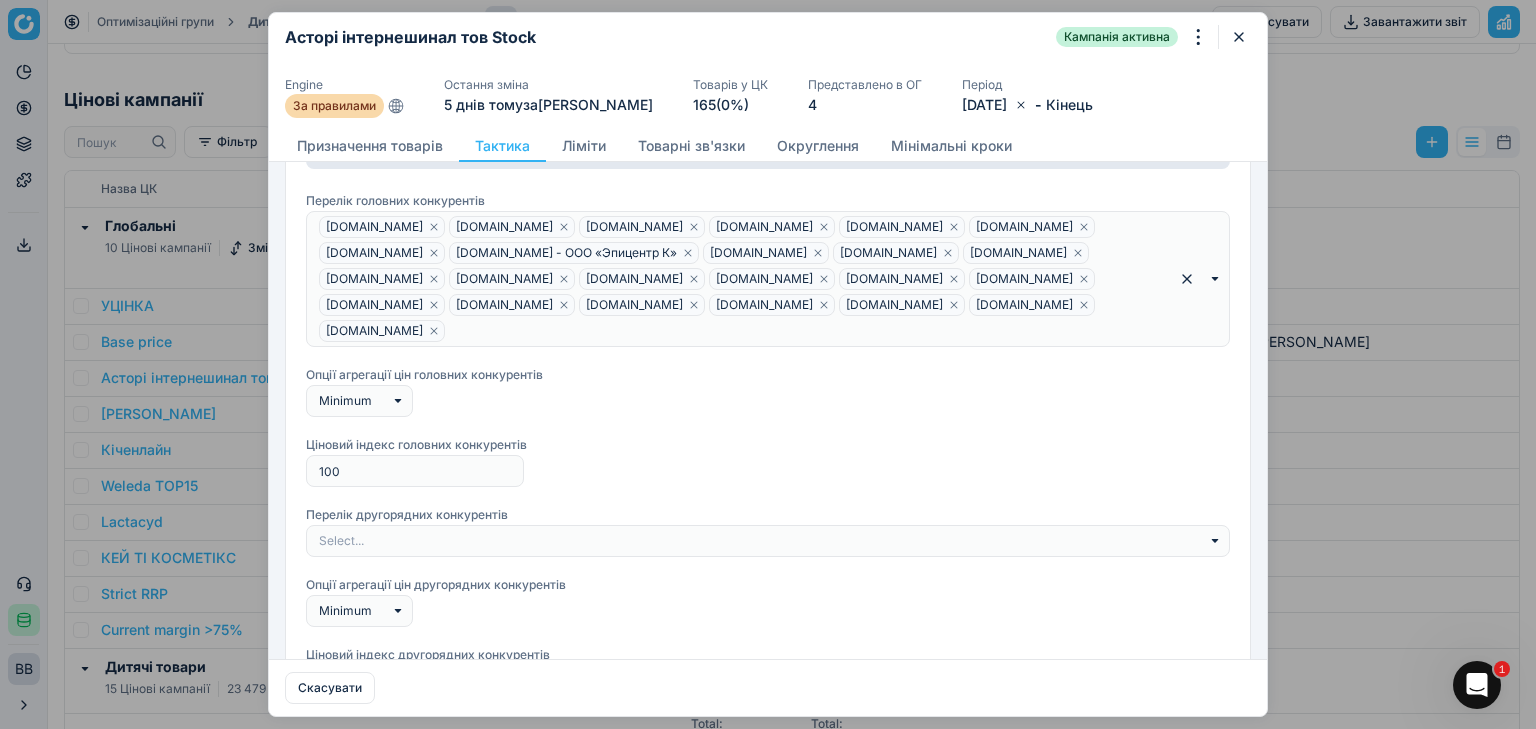 scroll, scrollTop: 384, scrollLeft: 0, axis: vertical 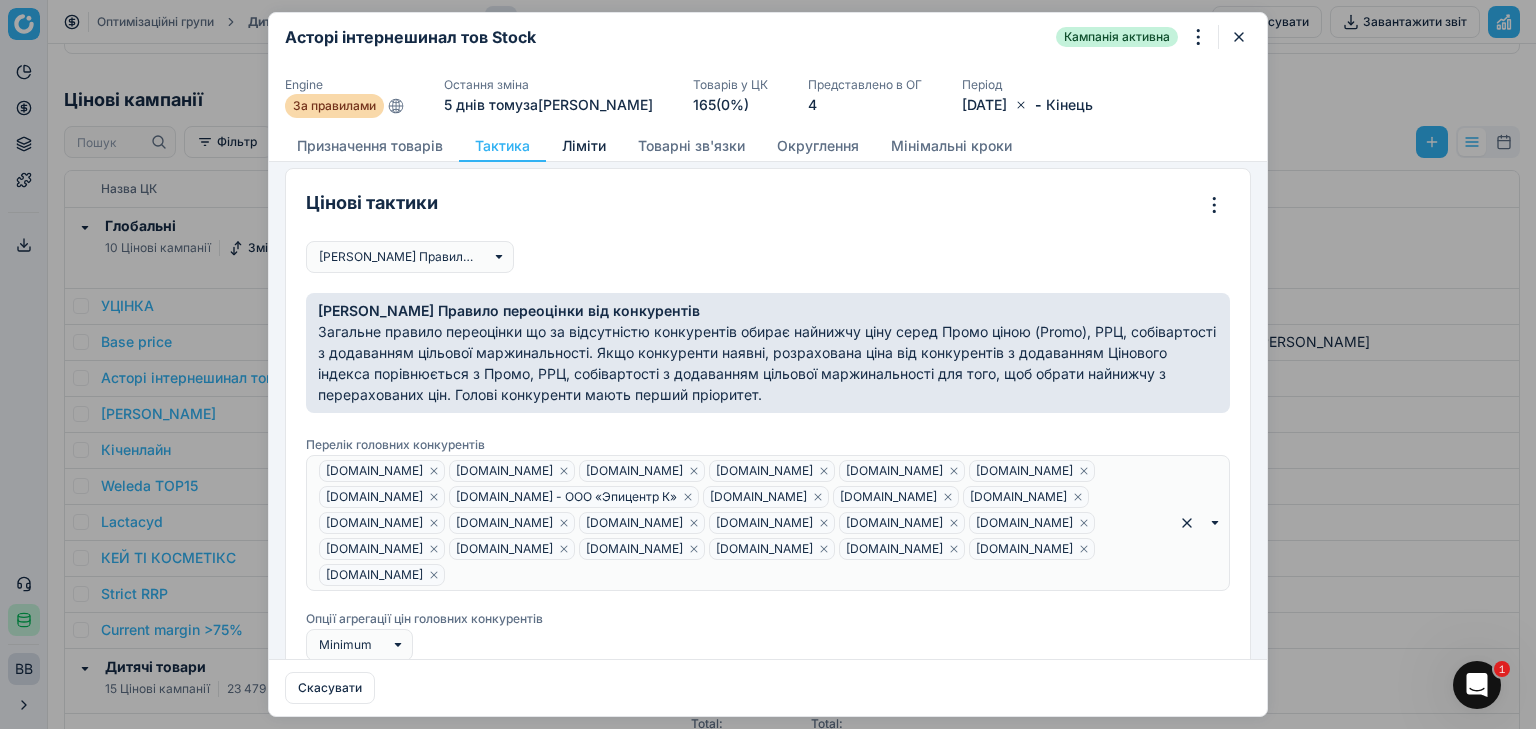 click on "Ліміти" at bounding box center (584, 146) 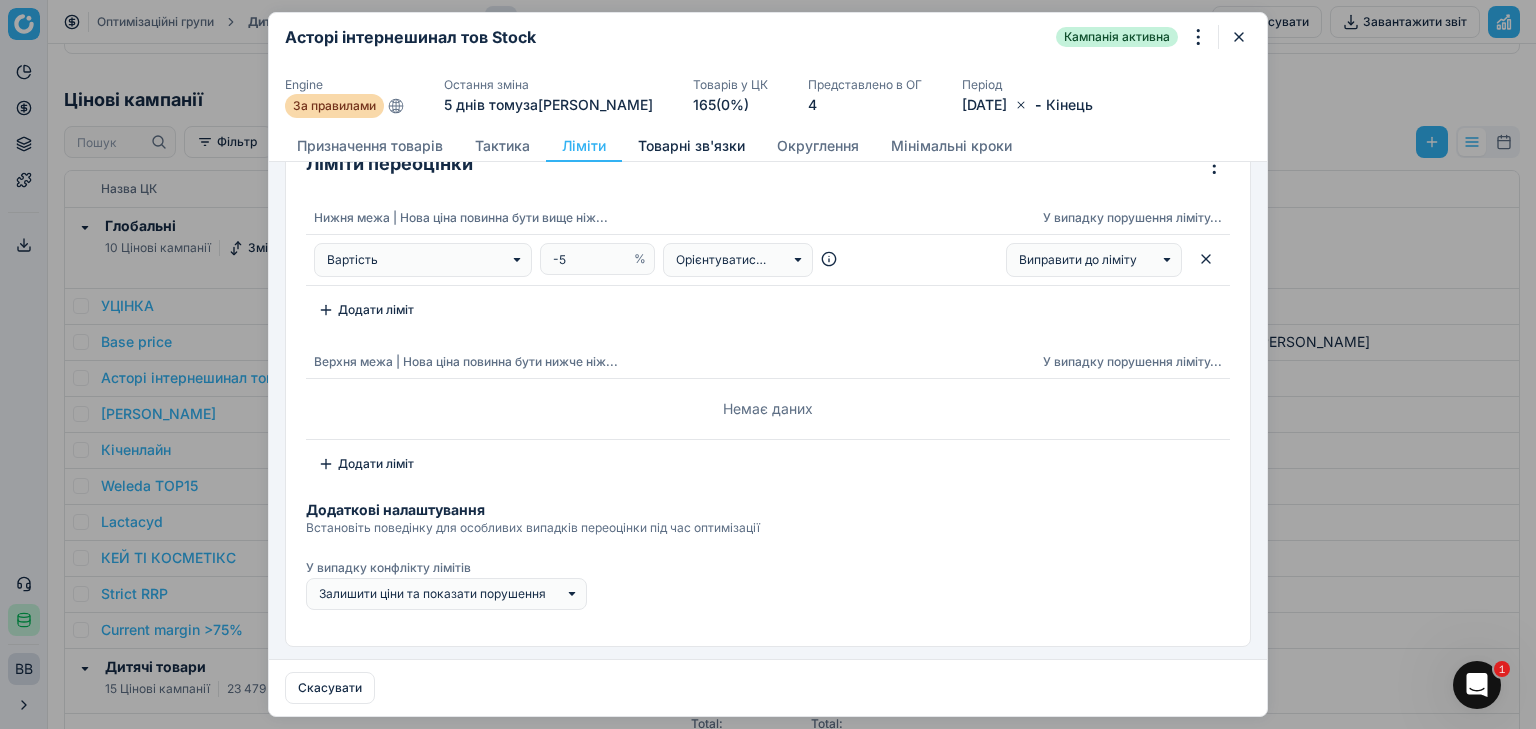 click on "Товарні зв'язки" at bounding box center [691, 146] 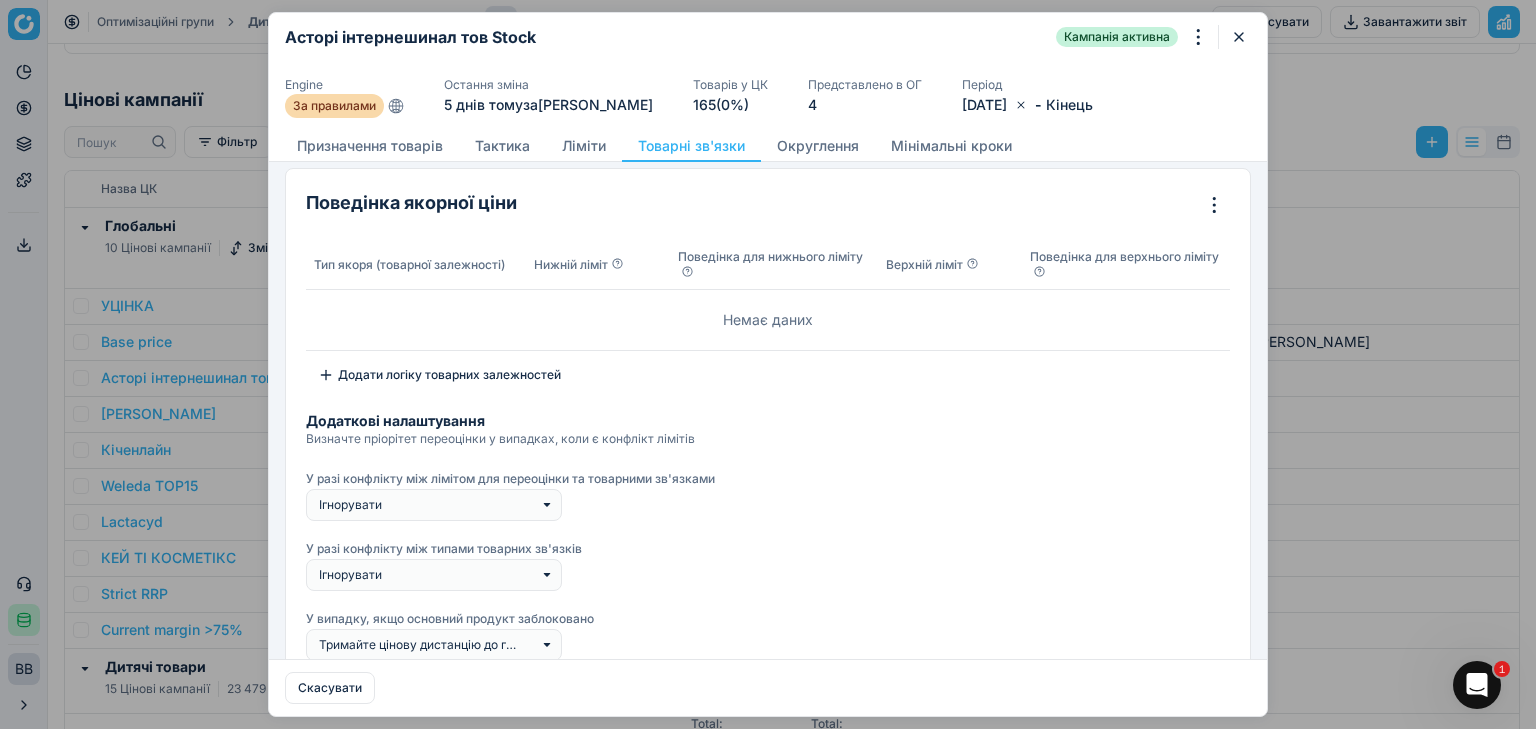 scroll, scrollTop: 0, scrollLeft: 0, axis: both 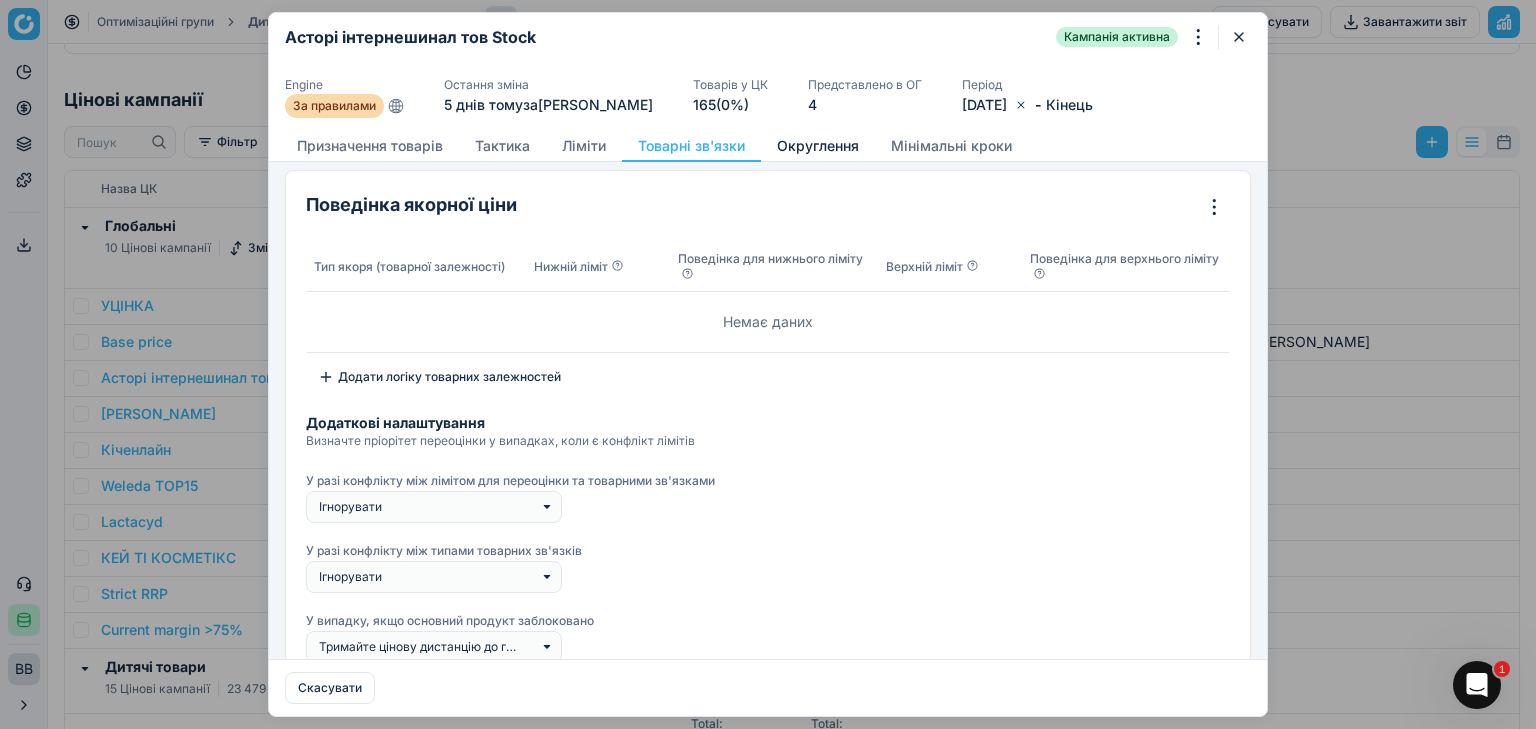 click on "Округлення" at bounding box center [818, 146] 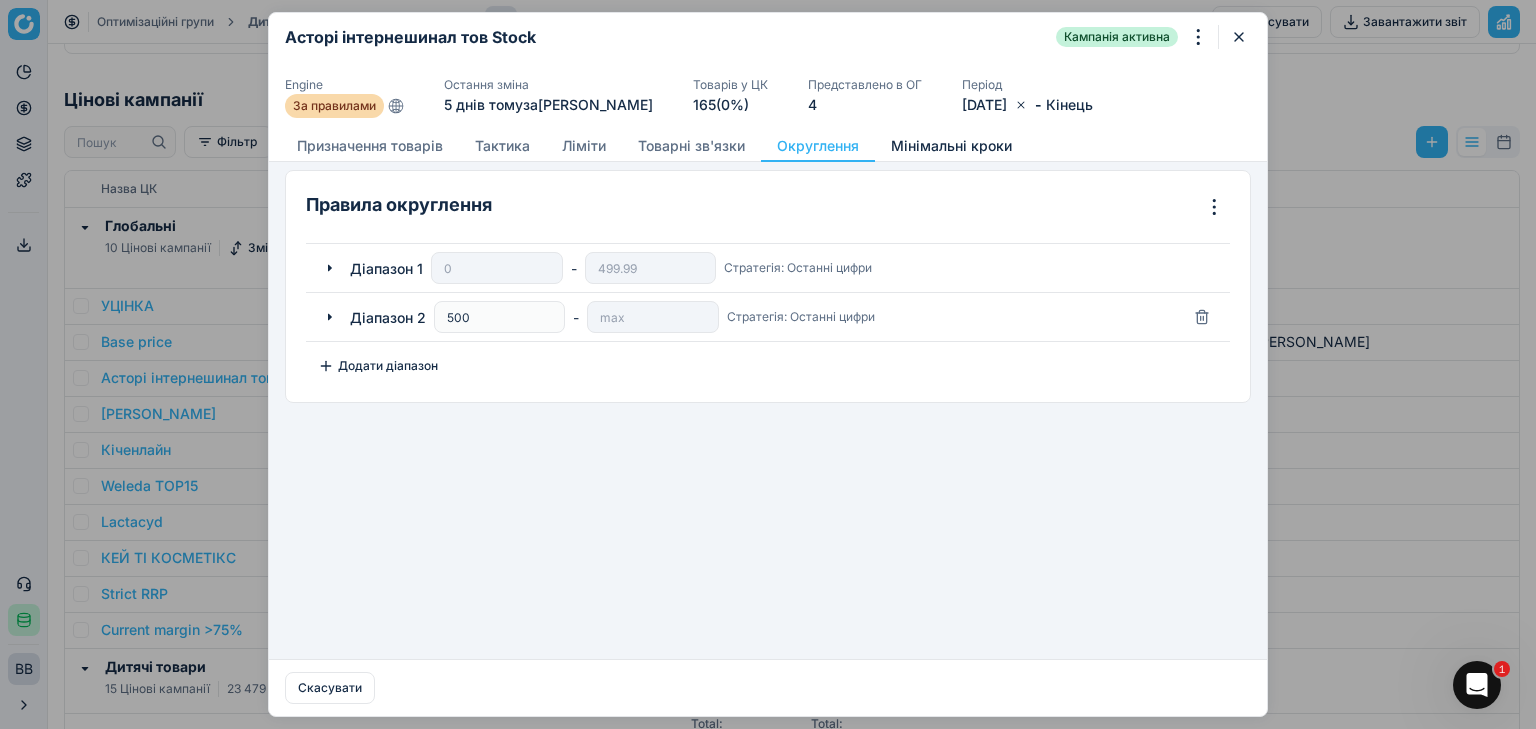 click on "Мінімальні кроки" at bounding box center [951, 146] 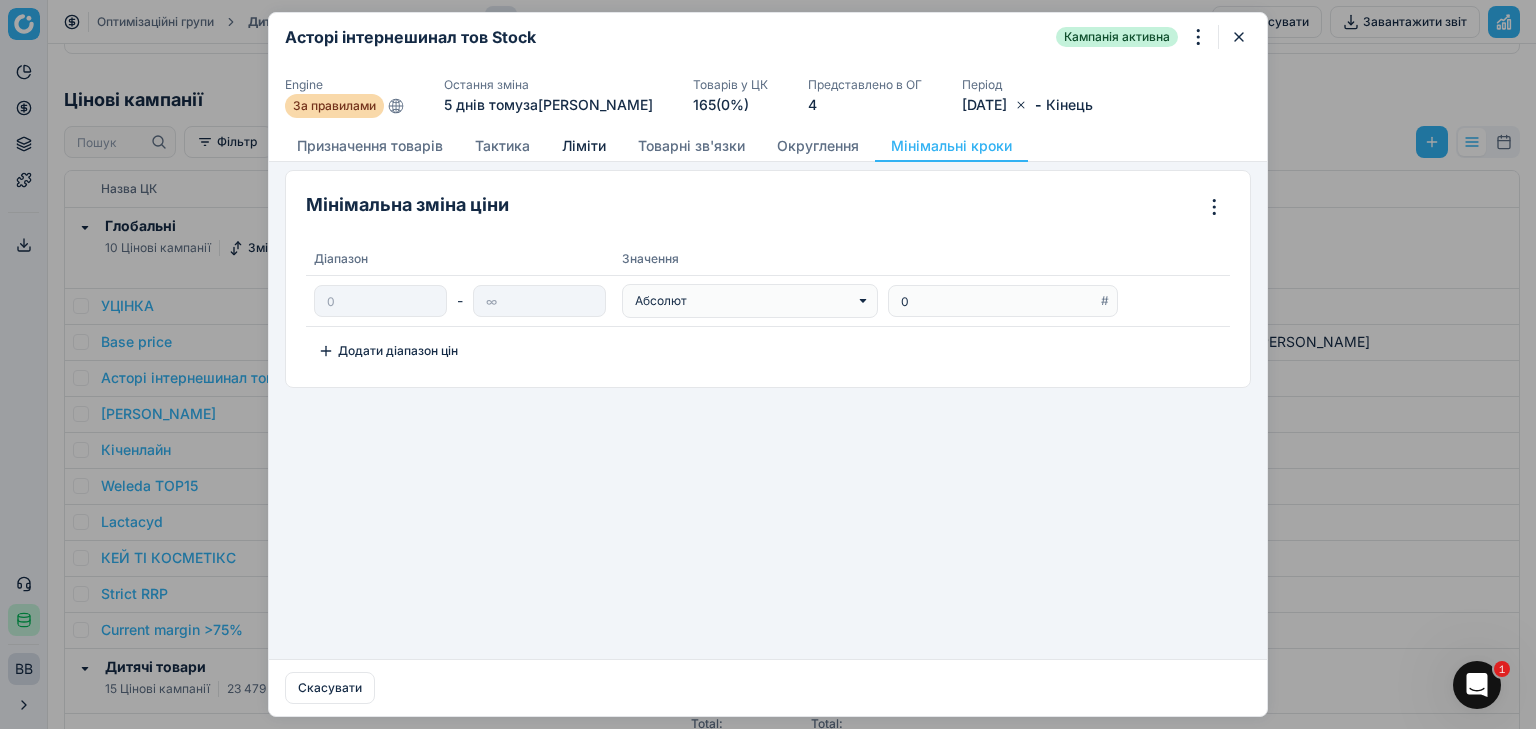 click on "Ліміти" at bounding box center [584, 146] 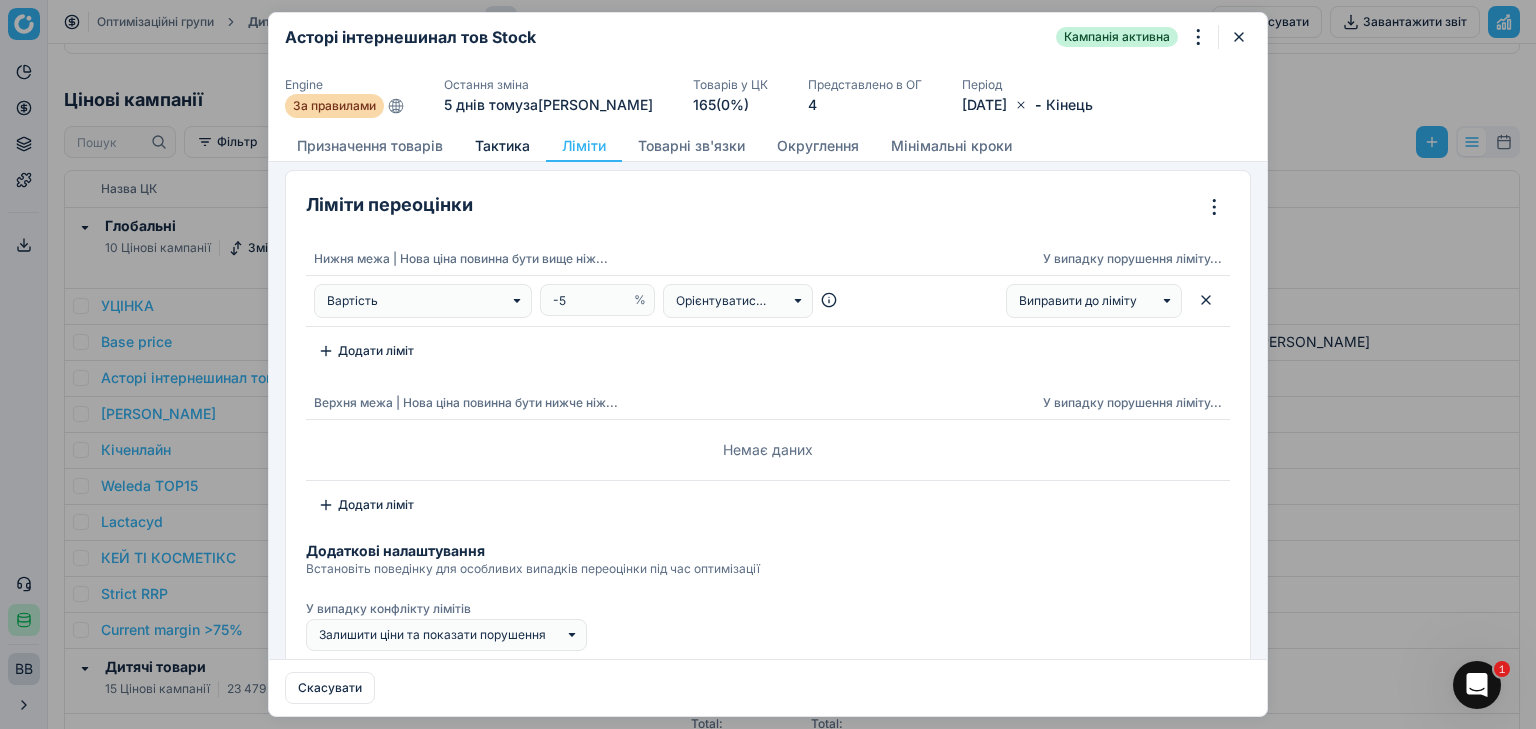 click on "Тактика" at bounding box center (502, 146) 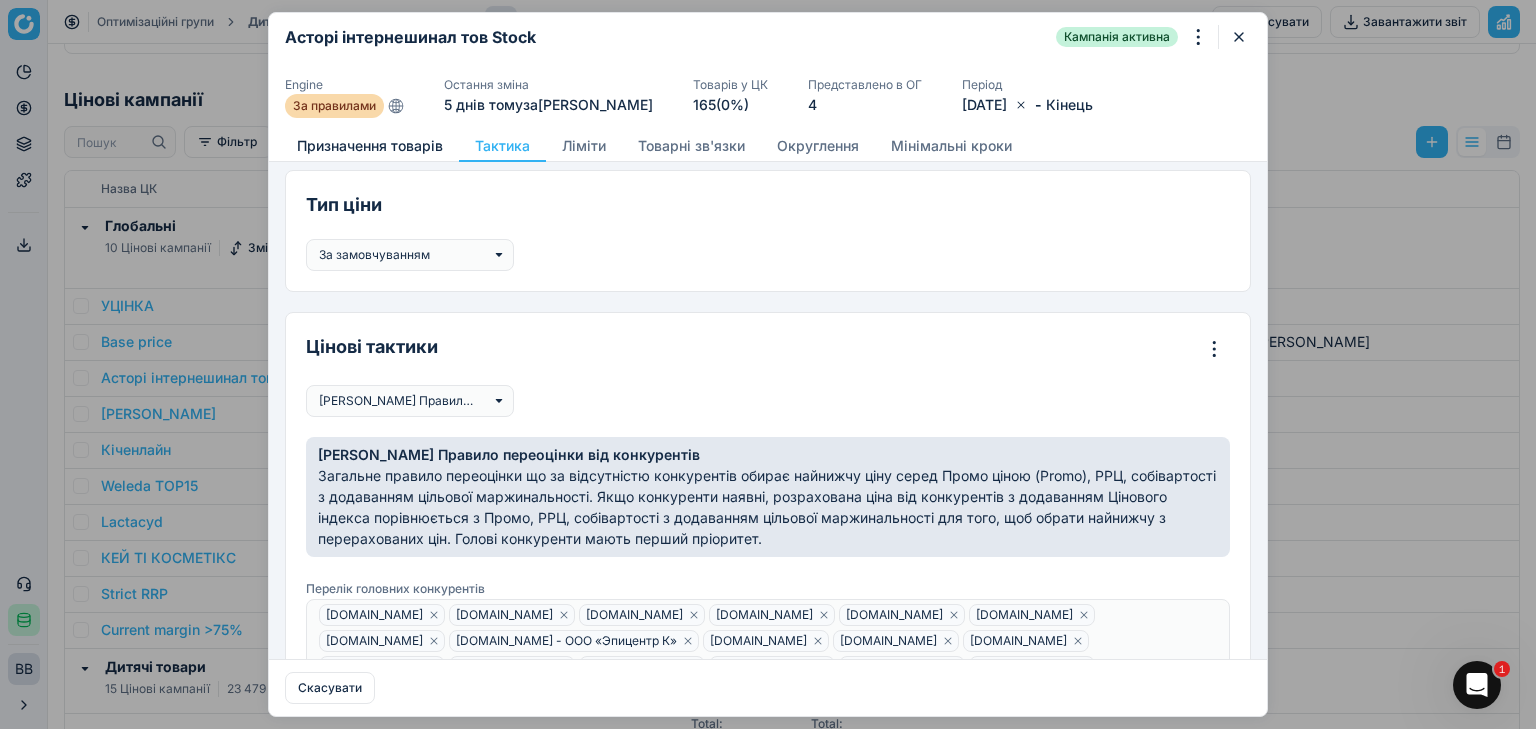 click on "Призначення товарів" at bounding box center [370, 146] 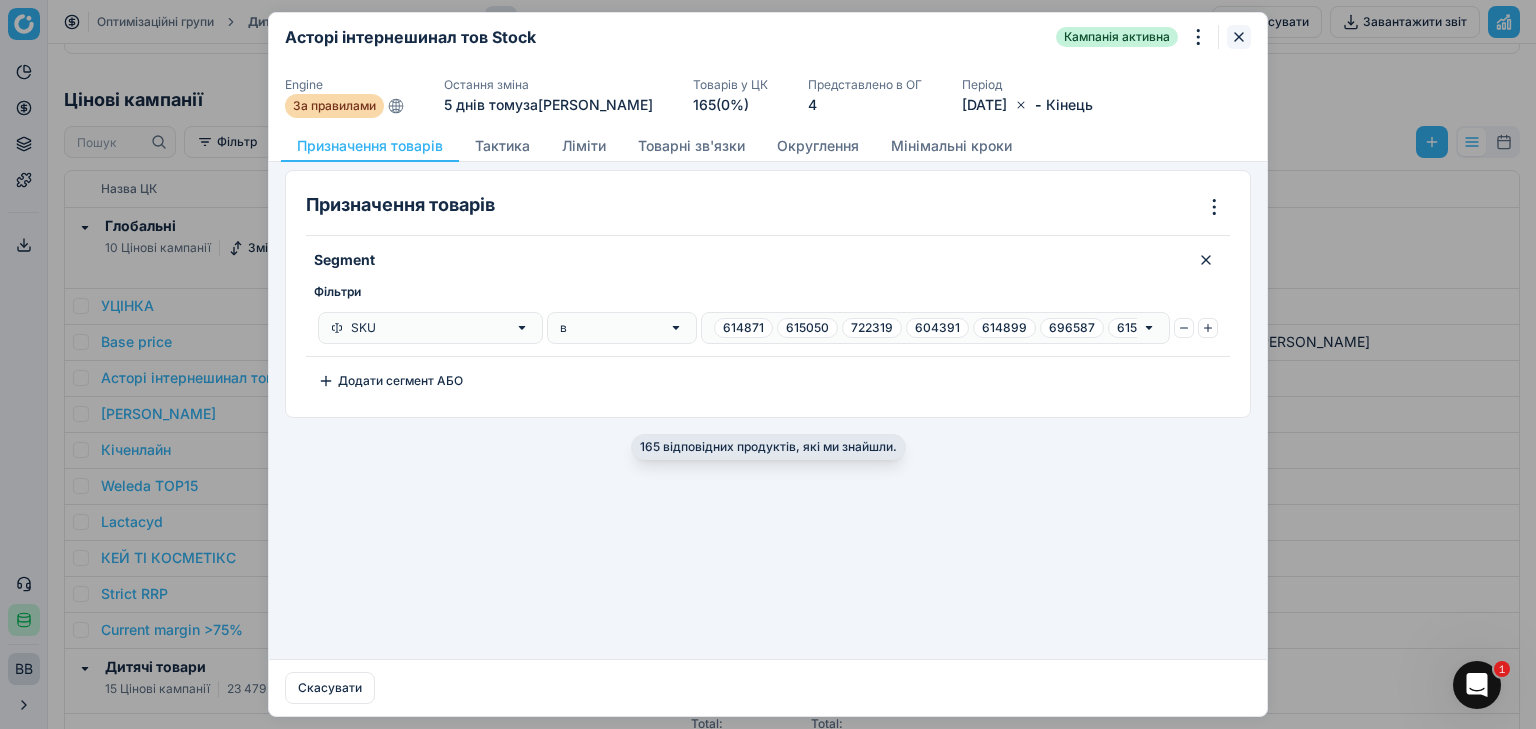 click 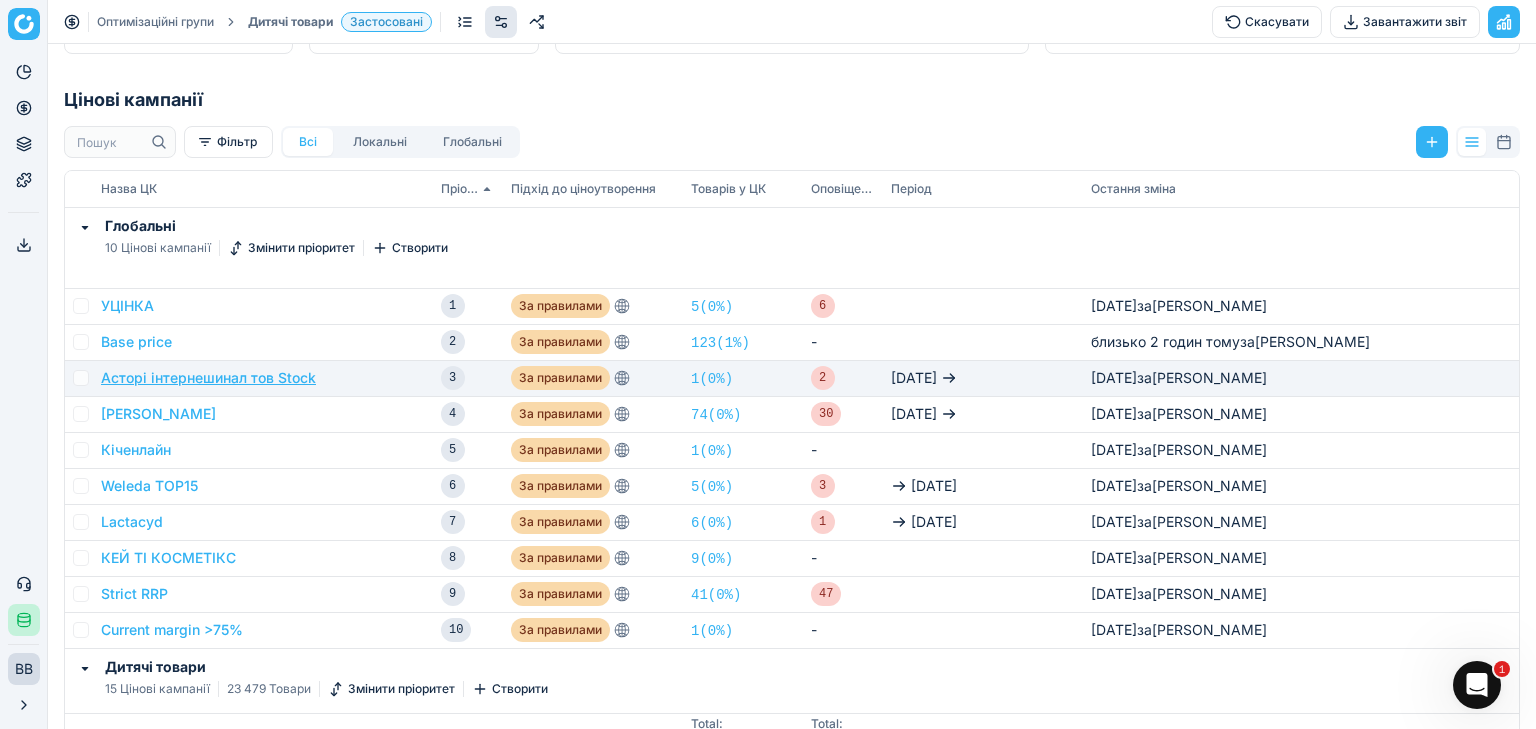 click on "Асторі інтернешинал тов Stock" at bounding box center (208, 378) 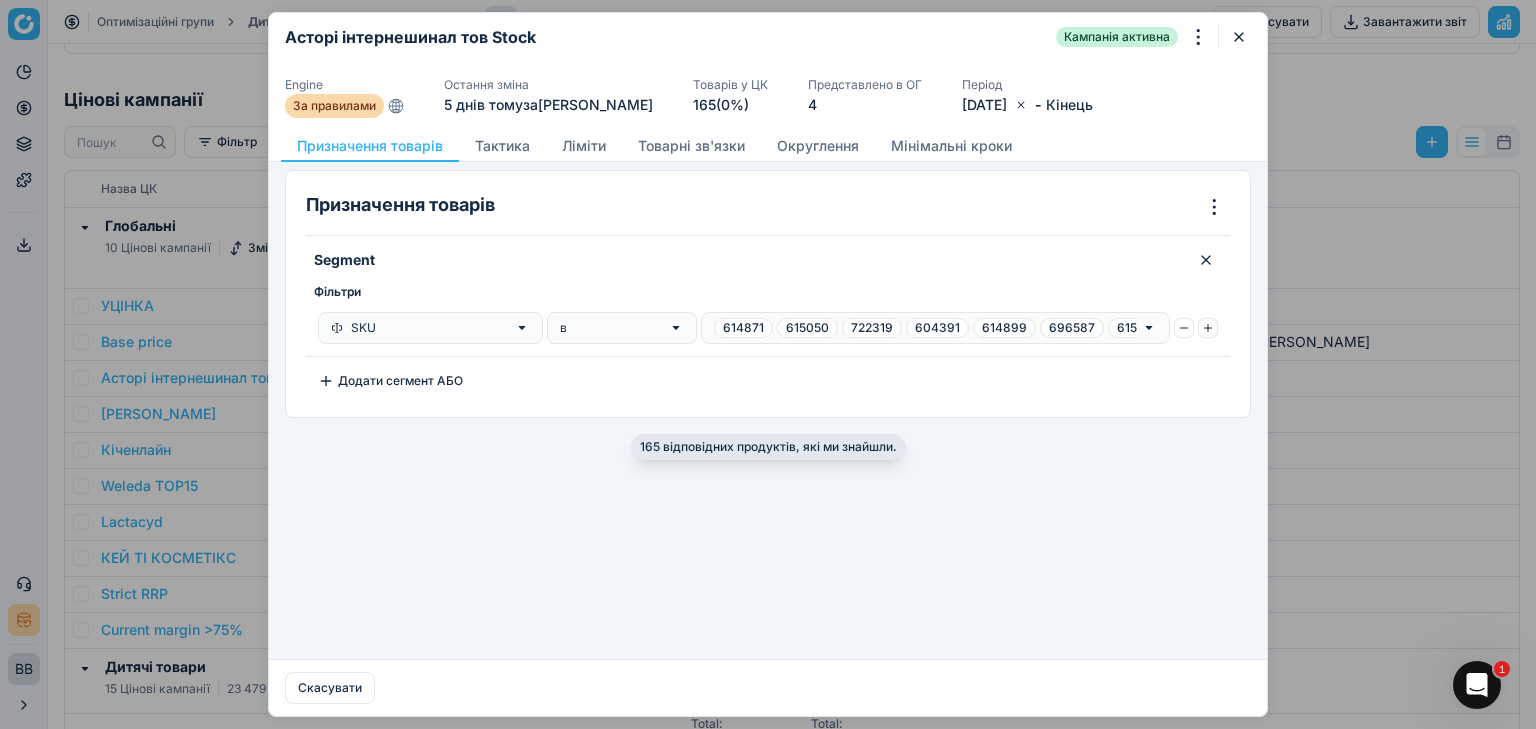 click at bounding box center [1153, 146] 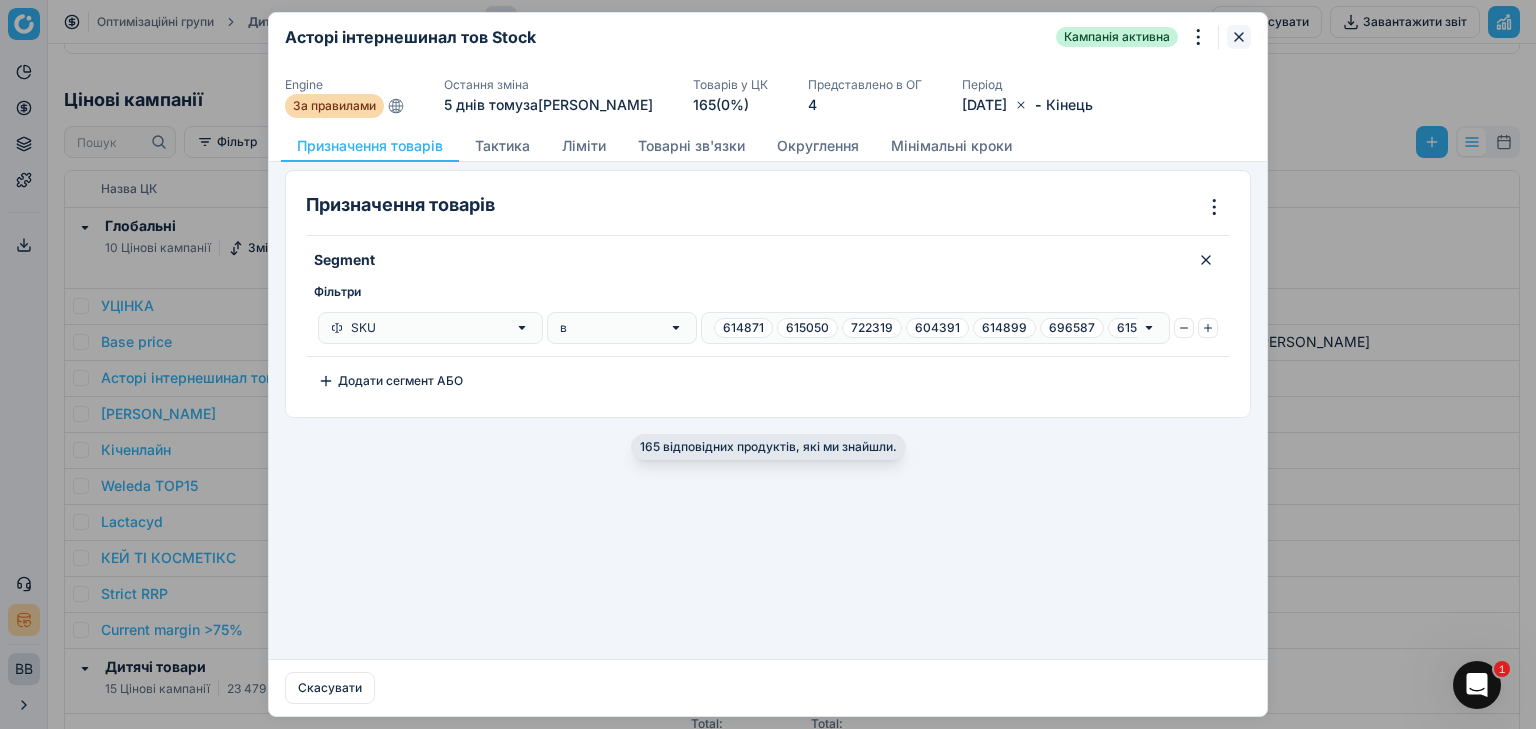 click 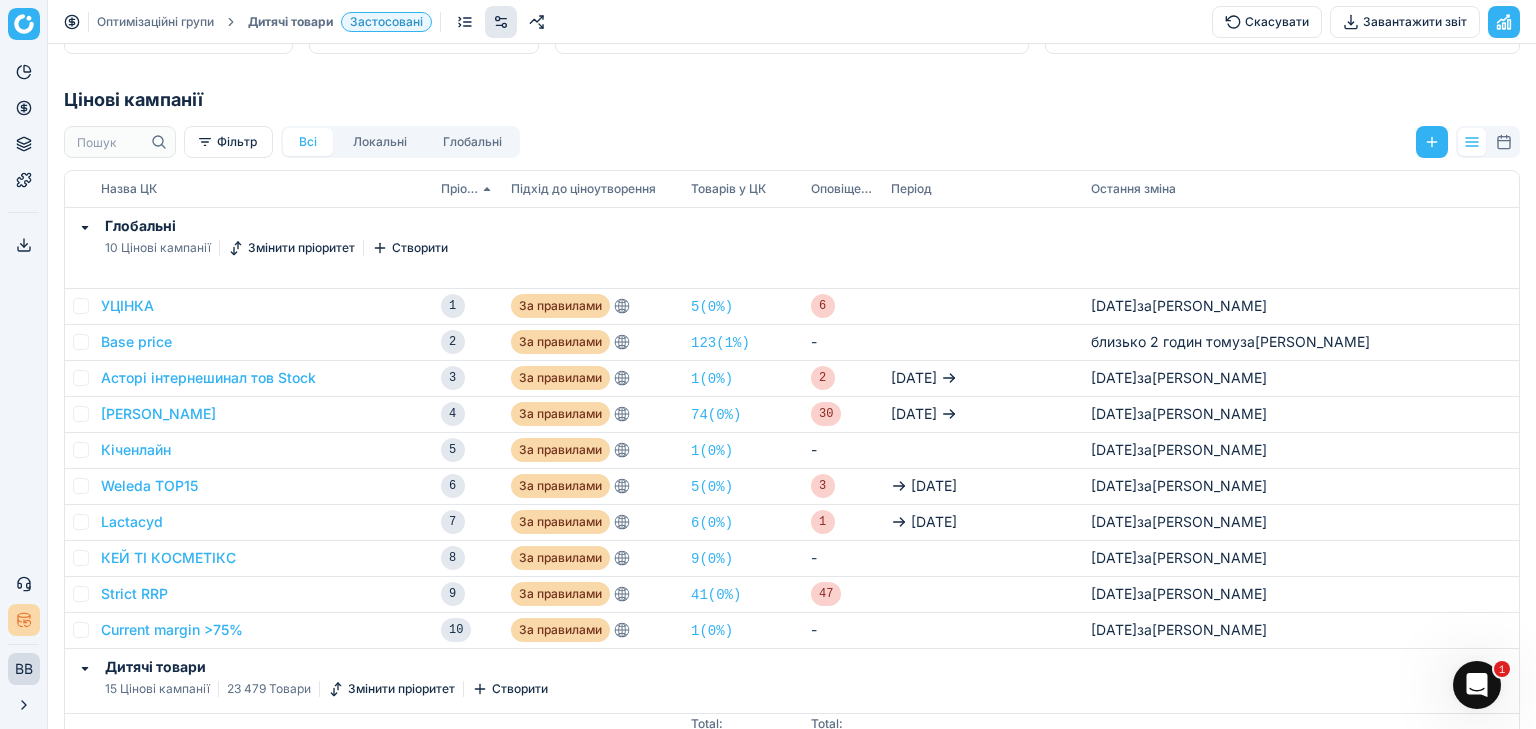 click on "Фільтр   Всі Локальні Глобальні Назва ЦК Пріоритет Підхід до ціноутворення Товарів у ЦК Оповіщення Період Остання зміна Глобальні 10   Цінові кампанії   Змінити пріоритет   Створити УЦІНКА 1 За правилами 5  ( 0% ) 6 24.06.2025  за  Ольга Гудзенко Base price 2 За правилами 123  ( 1% ) - близько 2 годин тому  за  Ольга Гудзенко Асторі інтернешинал тов Stock 3 За правилами 1  ( 0% ) 2 10.07.2025 10.07.2025  за  Ольга Гудзенко САВ Орбіко 4 За правилами 74  ( 0% ) 30 29.04.2025 10.07.2025  за  Ольга Гудзенко Кіченлайн 5 За правилами 1  ( 0% ) - 12.05.2025  за  Ольга Гудзенко Weleda TOP15 6 За правилами 5  ( 0% ) 3 31.12.2025 28.03.2025  за  Lactacyd 7 6  ( 0% ) 1 8" at bounding box center [792, 440] 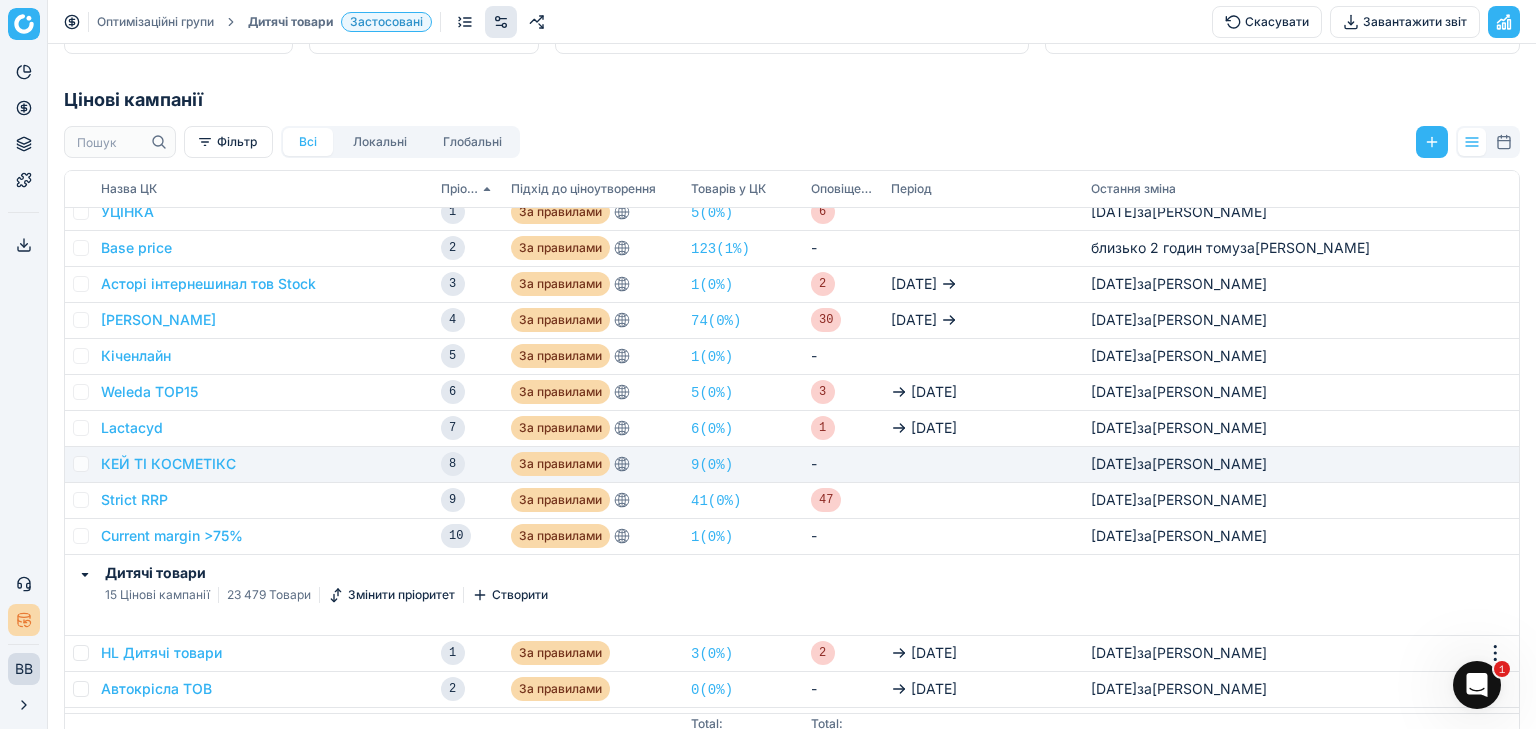 scroll, scrollTop: 80, scrollLeft: 0, axis: vertical 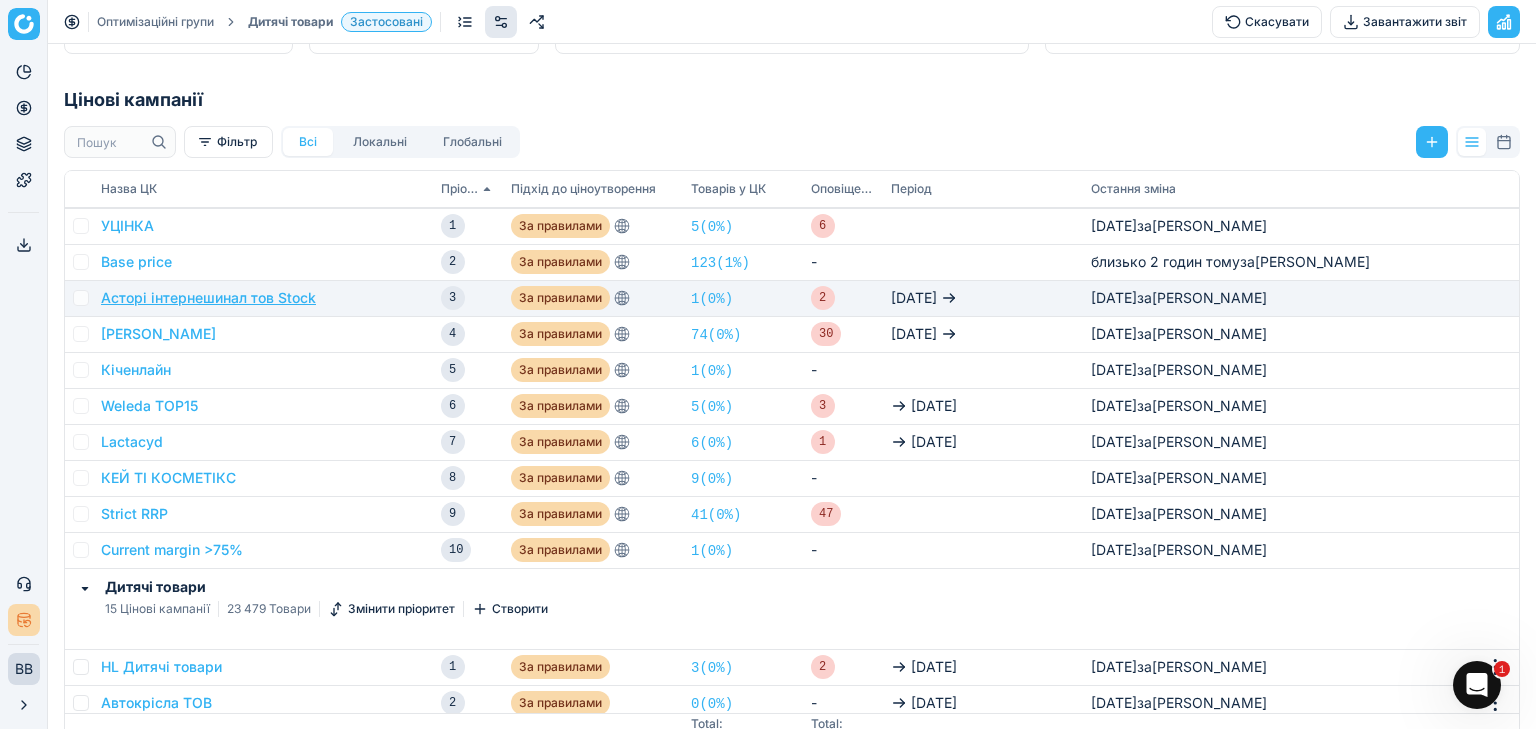 click on "Асторі інтернешинал тов Stock" at bounding box center (208, 298) 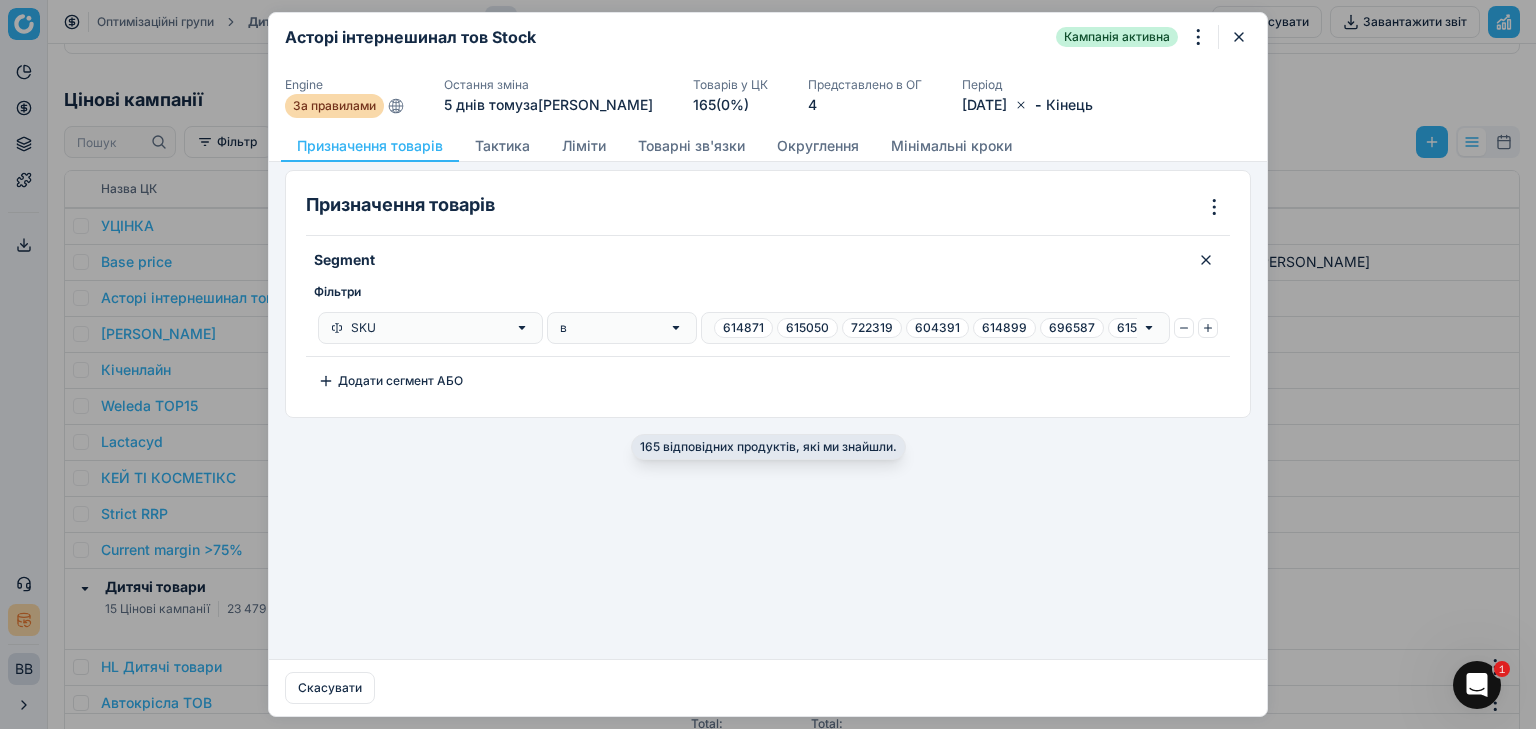 click on "Engine За правилами Остання зміна 5 днів тому  за  Ольга Гудзенко Товарів у ЦК 165  (0%) Представлено в ОГ 4 Період 10.07.2025 - Кінець" at bounding box center (768, 95) 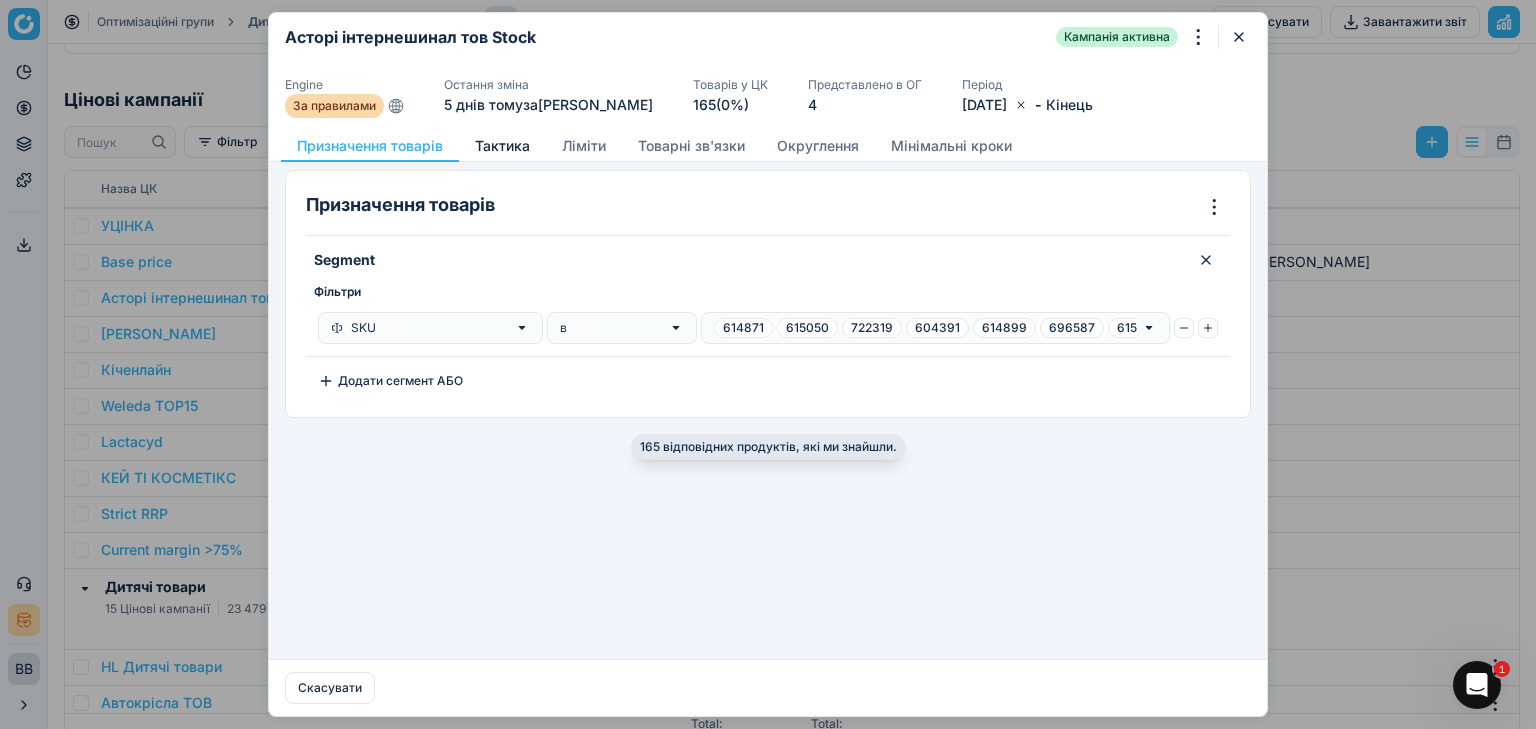 click on "Тактика" at bounding box center [502, 146] 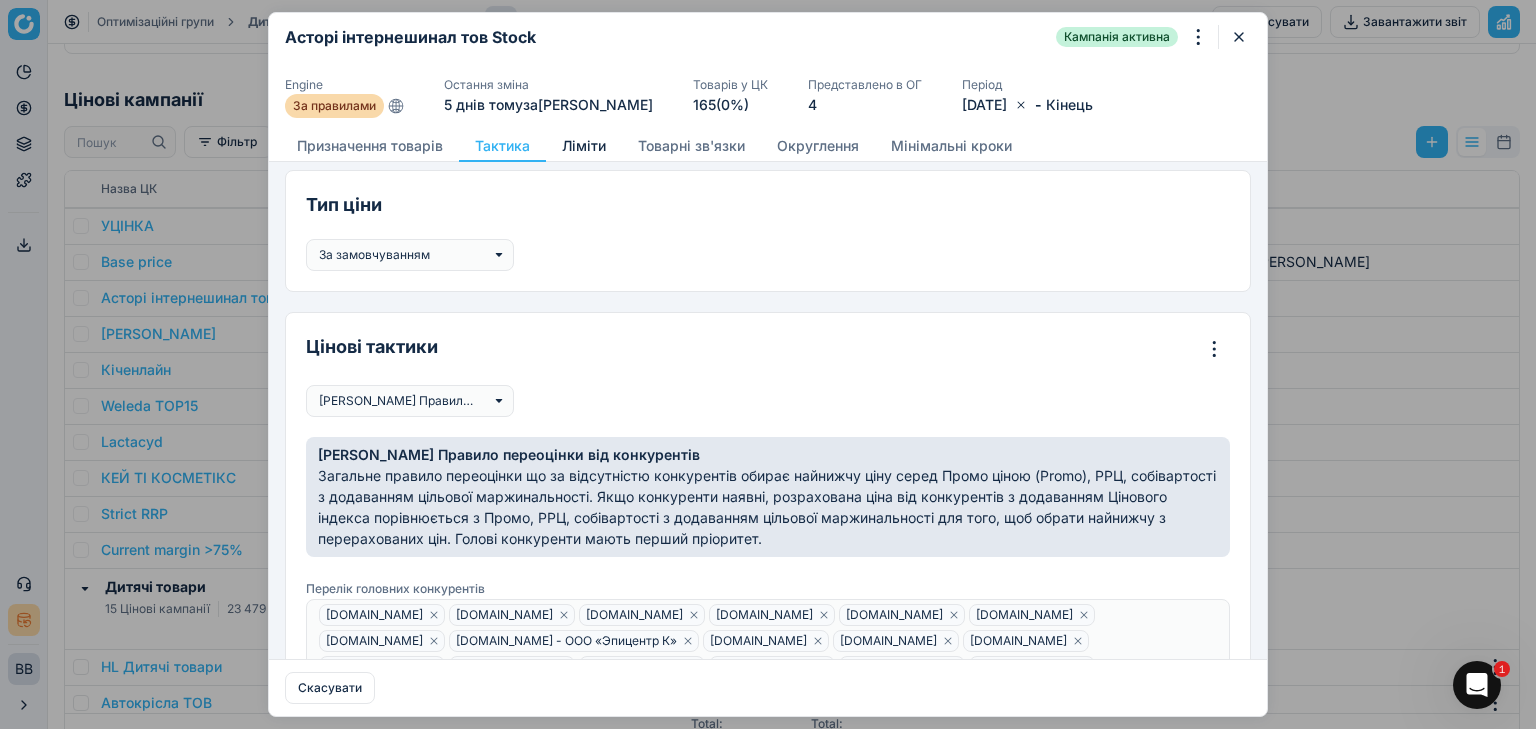 click on "Ліміти" at bounding box center [584, 146] 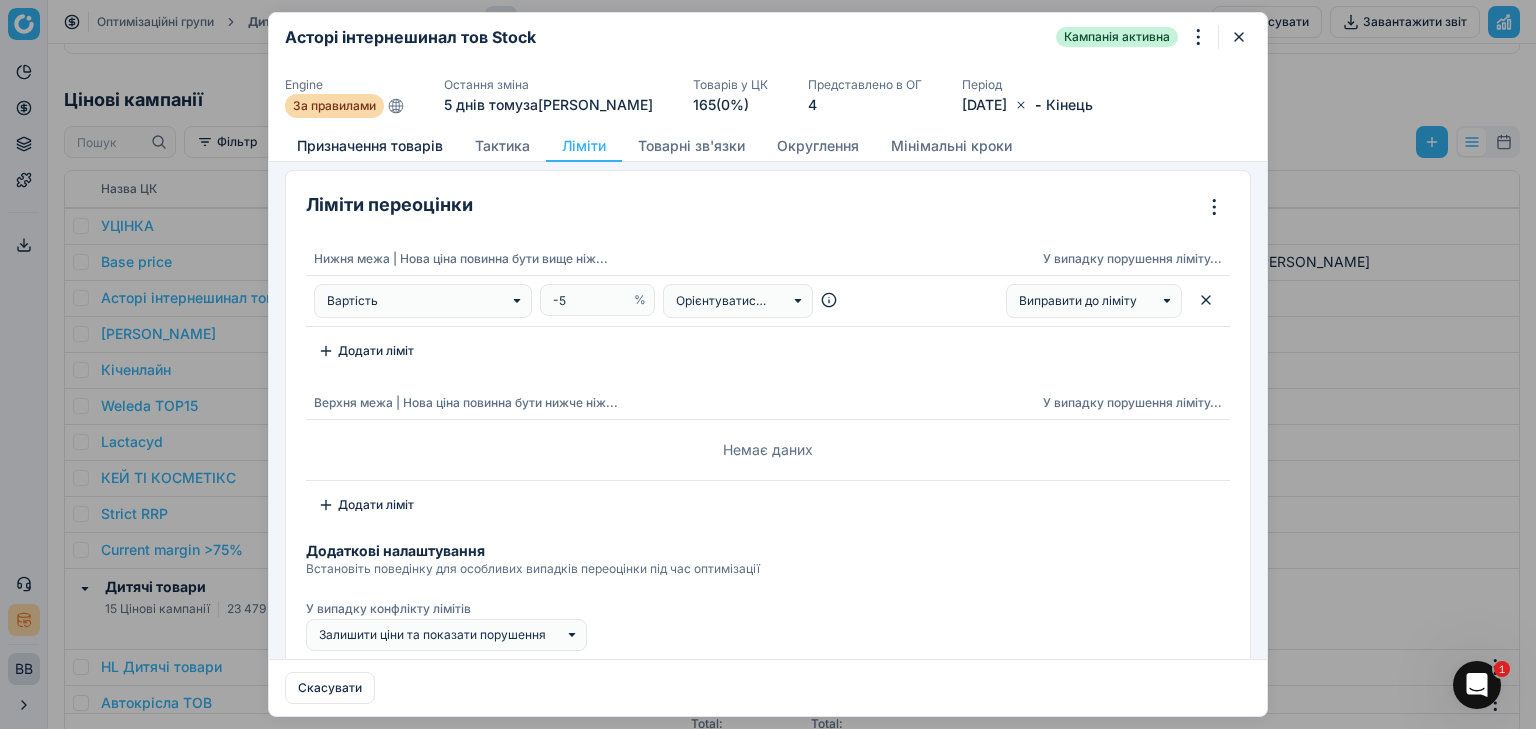 click on "Призначення товарів" at bounding box center [370, 146] 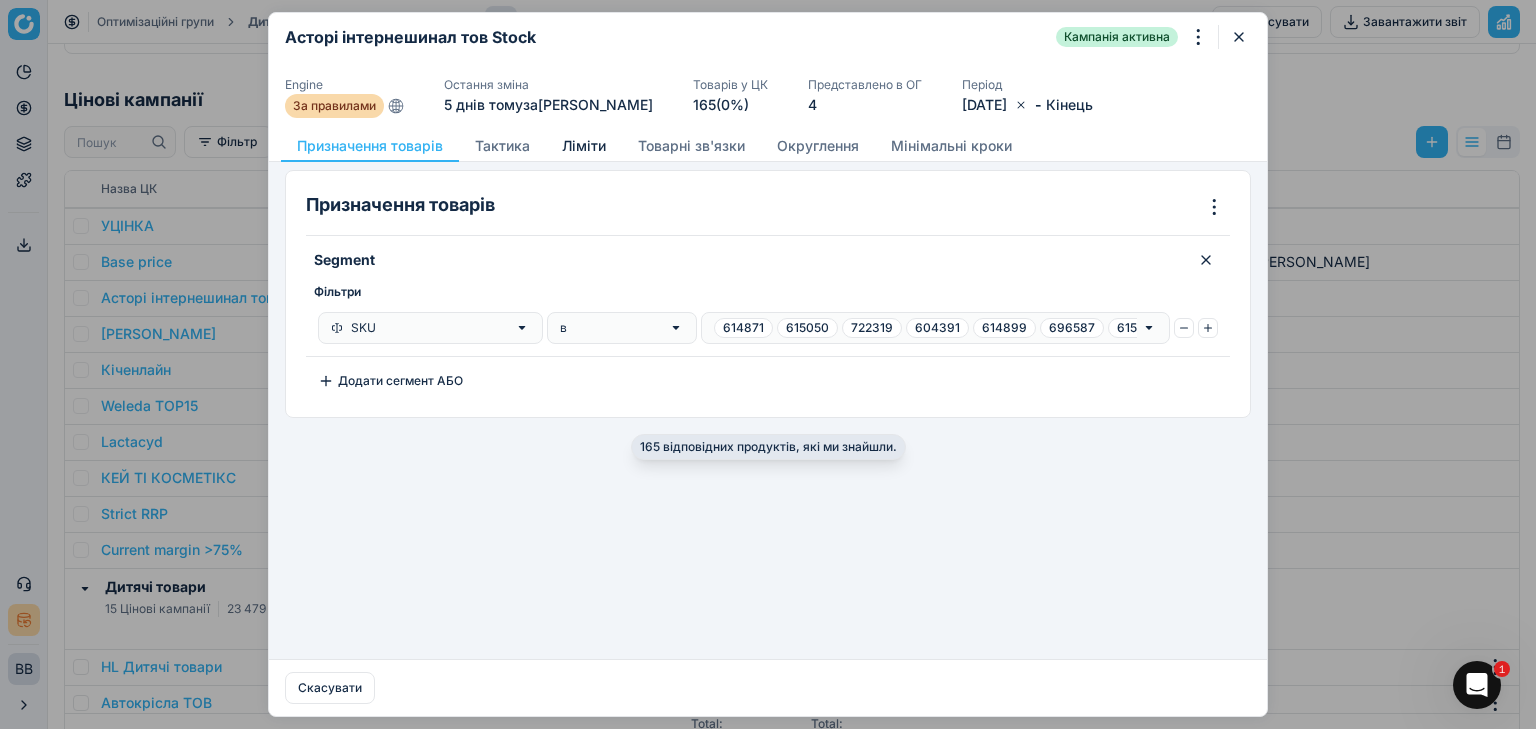 click on "Ліміти" at bounding box center (584, 146) 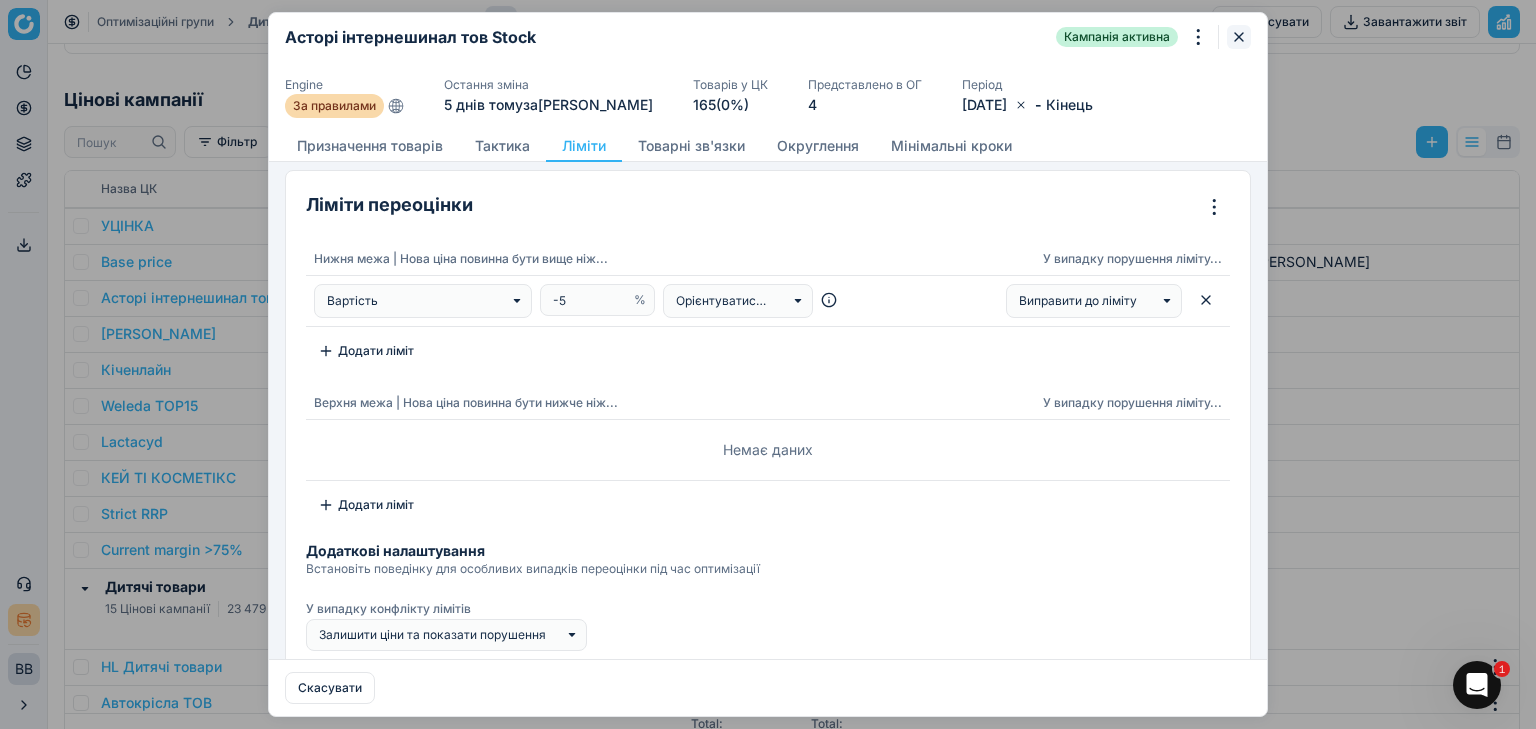 click 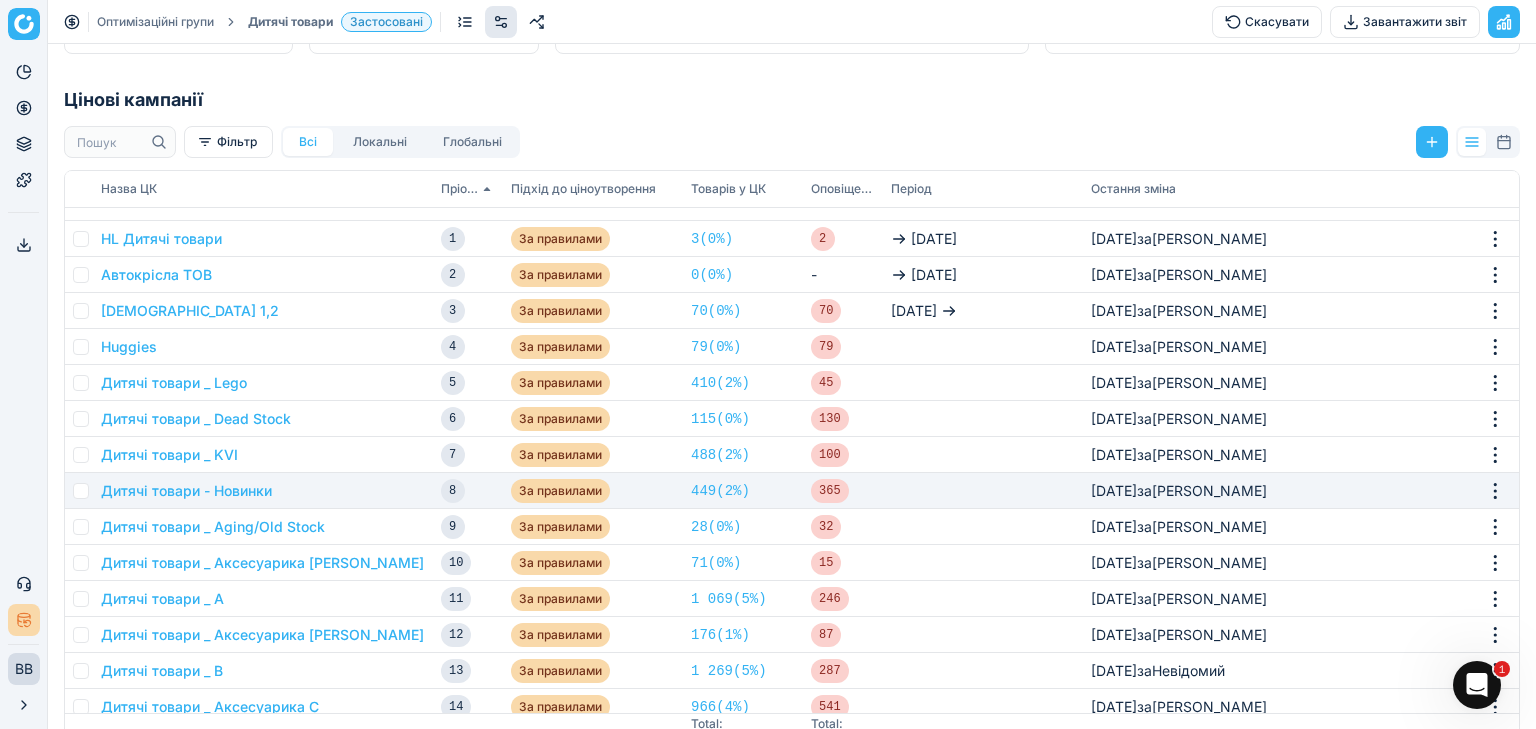 scroll, scrollTop: 555, scrollLeft: 0, axis: vertical 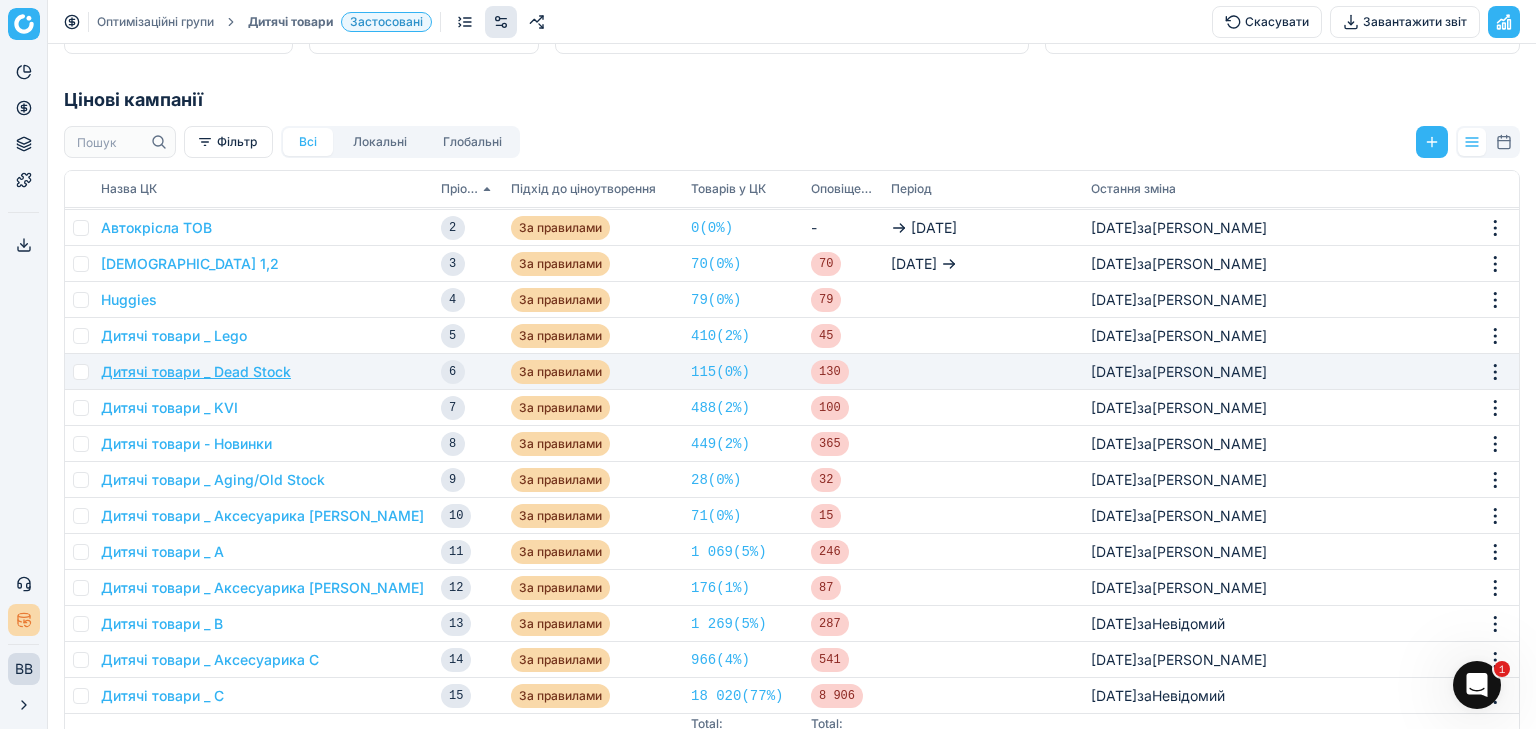 click on "Дитячі товари _ Dead Stock" at bounding box center (196, 372) 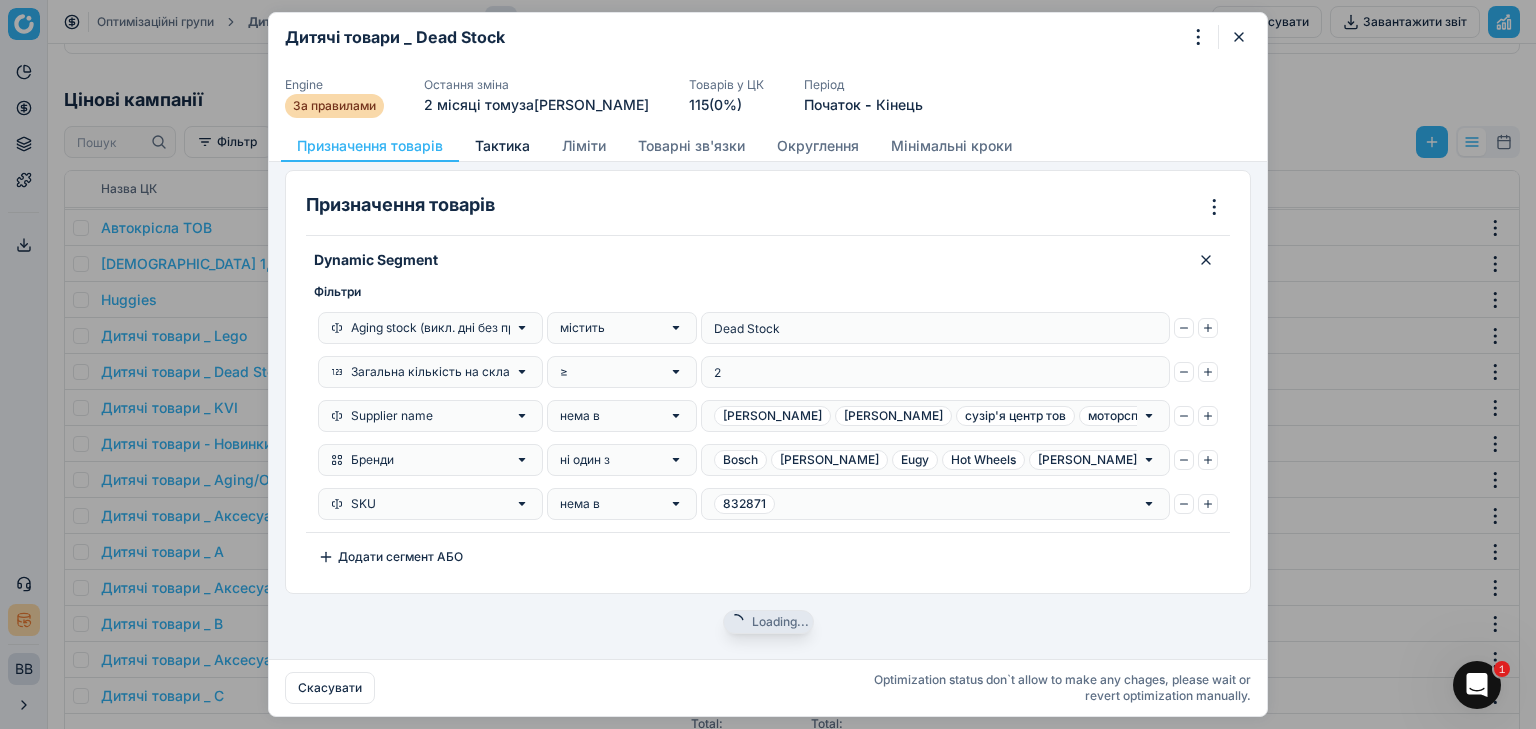 click on "Тактика" at bounding box center (502, 146) 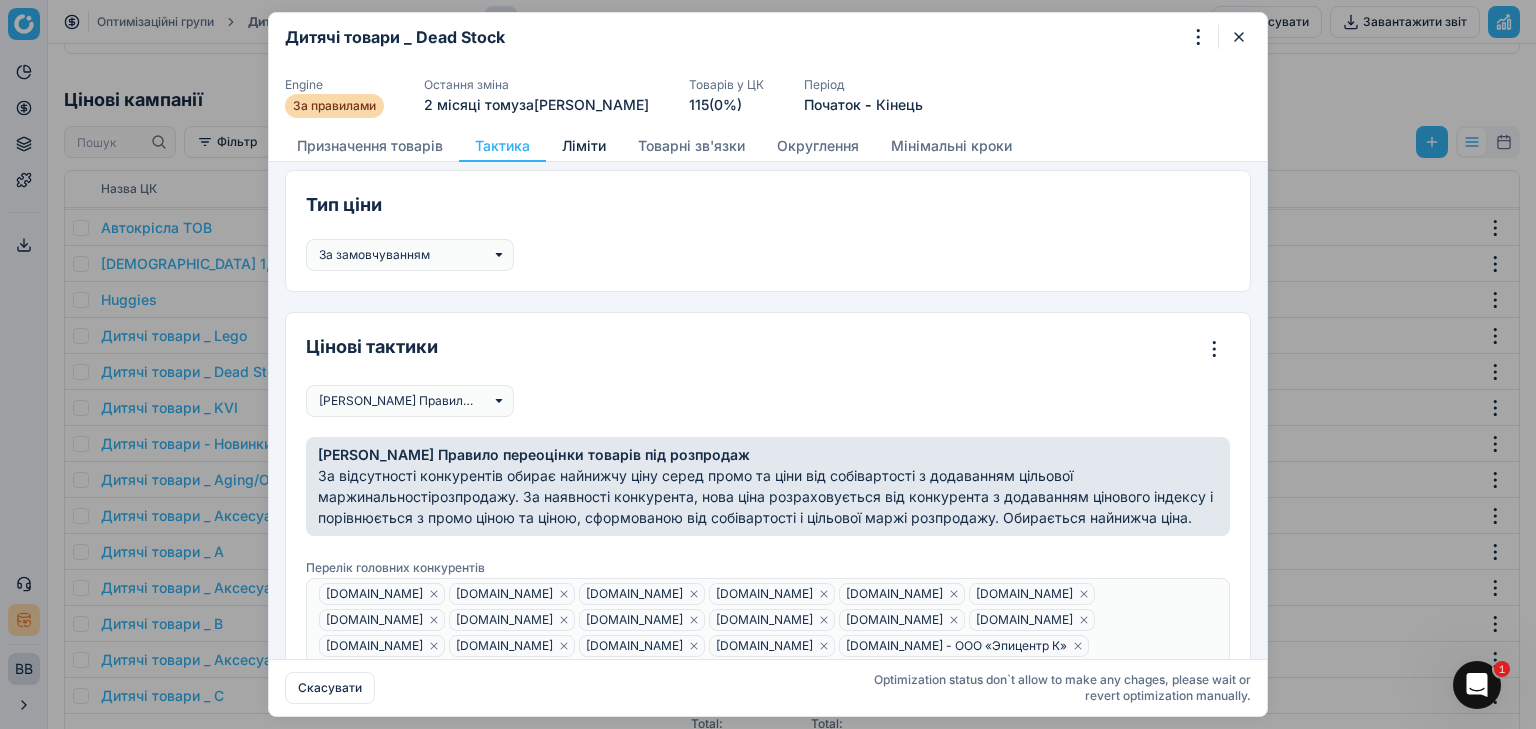 click on "Ліміти" at bounding box center [584, 146] 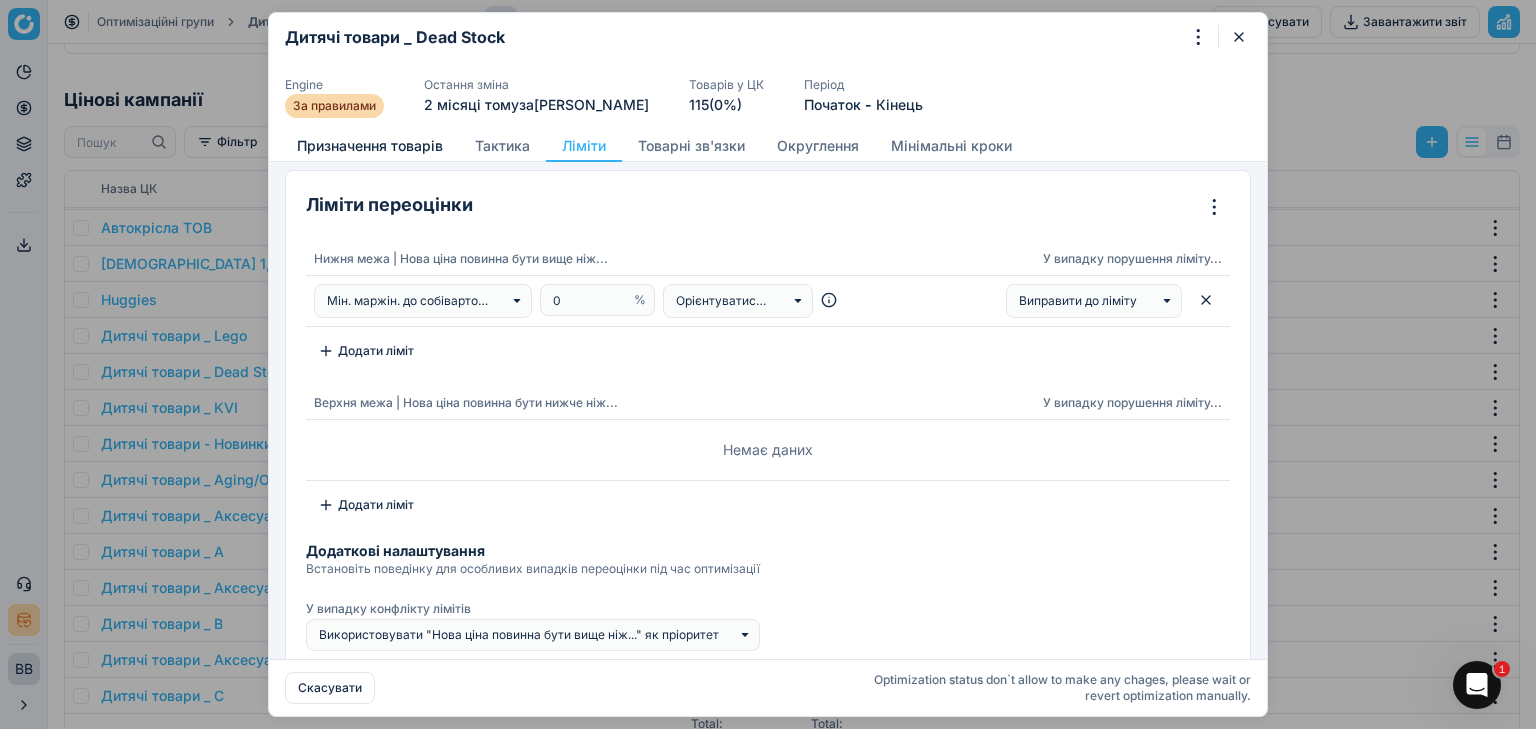 click on "Призначення товарів" at bounding box center (370, 146) 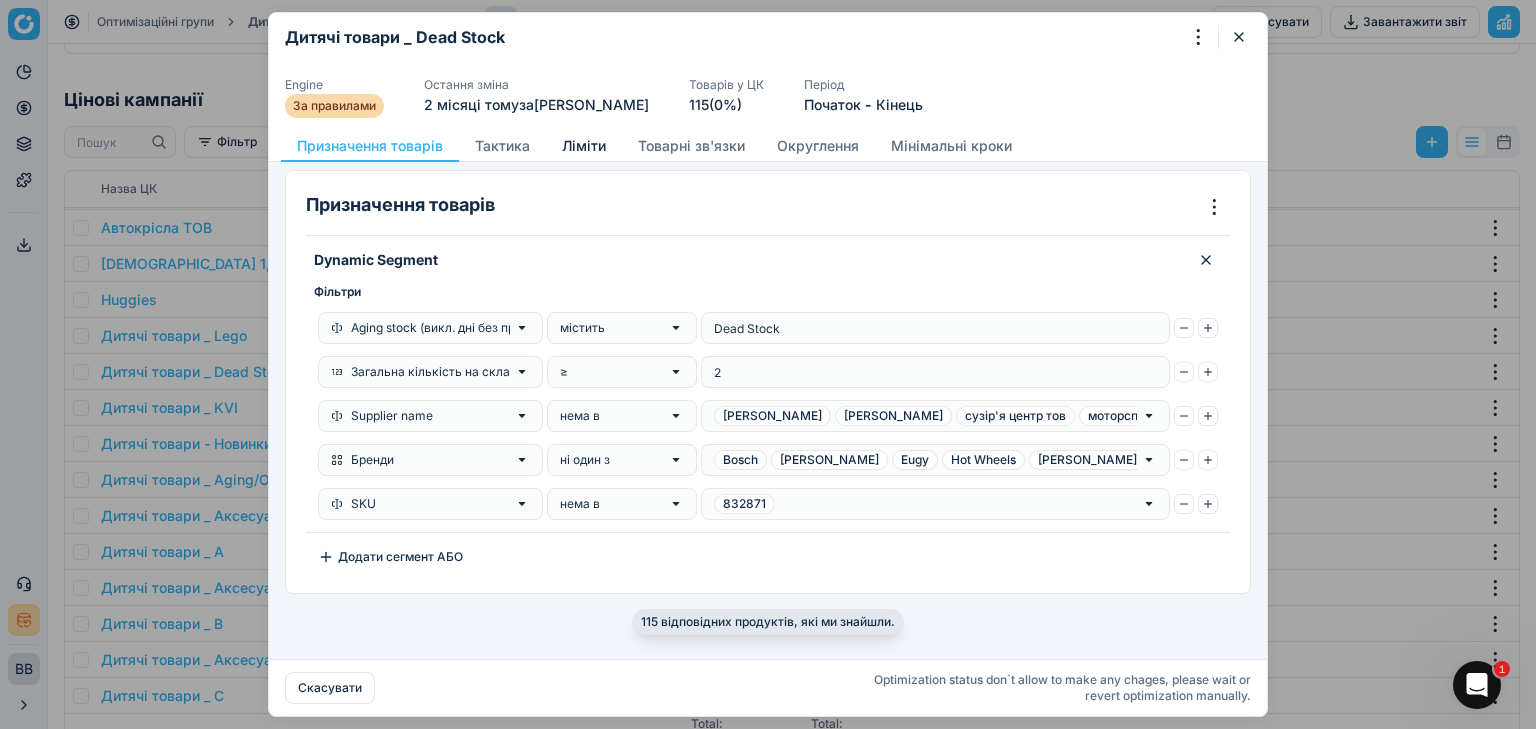 click on "Ліміти" at bounding box center (584, 146) 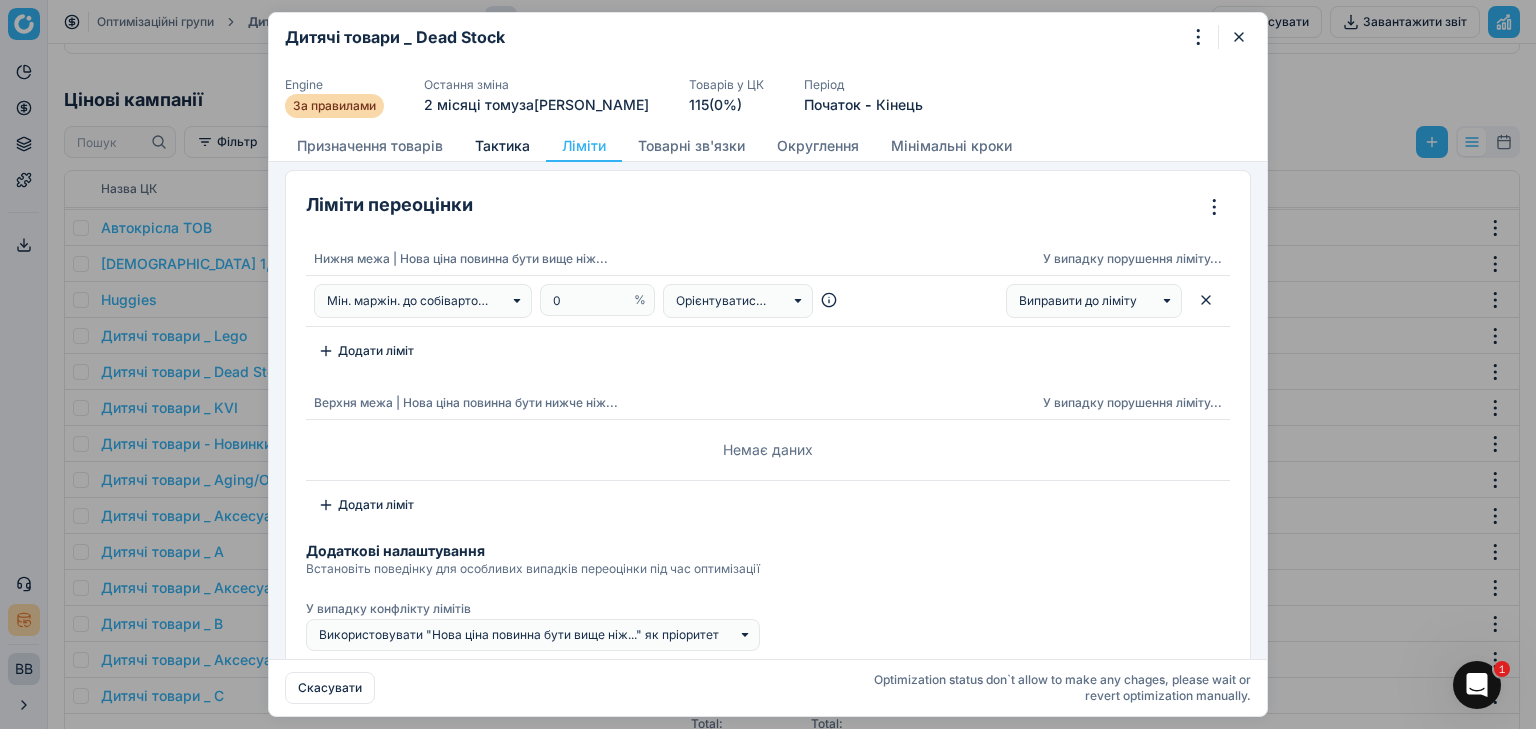 click on "Тактика" at bounding box center [502, 146] 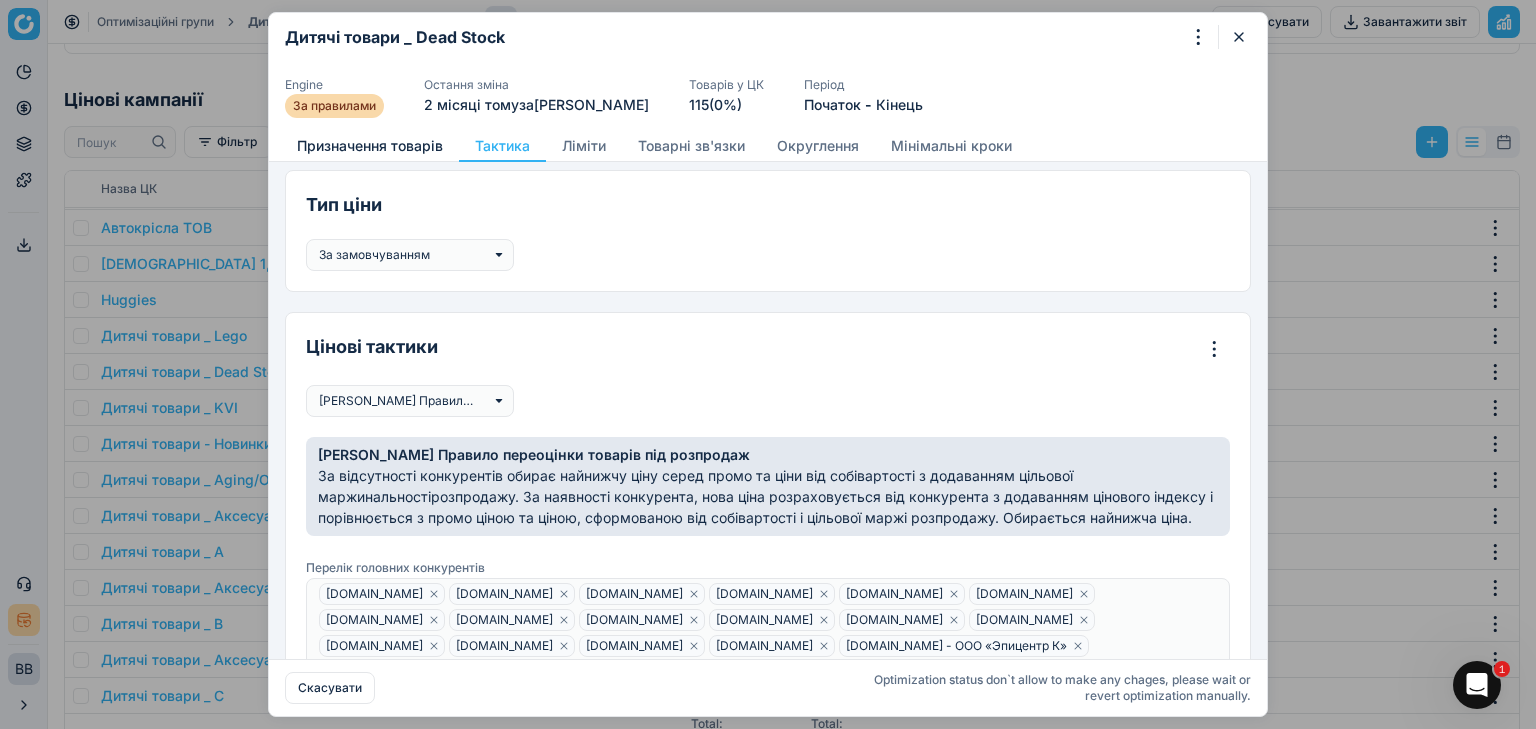 click on "Призначення товарів" at bounding box center (370, 146) 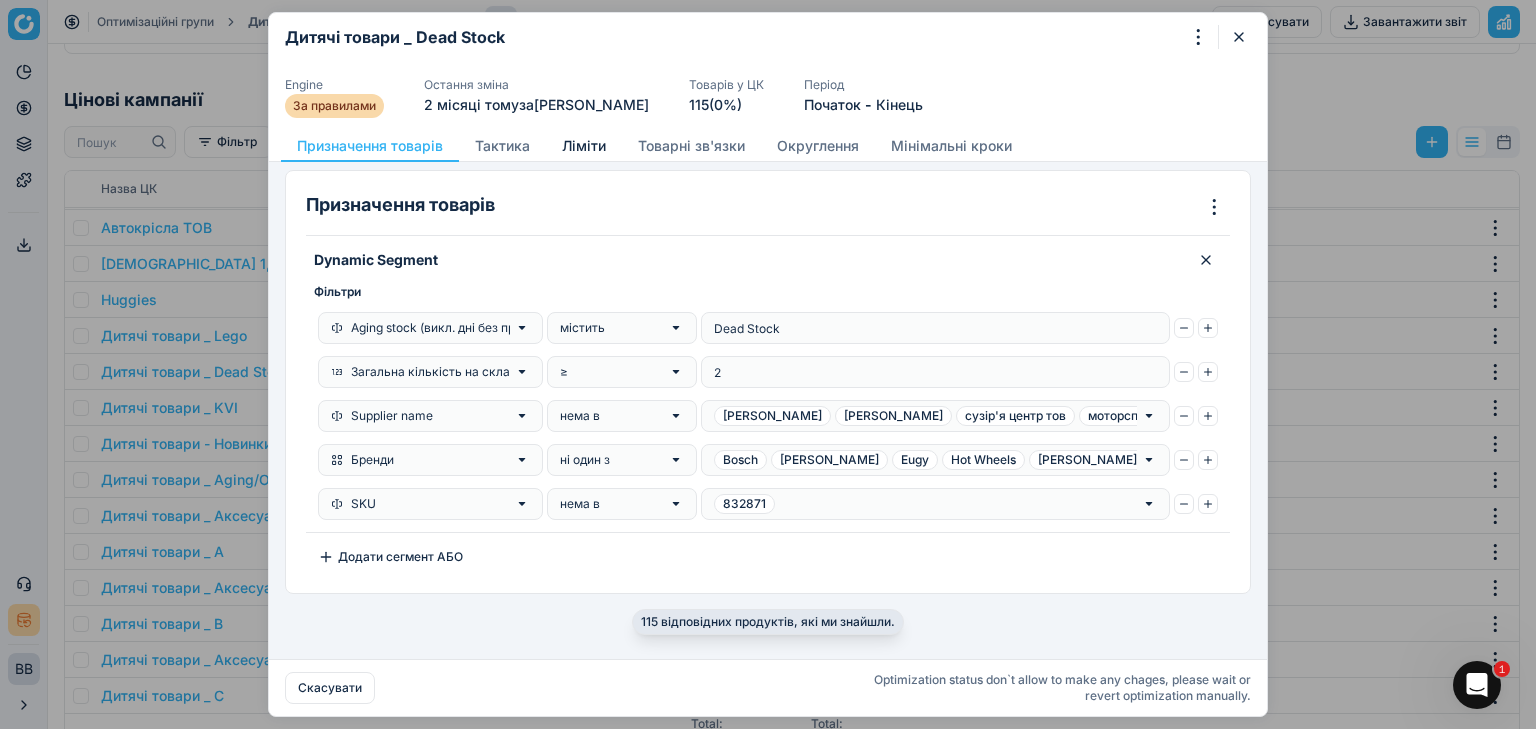 click on "Ліміти" at bounding box center [584, 146] 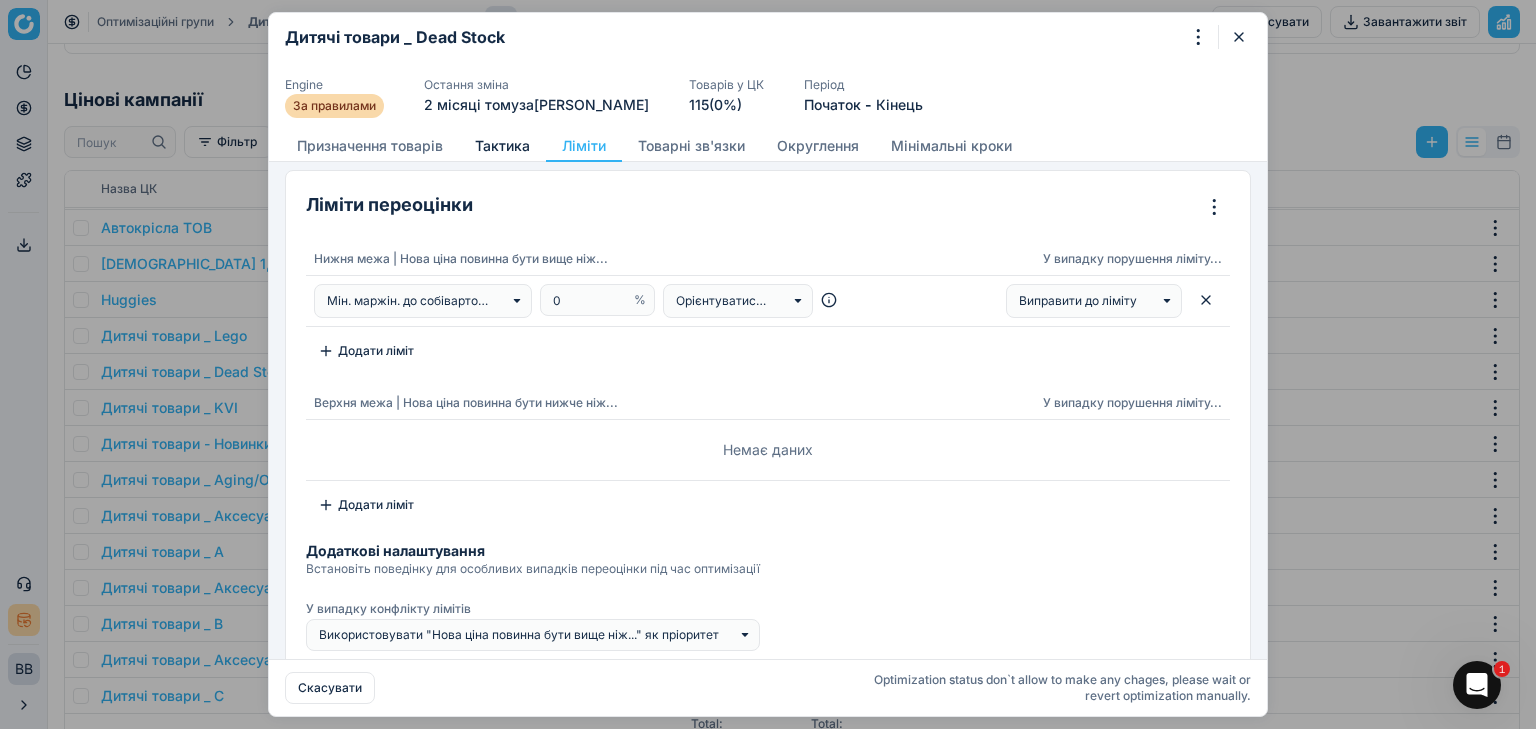 click on "Тактика" at bounding box center (502, 146) 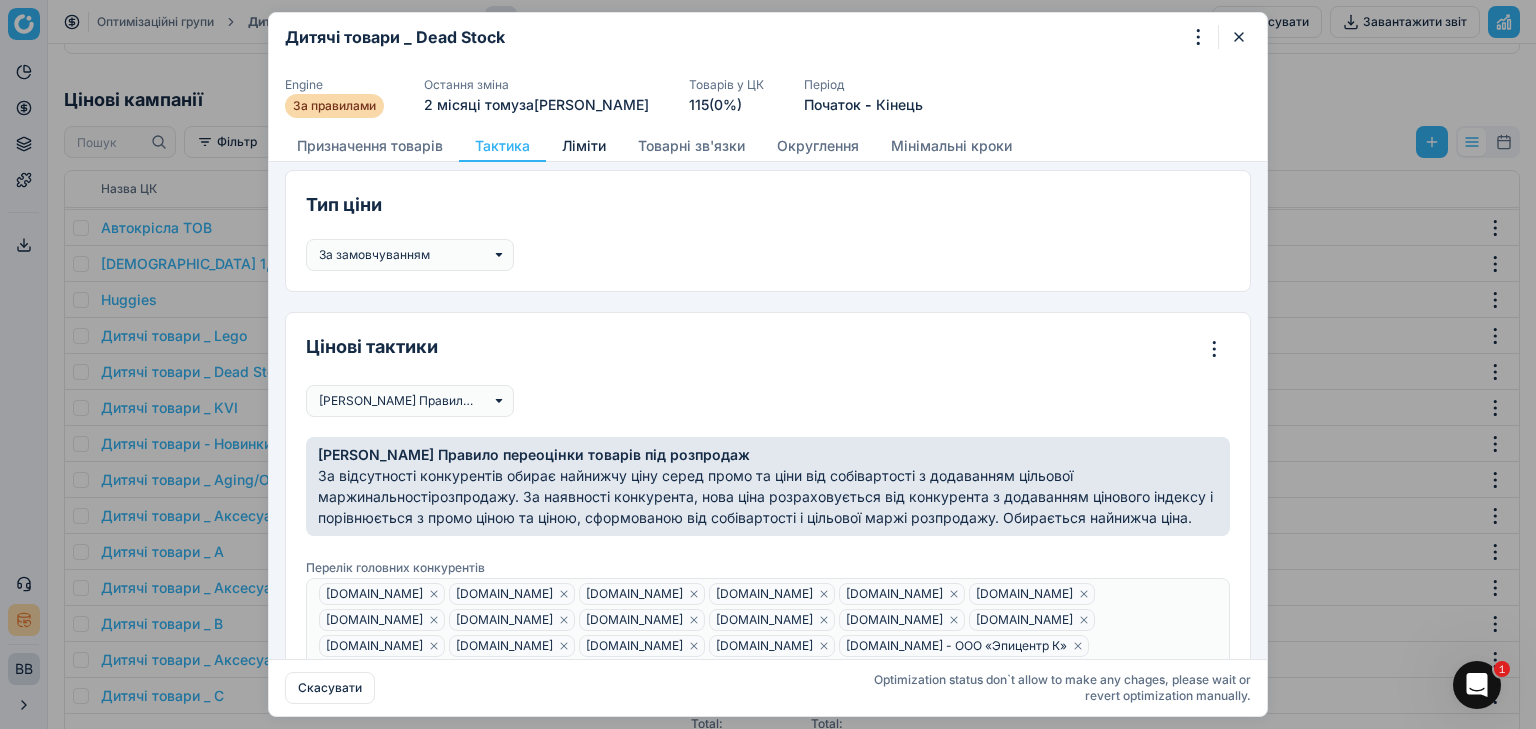 click on "Ліміти" at bounding box center [584, 146] 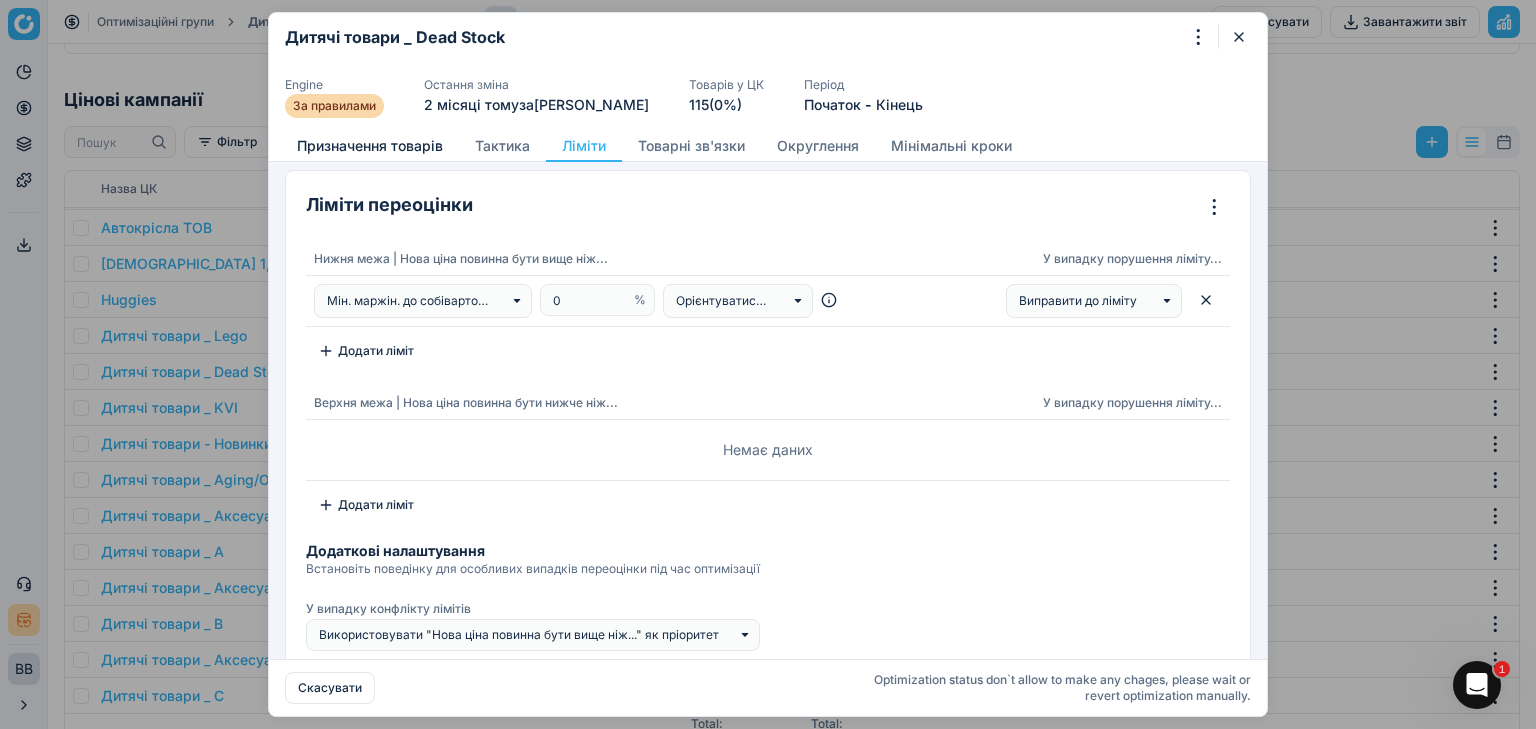 click on "Призначення товарів" at bounding box center [370, 146] 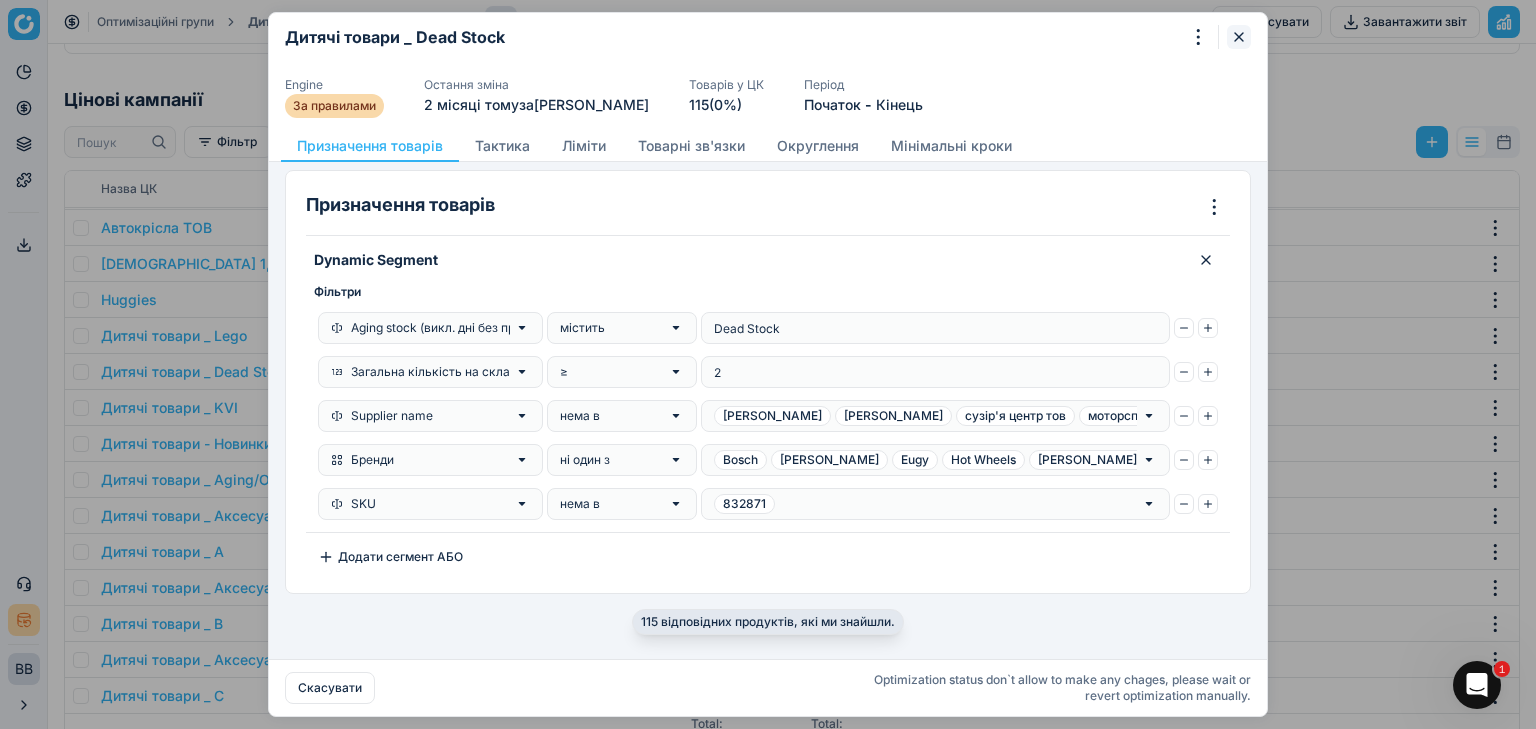 click 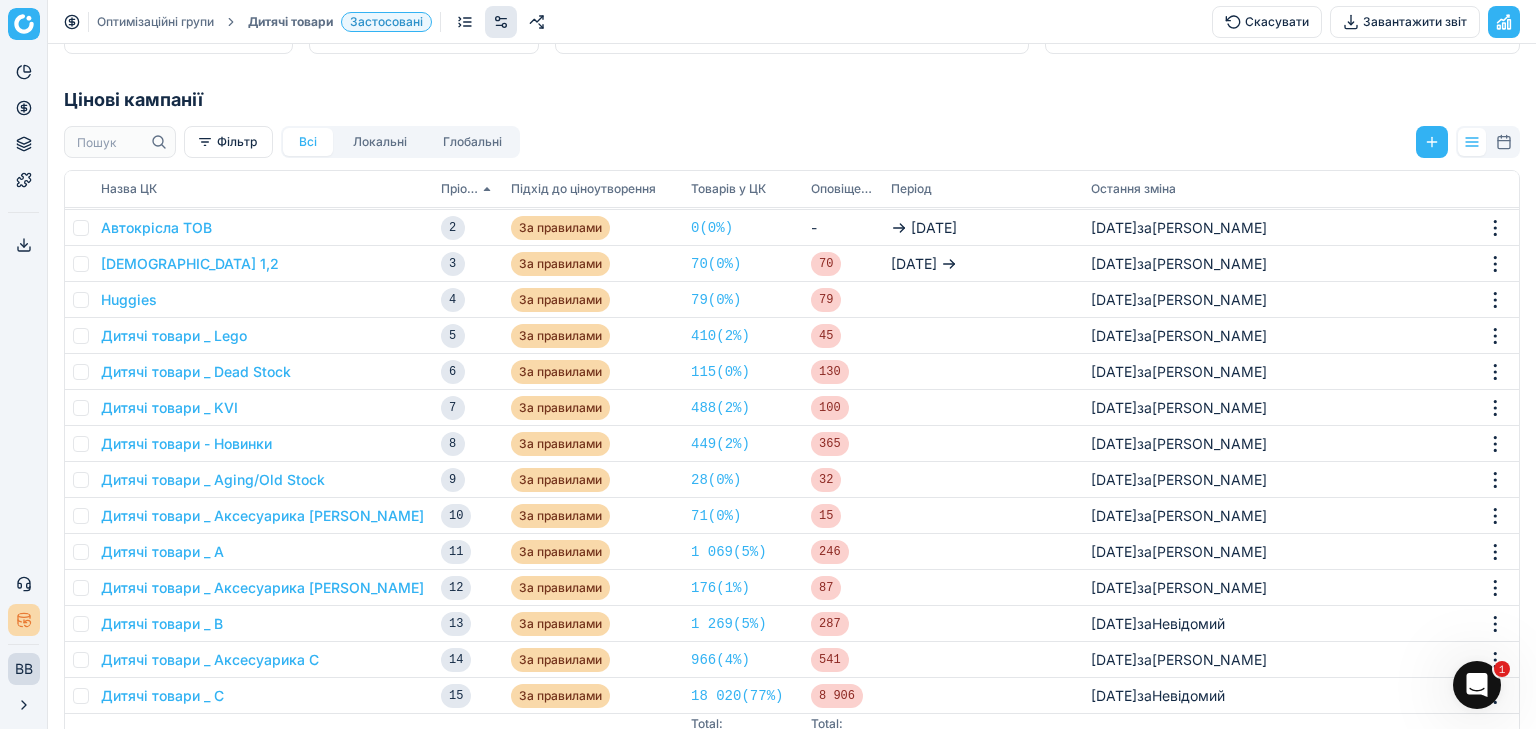 click on "Оптимізація вже була прийнята, будь ласка, відкликайте оптимізацію вручну перед внесенням змін. Параметри оптимізаційної групи Структура оптимізаційної групи Рівні Chain Суб'єкти продажів 1 Групи товарів 159 Цінова стратегія Ростити Товарообіг Підтримувати Маржинальність (Front), % Стратегія розпродажу Продажі в шт. Бізнес-обмеження   Максимальна кількість товарних лінійок для переоцінки   Активувати переоцінку від промо кампаній   Застосовувати якори   Застосуйте округлення Стоп-лист переоцінки   Товари з промо.   Товари, що перецінені менше   SKU is 516719" at bounding box center (792, -87) 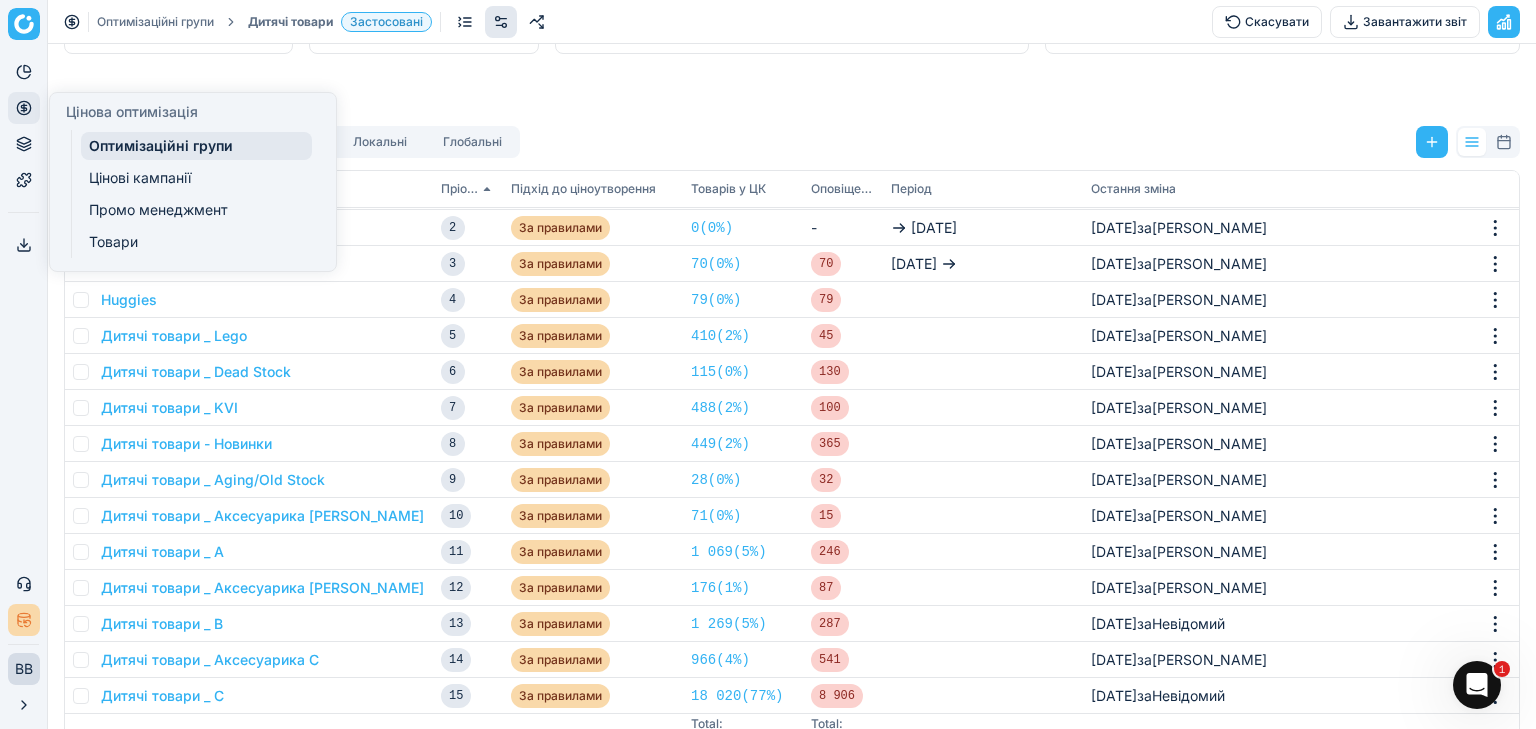 click 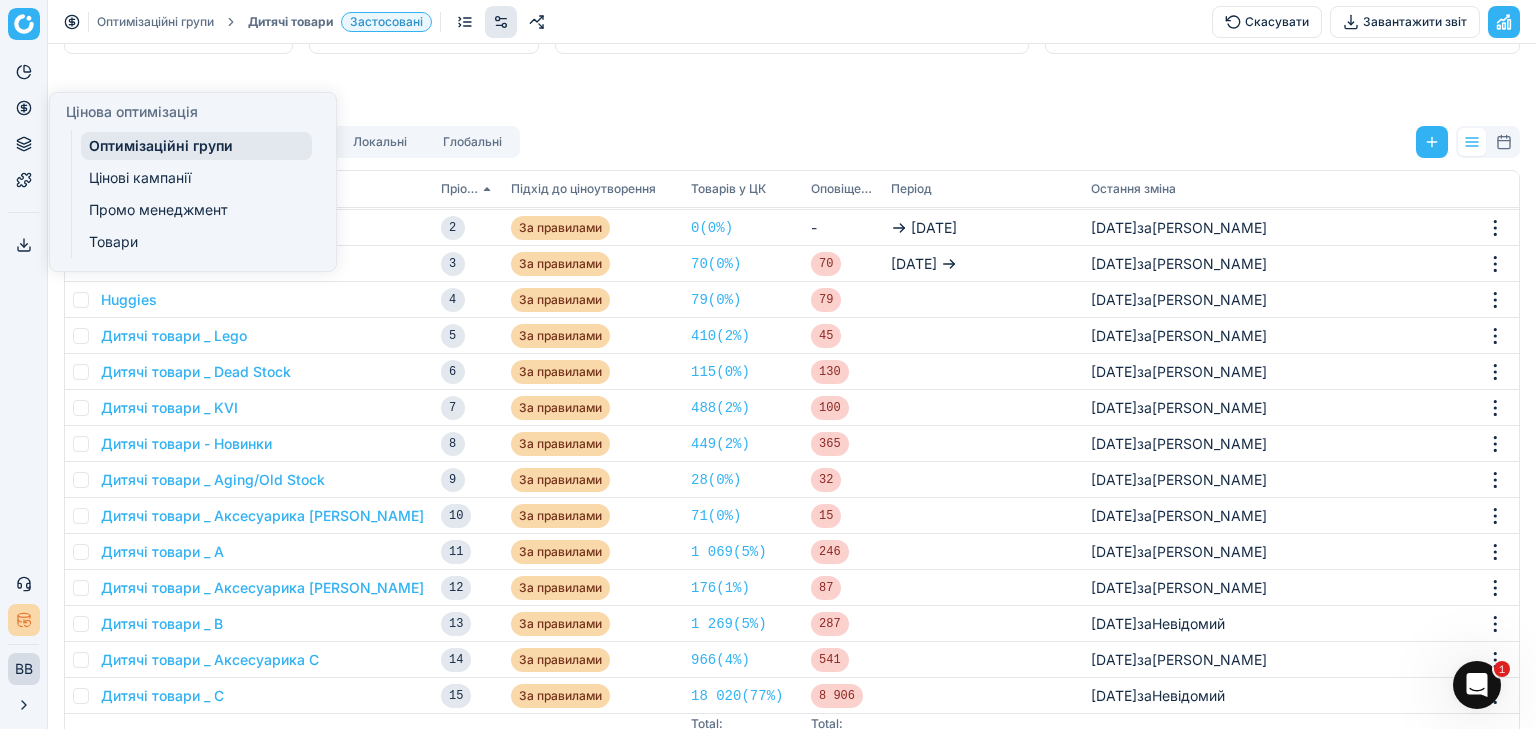click on "Оптимізаційні групи" at bounding box center [196, 146] 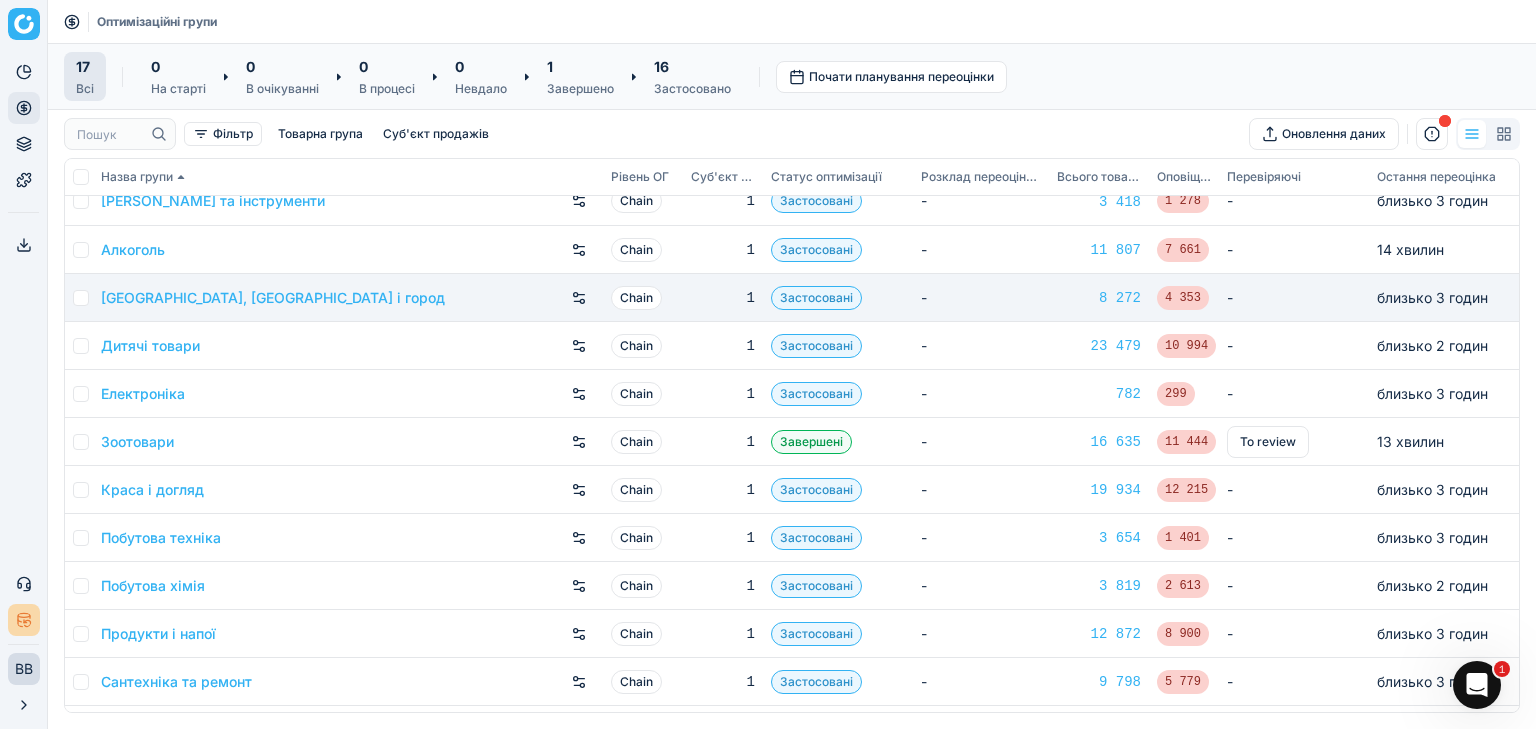 scroll, scrollTop: 0, scrollLeft: 0, axis: both 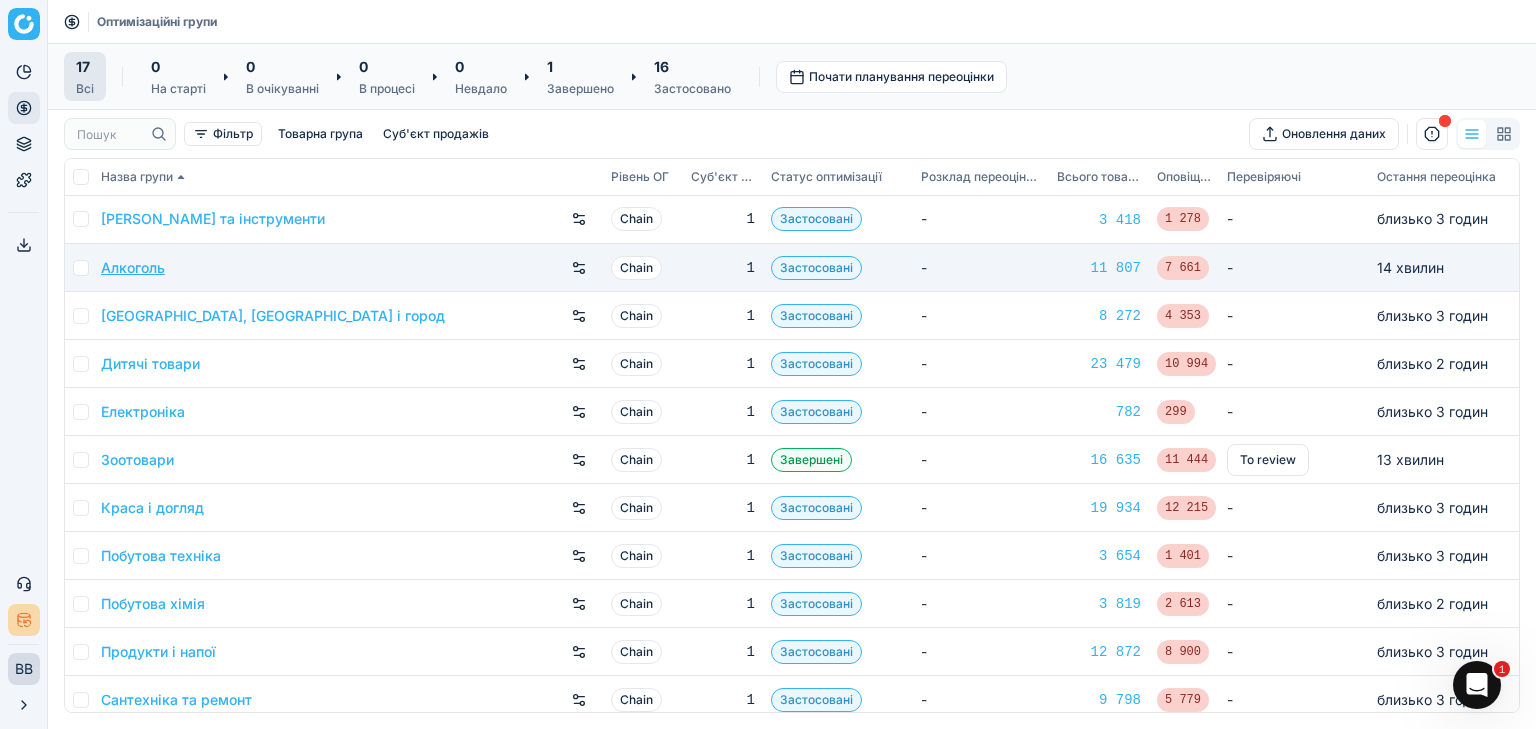 click on "Алкоголь" at bounding box center [133, 268] 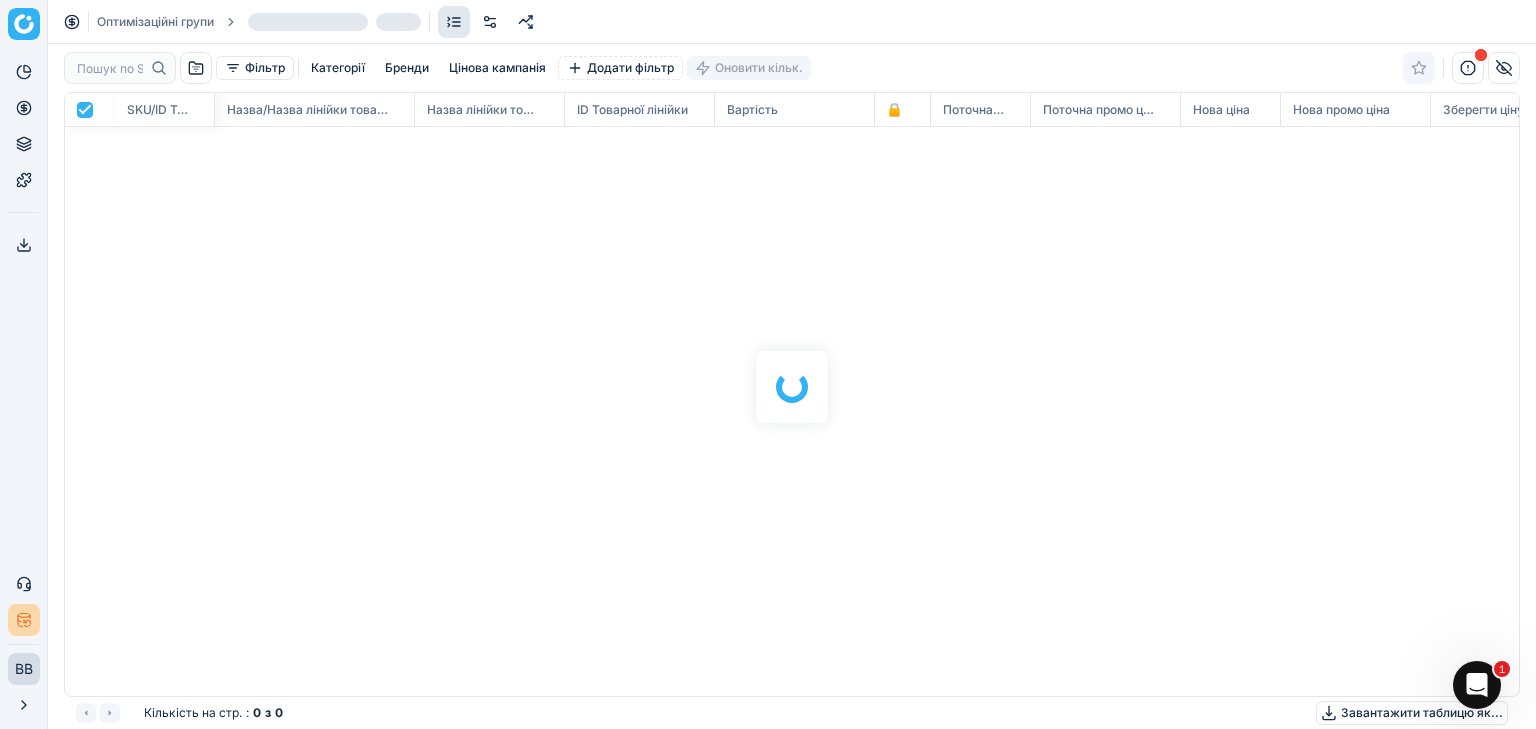 scroll, scrollTop: 579, scrollLeft: 1442, axis: both 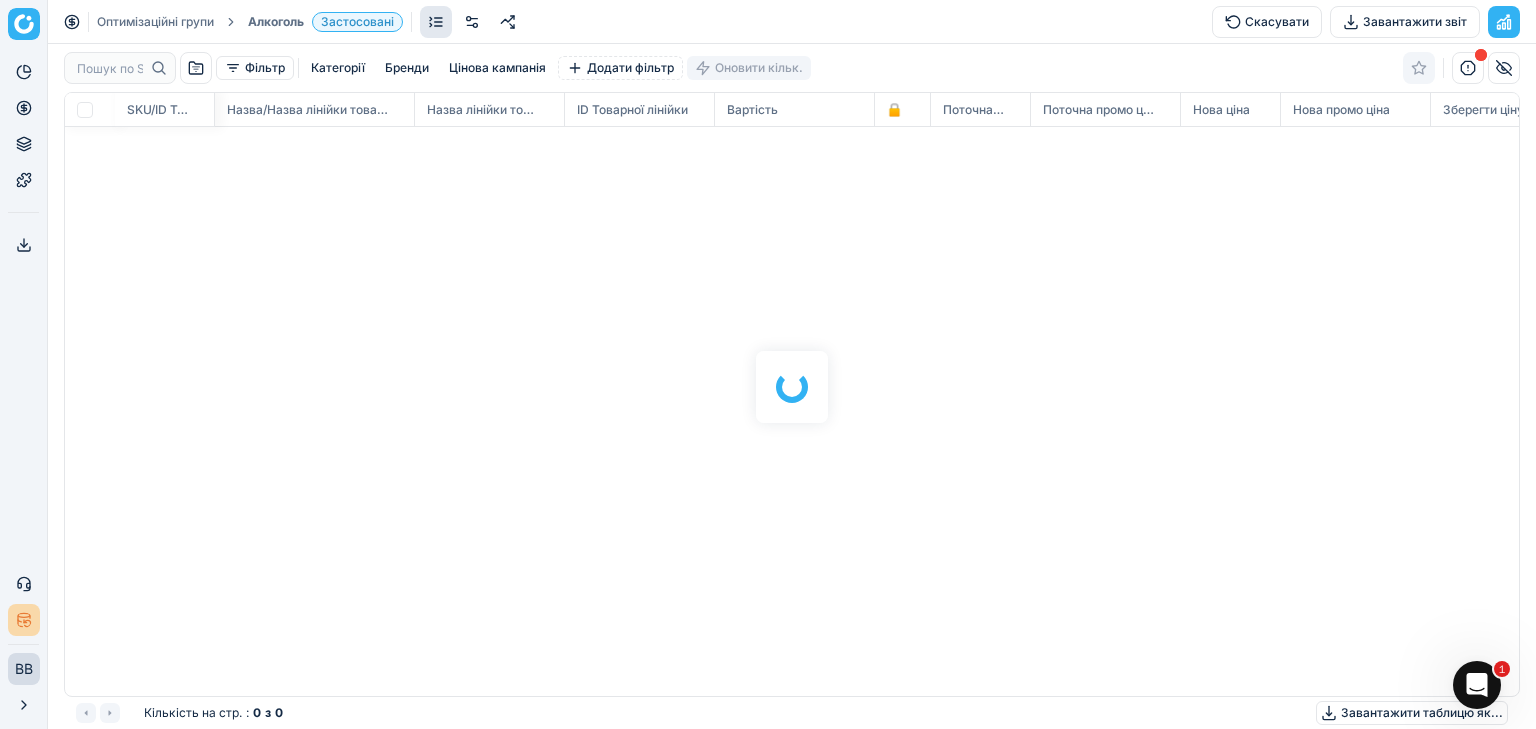 checkbox on "false" 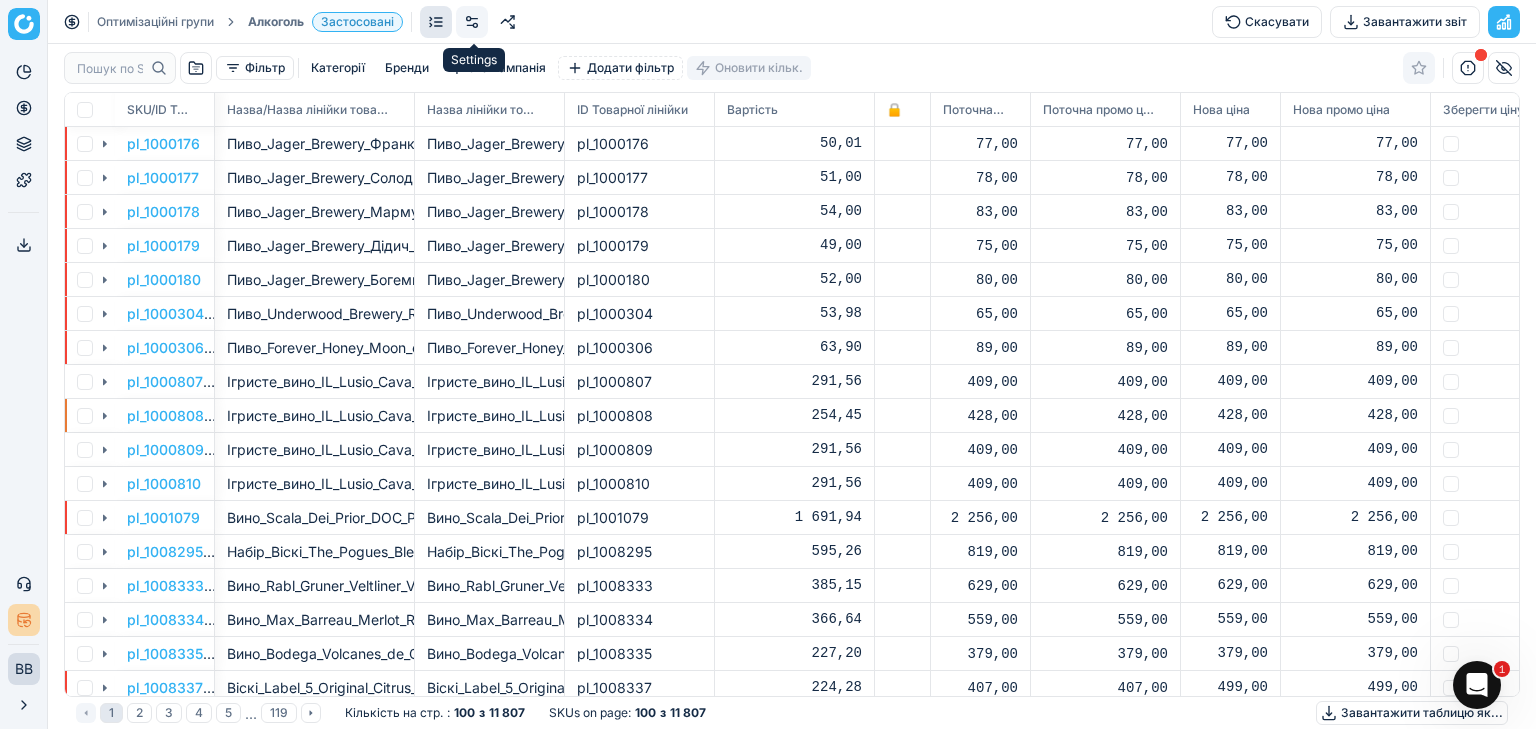 click 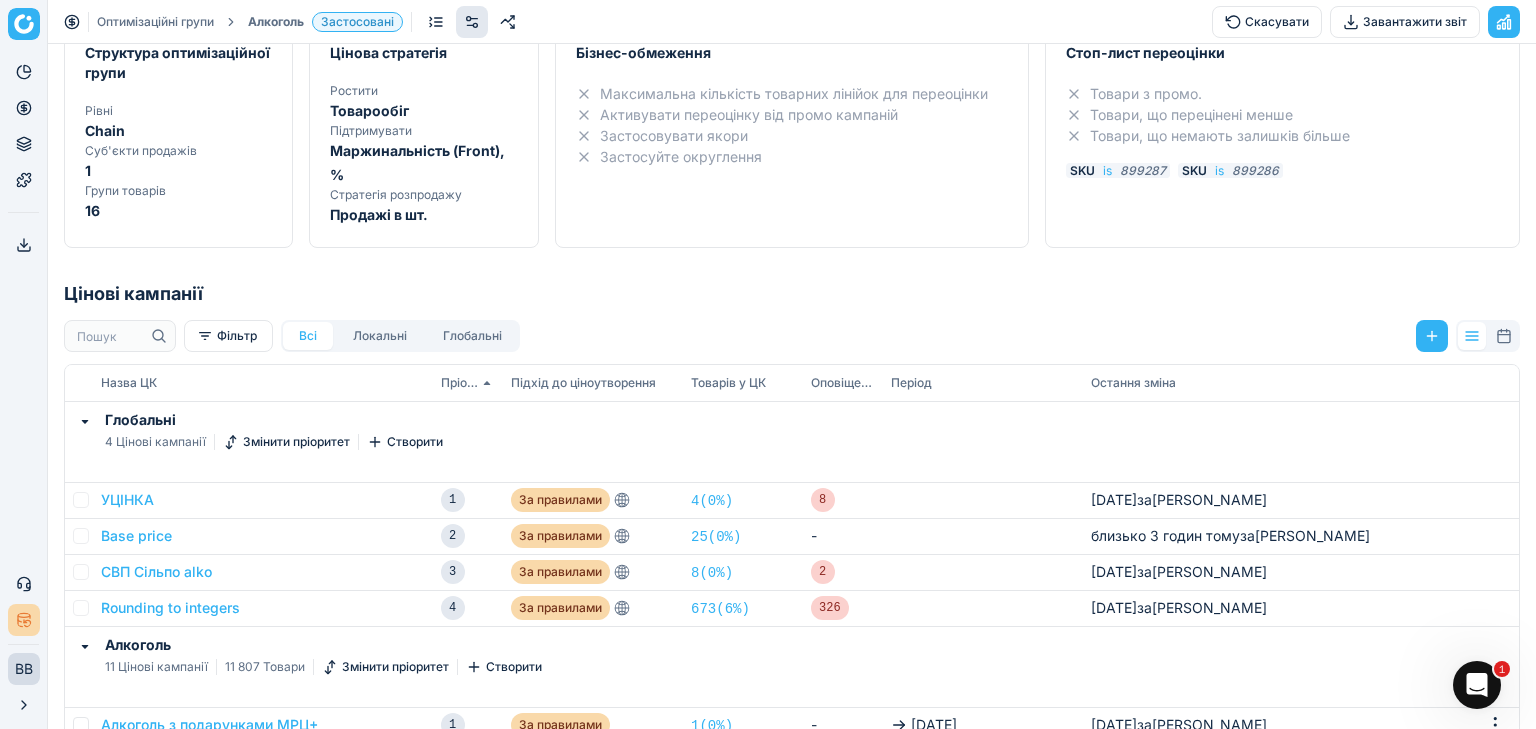 scroll, scrollTop: 160, scrollLeft: 0, axis: vertical 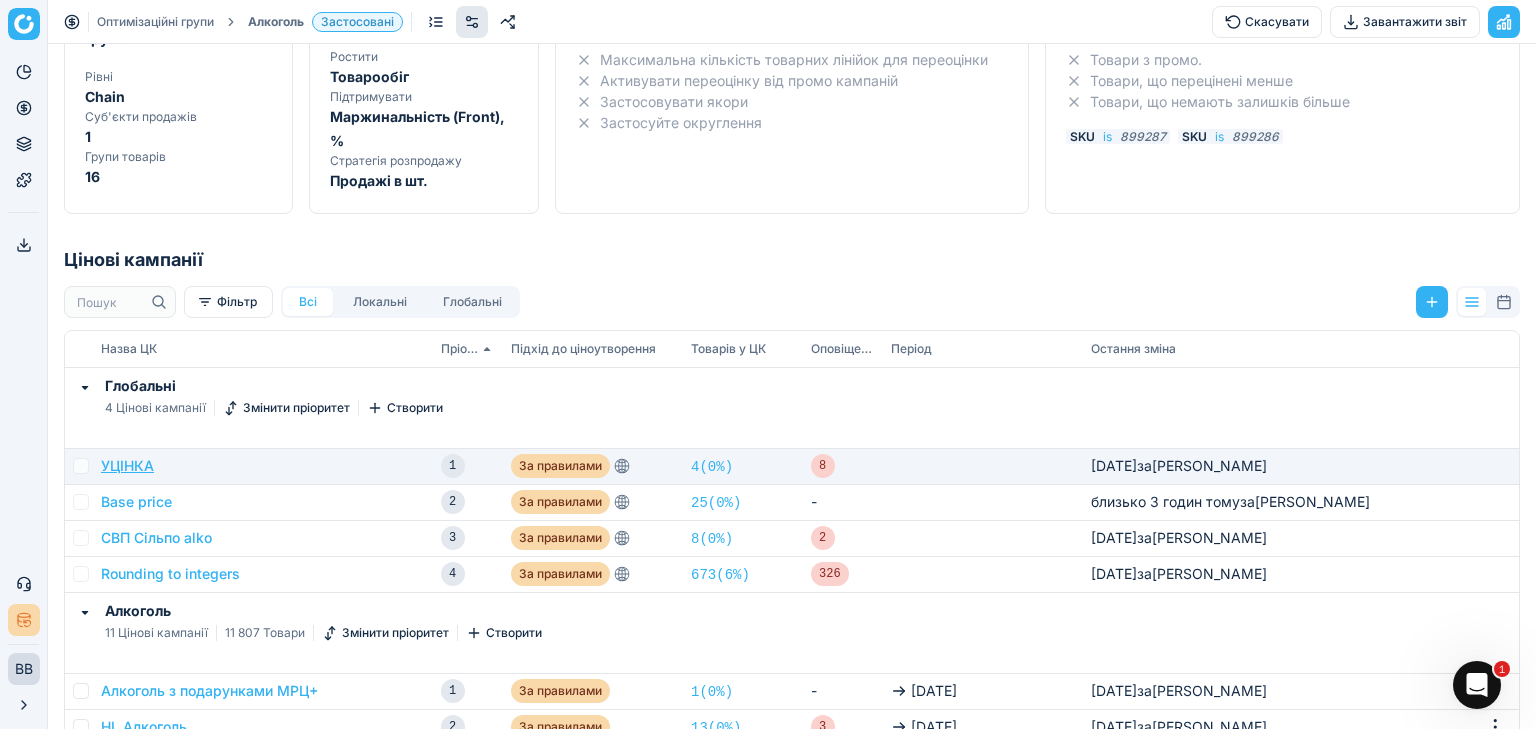 click on "УЦІНКА" at bounding box center (127, 466) 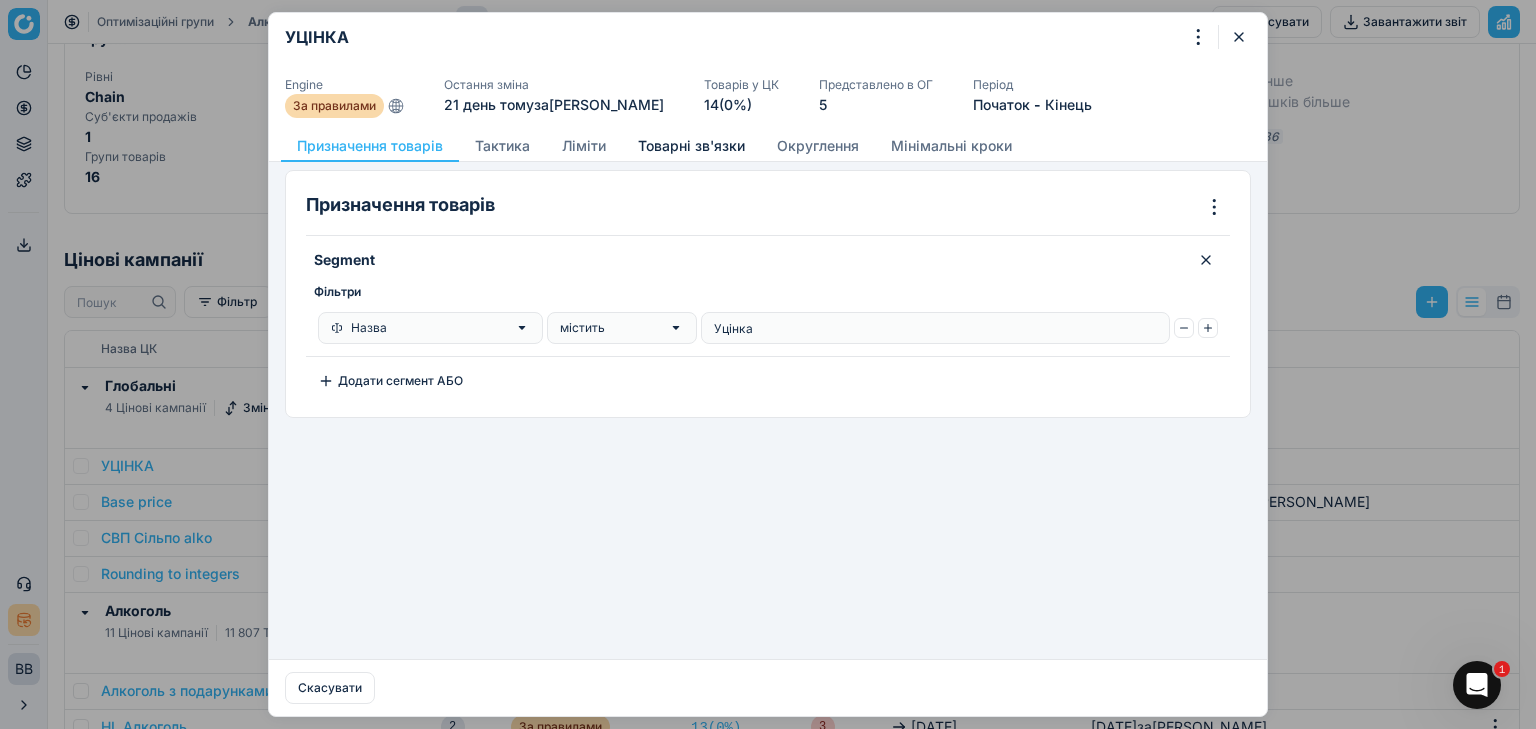 click on "Товарні зв'язки" at bounding box center (691, 146) 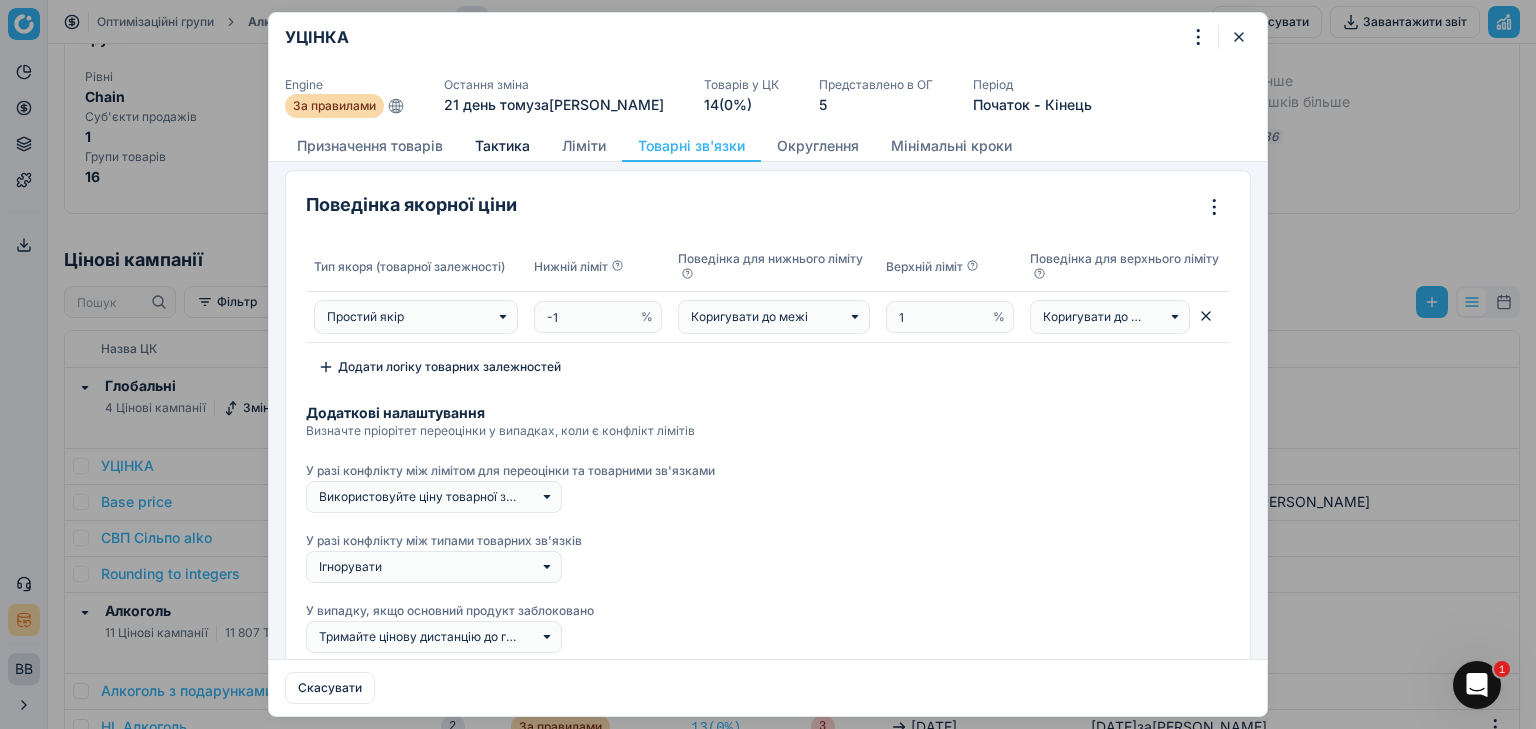 click on "Тактика" at bounding box center (502, 146) 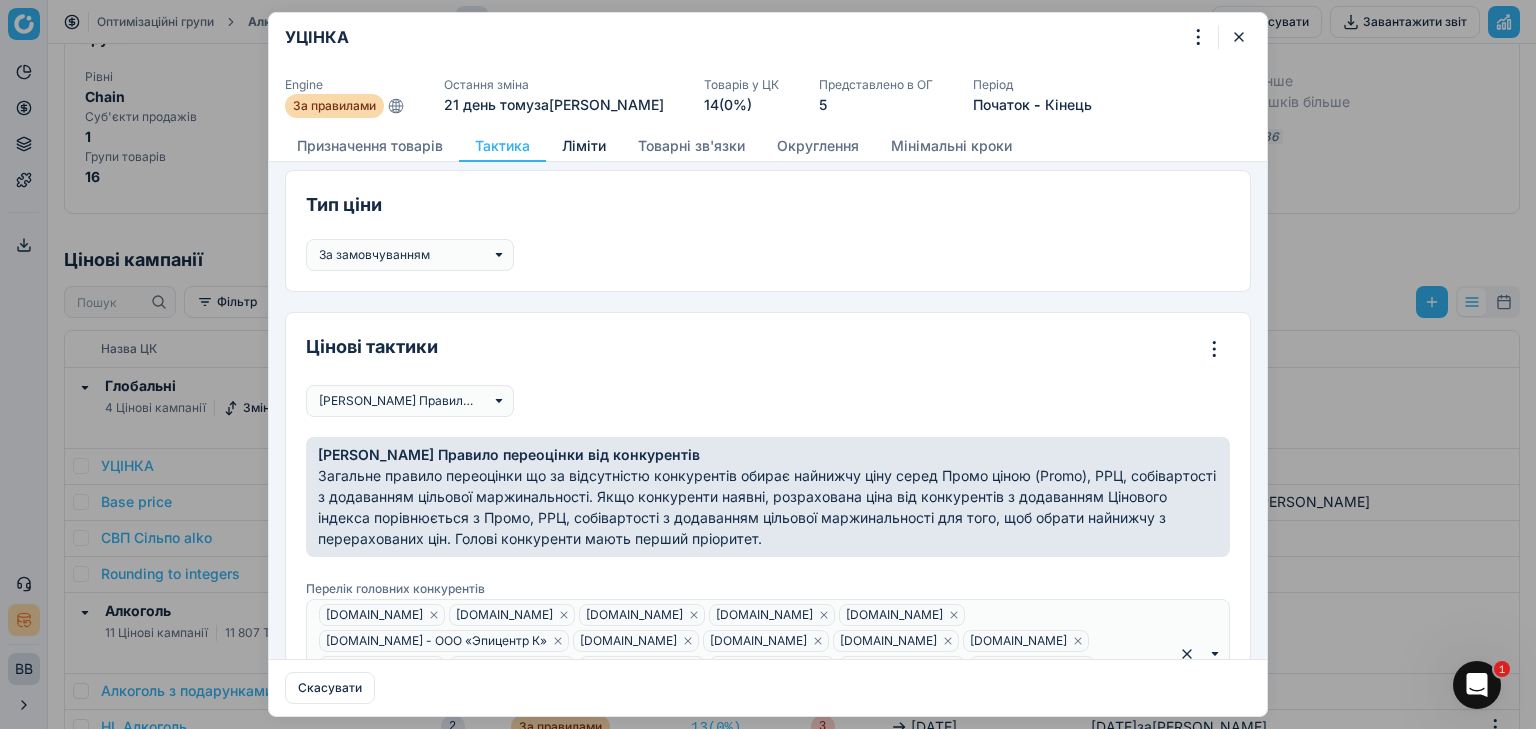 click on "Ліміти" at bounding box center (584, 146) 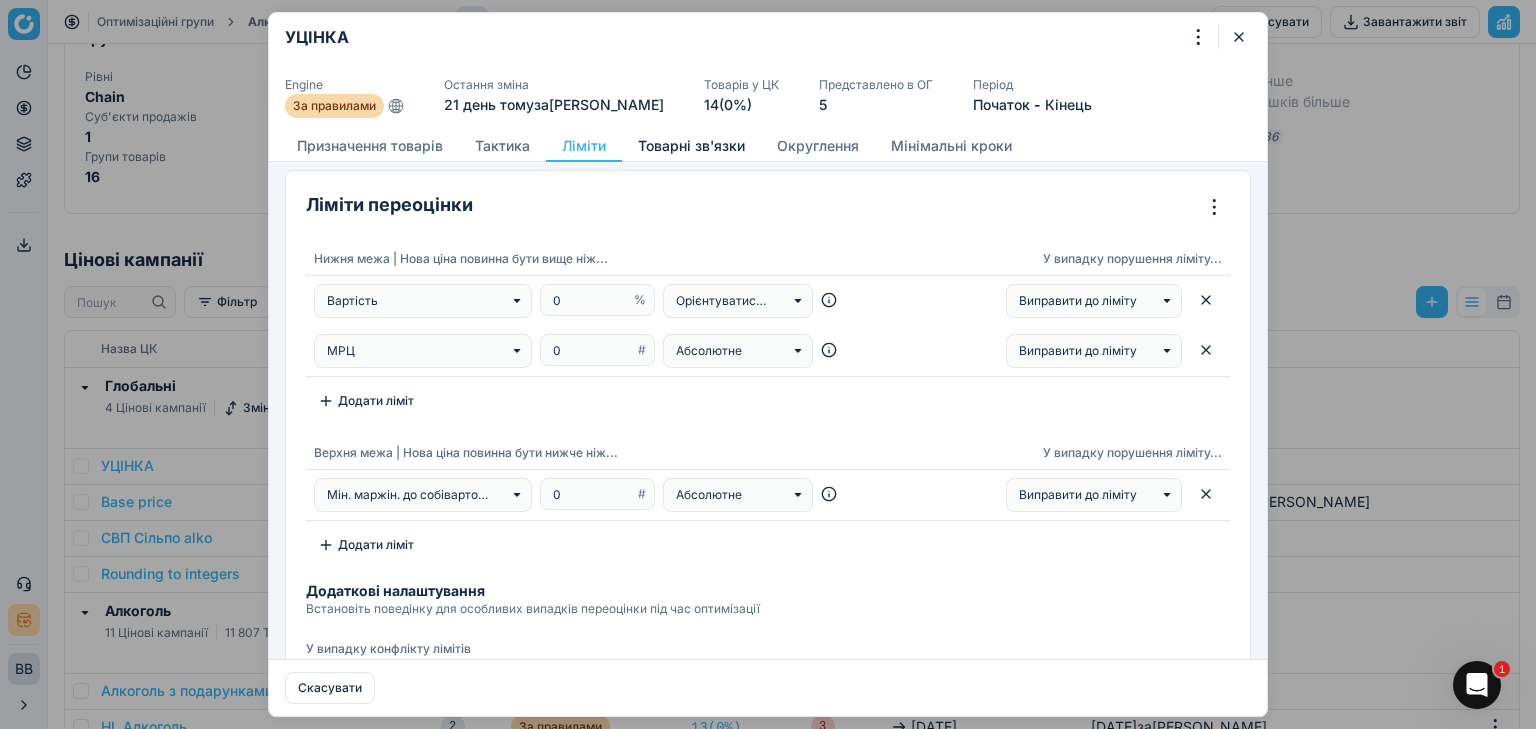 click on "Товарні зв'язки" at bounding box center [691, 146] 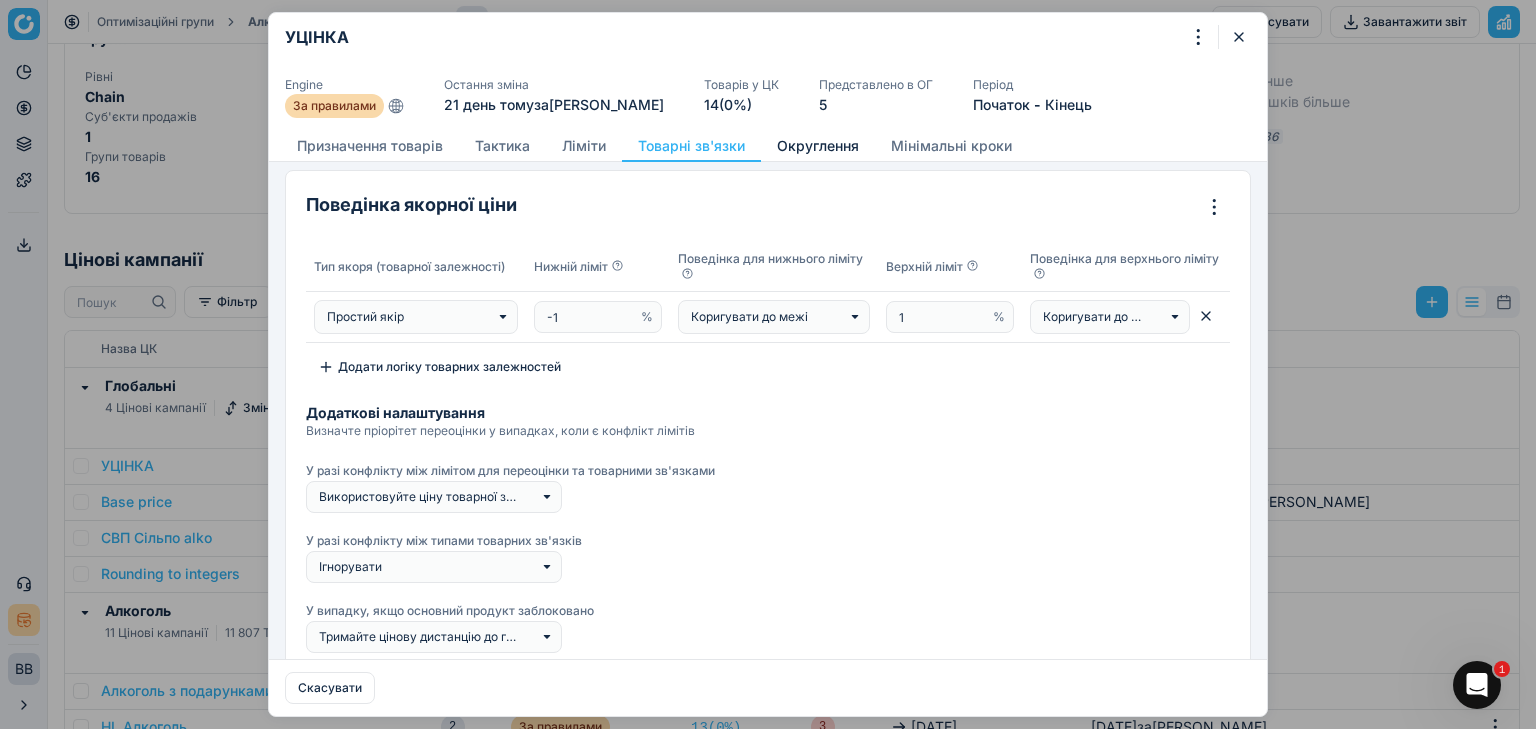 click on "Округлення" at bounding box center [818, 146] 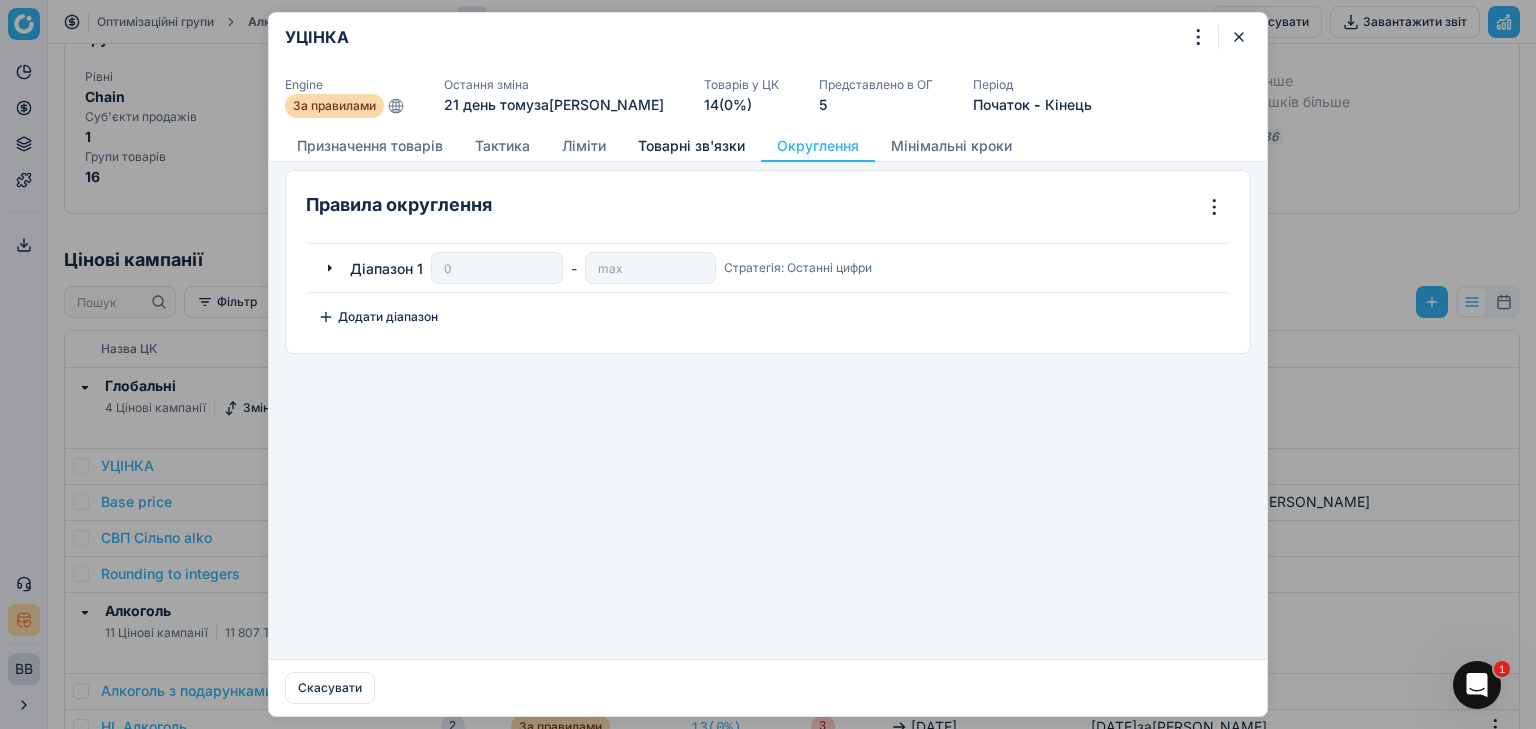 click on "Товарні зв'язки" at bounding box center [691, 146] 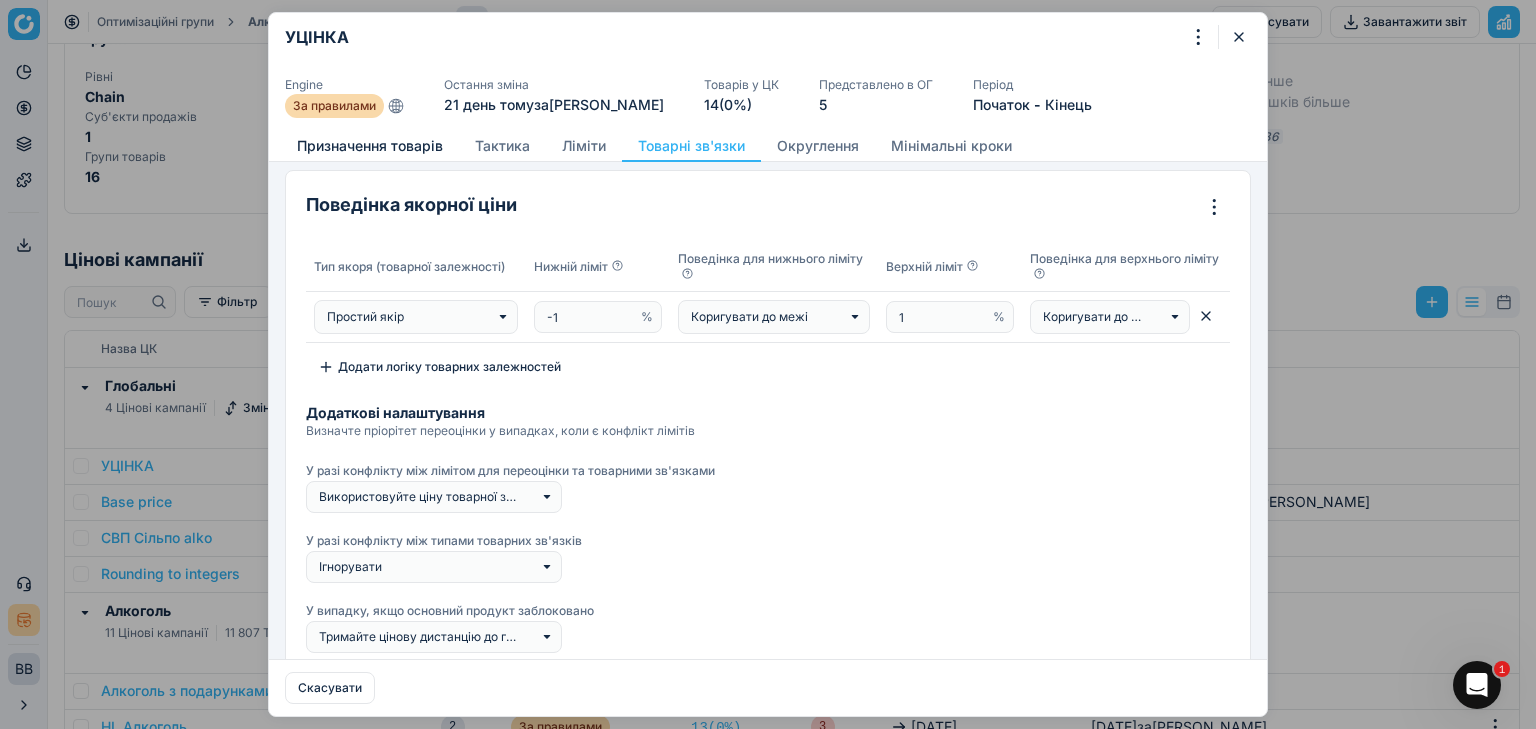 click on "Призначення товарів" at bounding box center (370, 146) 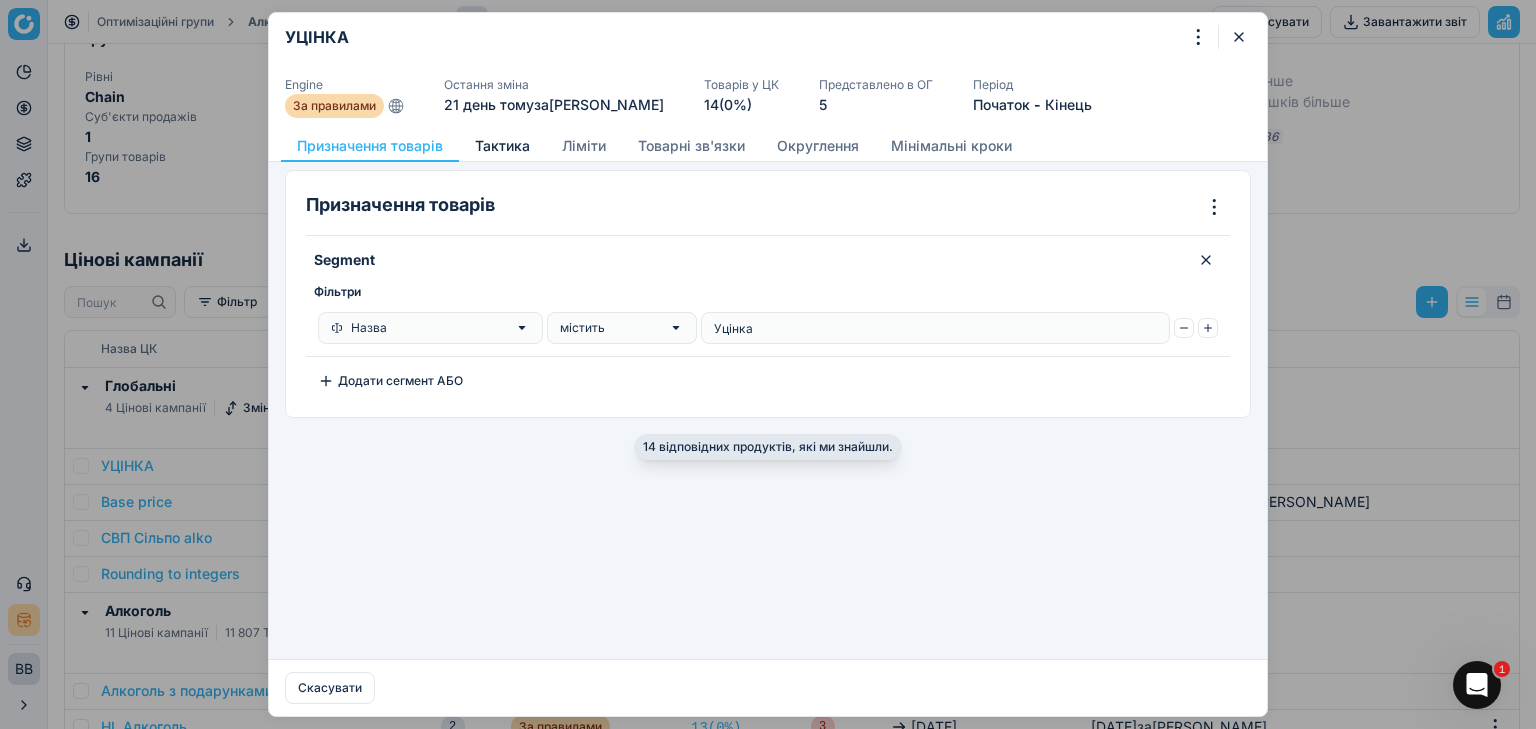 click on "Тактика" at bounding box center (502, 146) 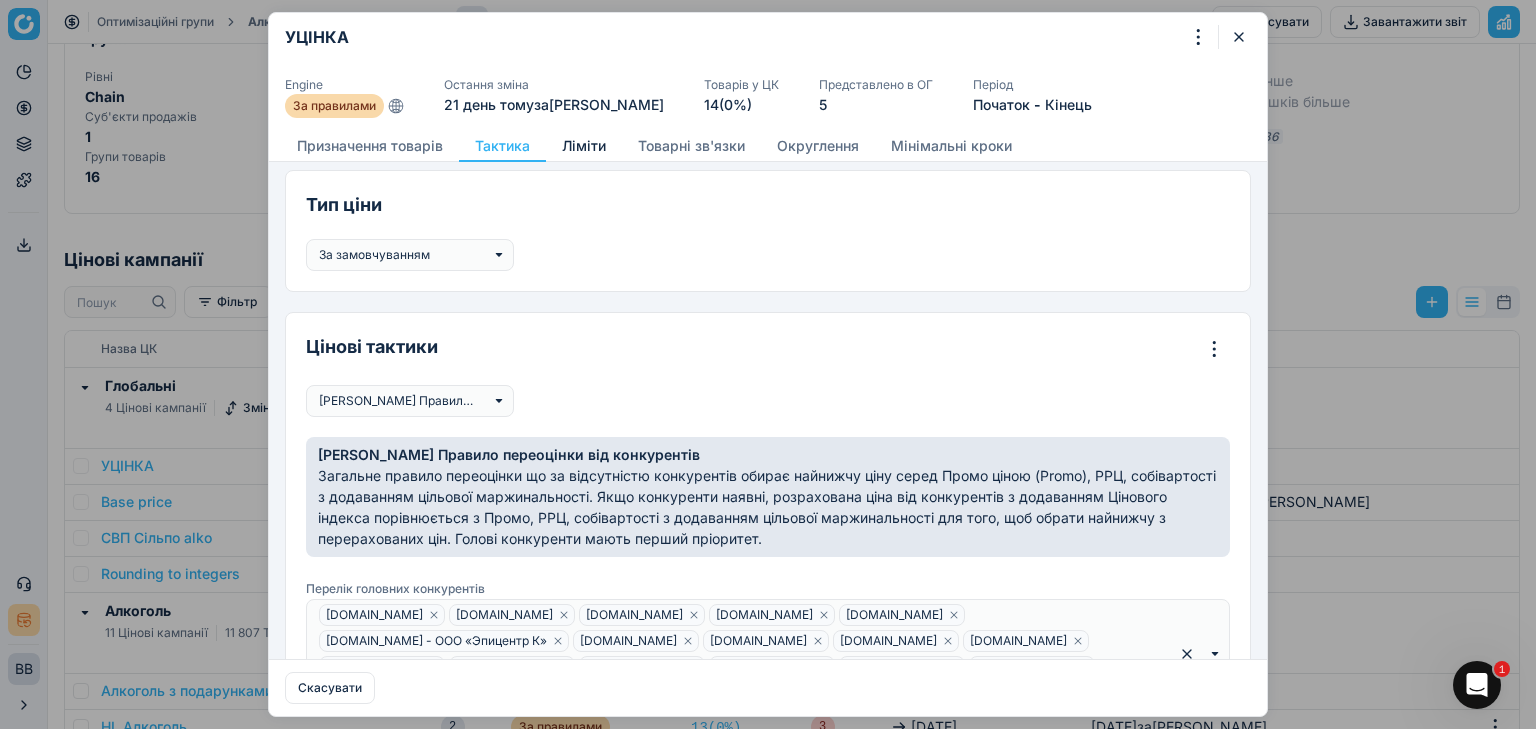 click on "Ліміти" at bounding box center (584, 146) 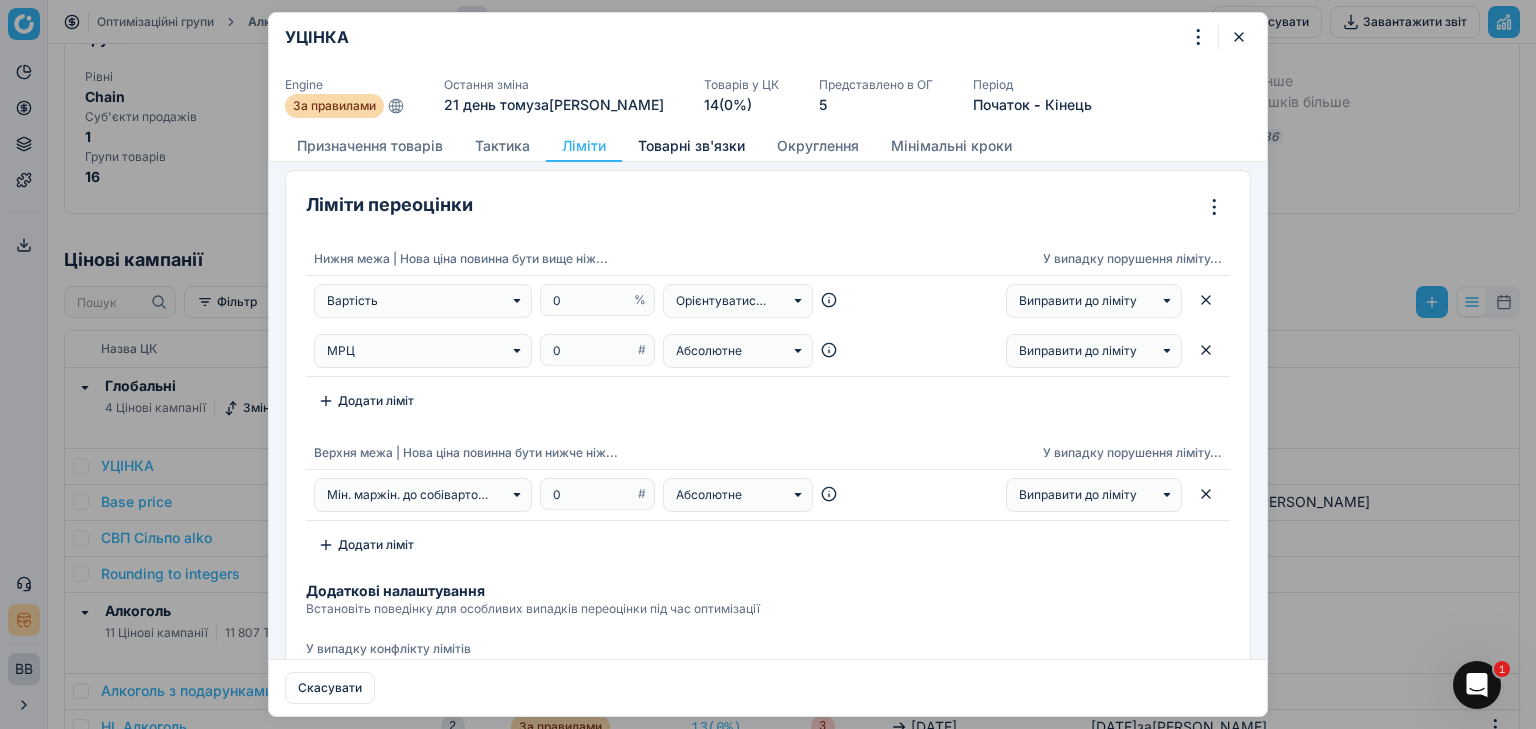 click on "Товарні зв'язки" at bounding box center (691, 146) 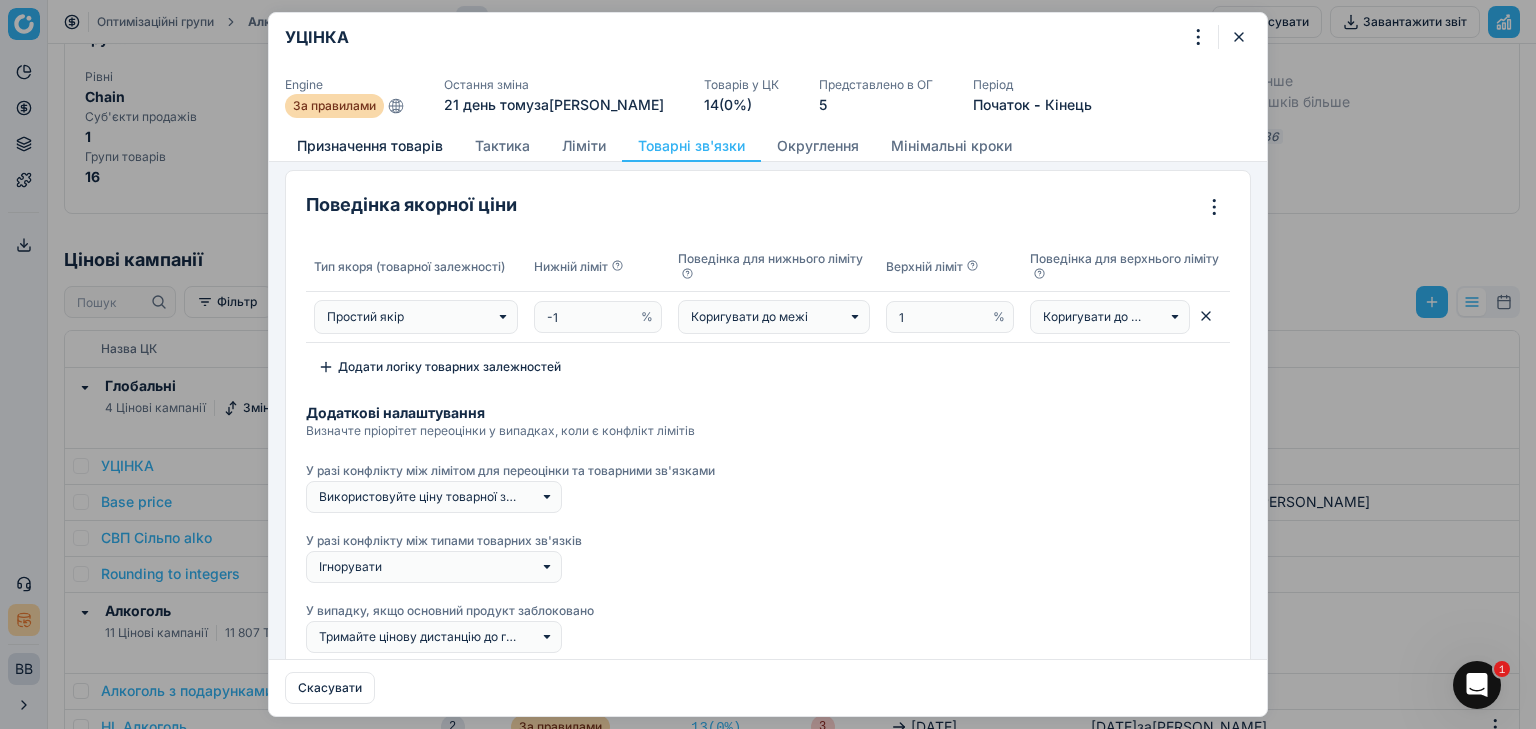 click on "Призначення товарів" at bounding box center [370, 146] 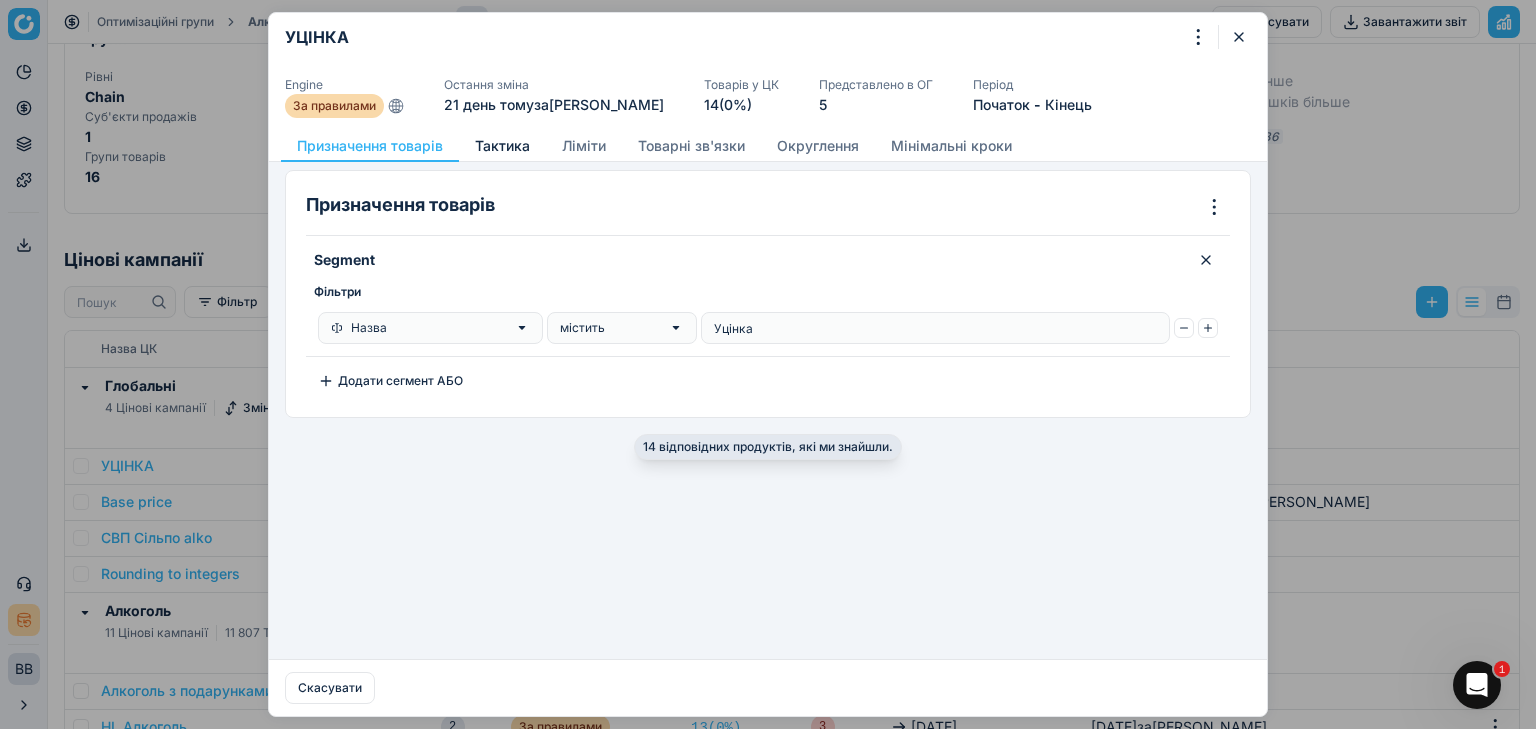 drag, startPoint x: 528, startPoint y: 143, endPoint x: 542, endPoint y: 143, distance: 14 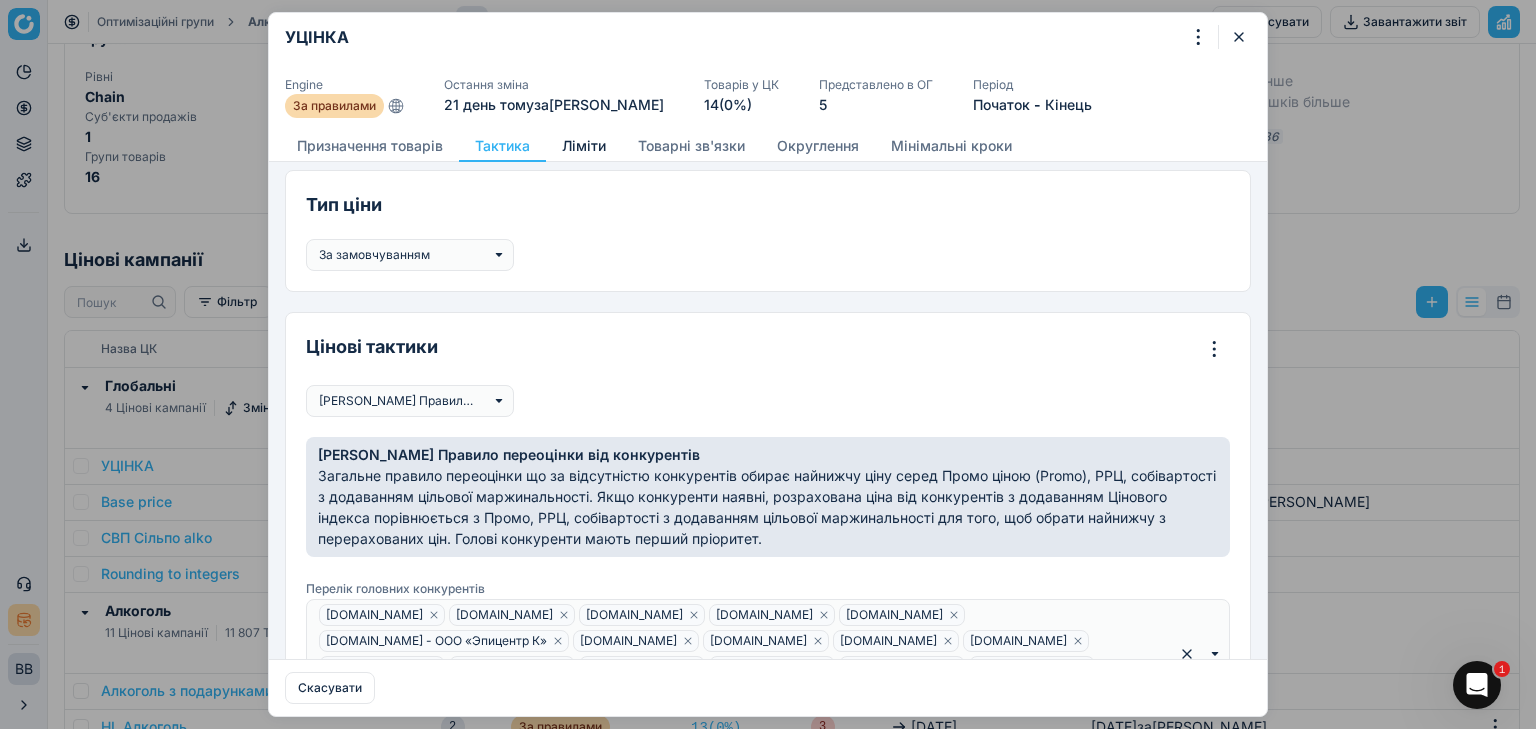 click on "Ліміти" at bounding box center [584, 146] 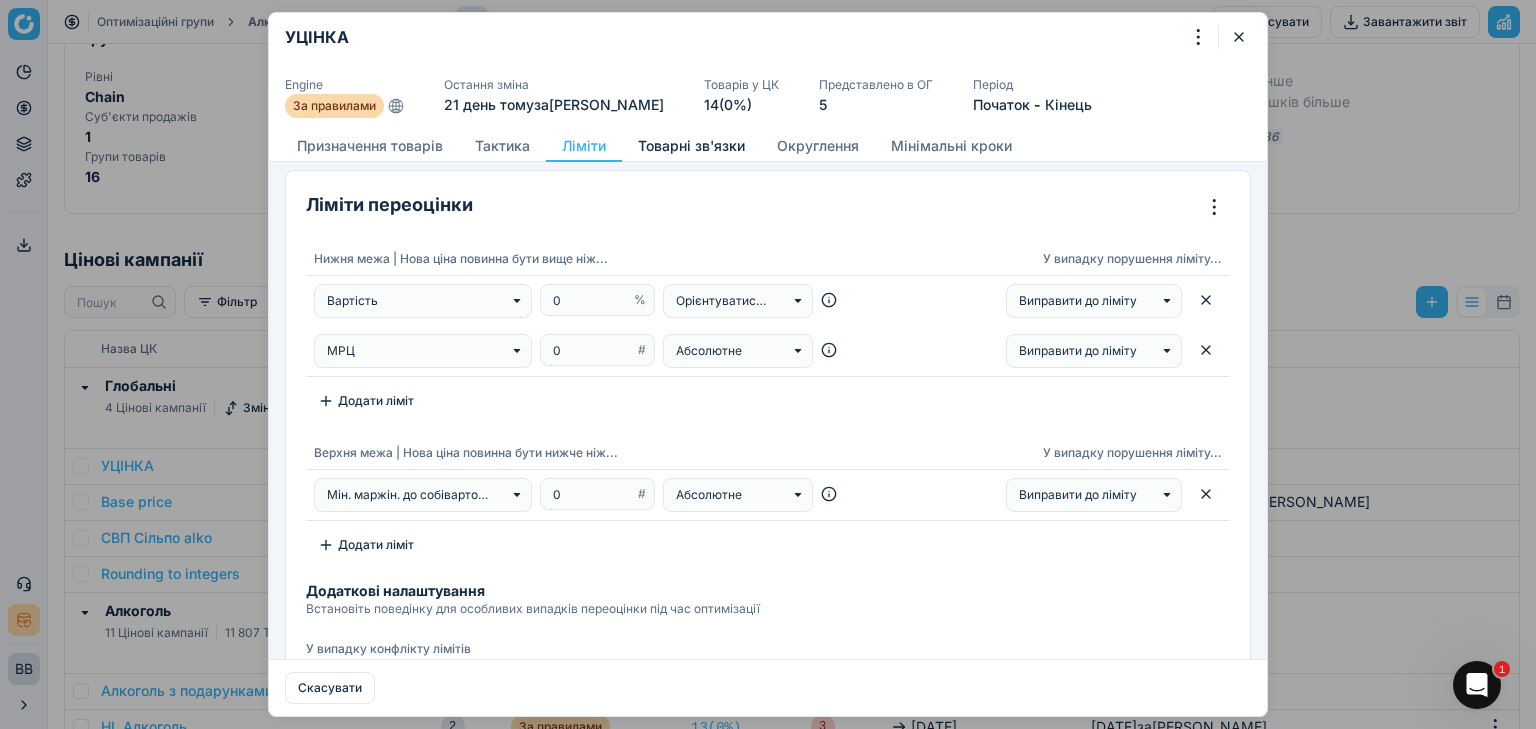 click on "Товарні зв'язки" at bounding box center (691, 146) 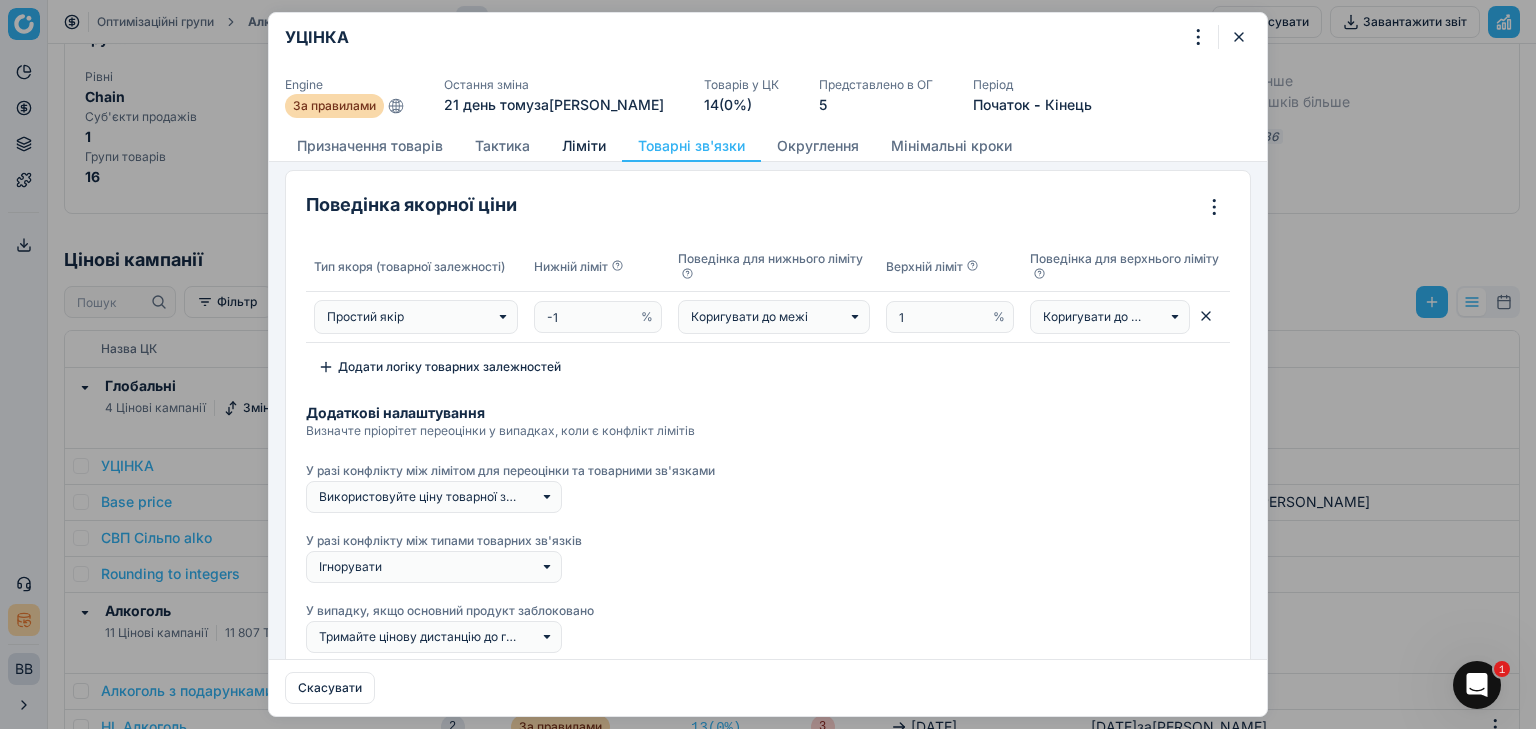 click on "Ліміти" at bounding box center (584, 146) 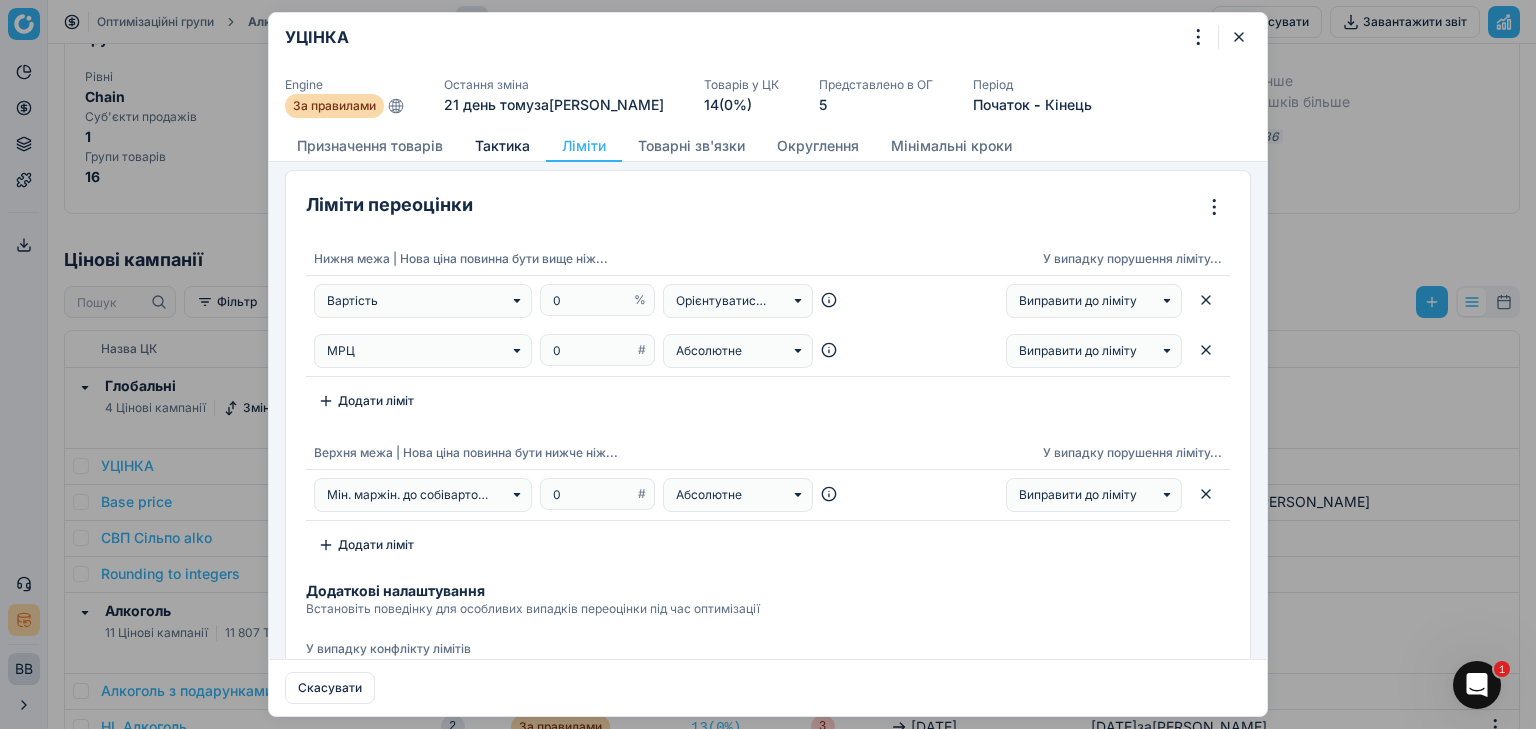 click on "Тактика" at bounding box center [502, 146] 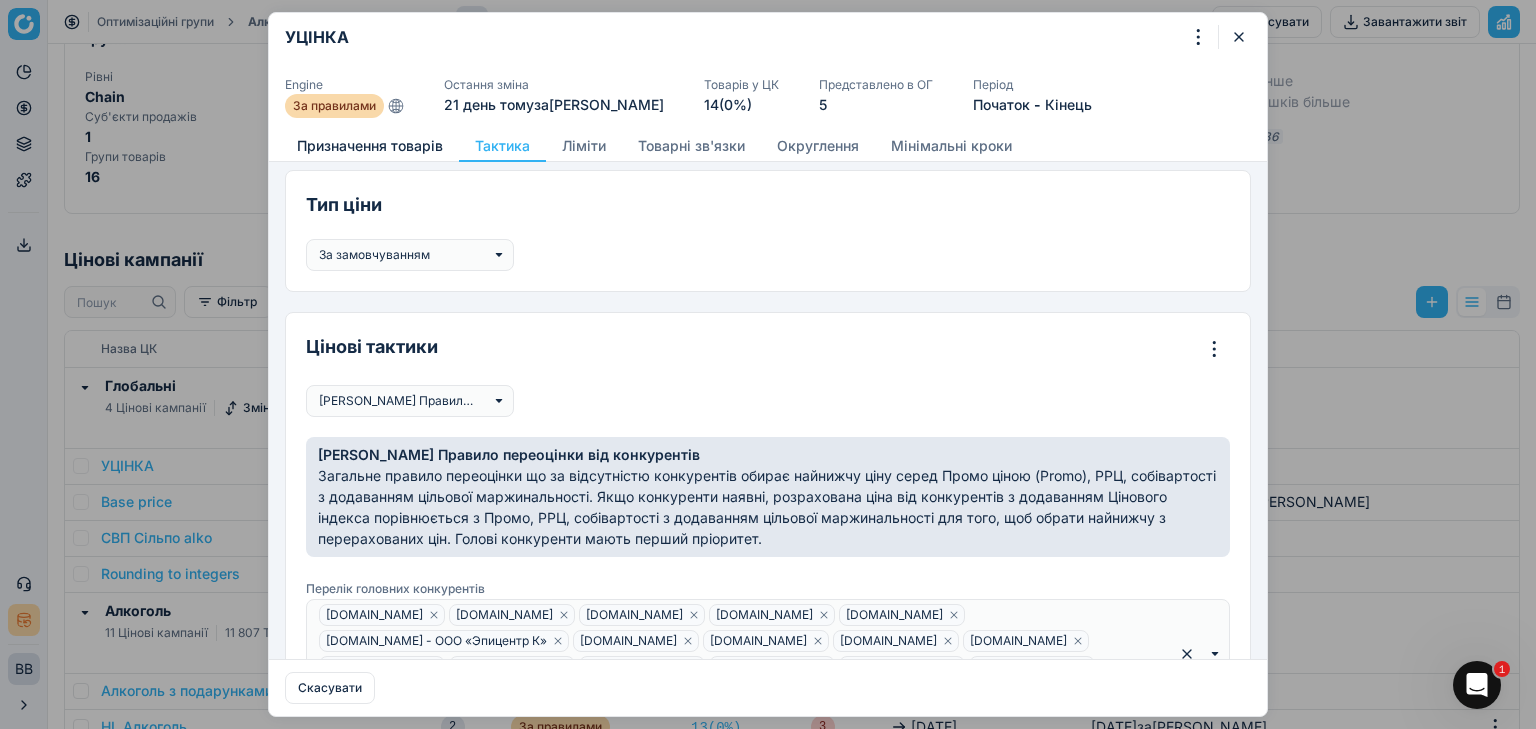 click on "Призначення товарів" at bounding box center [370, 146] 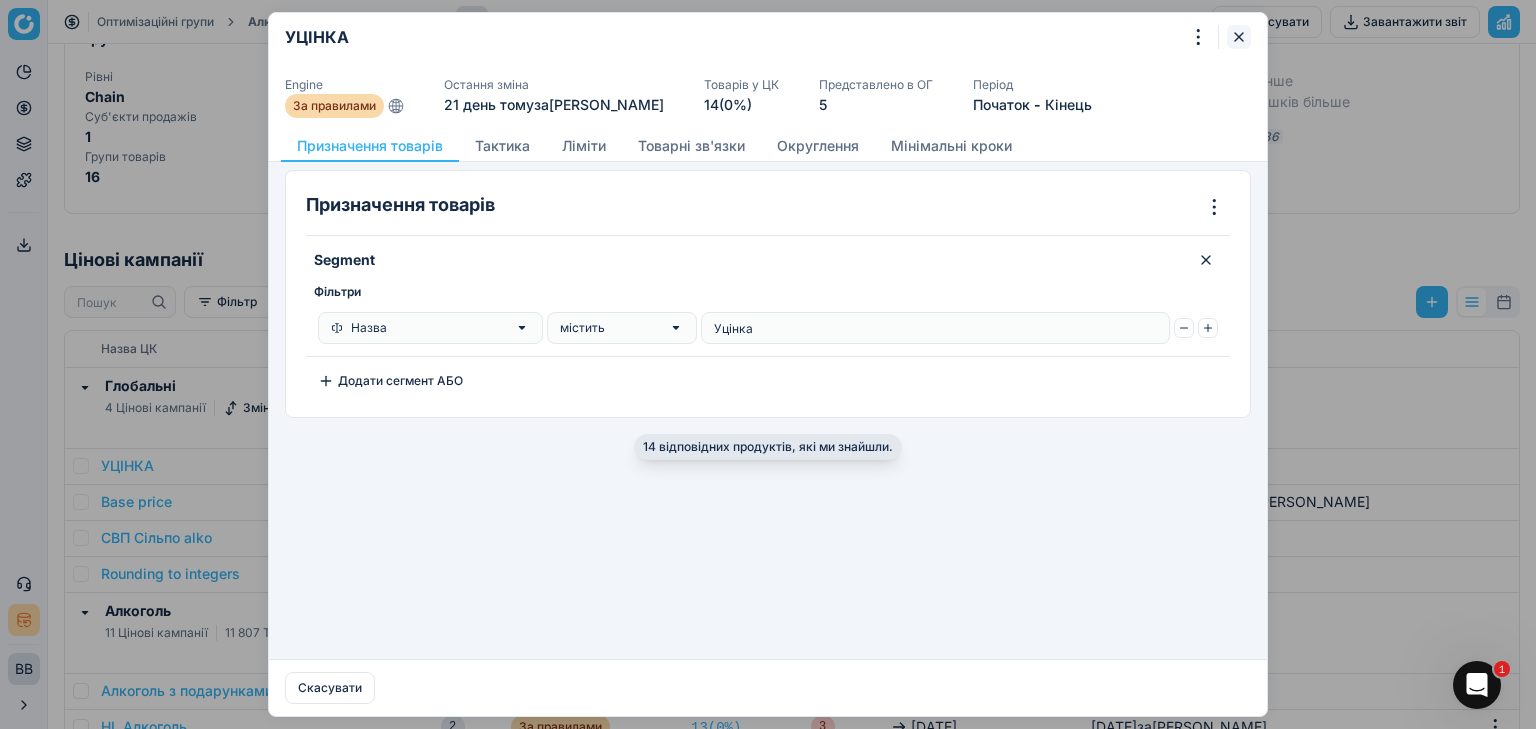 click 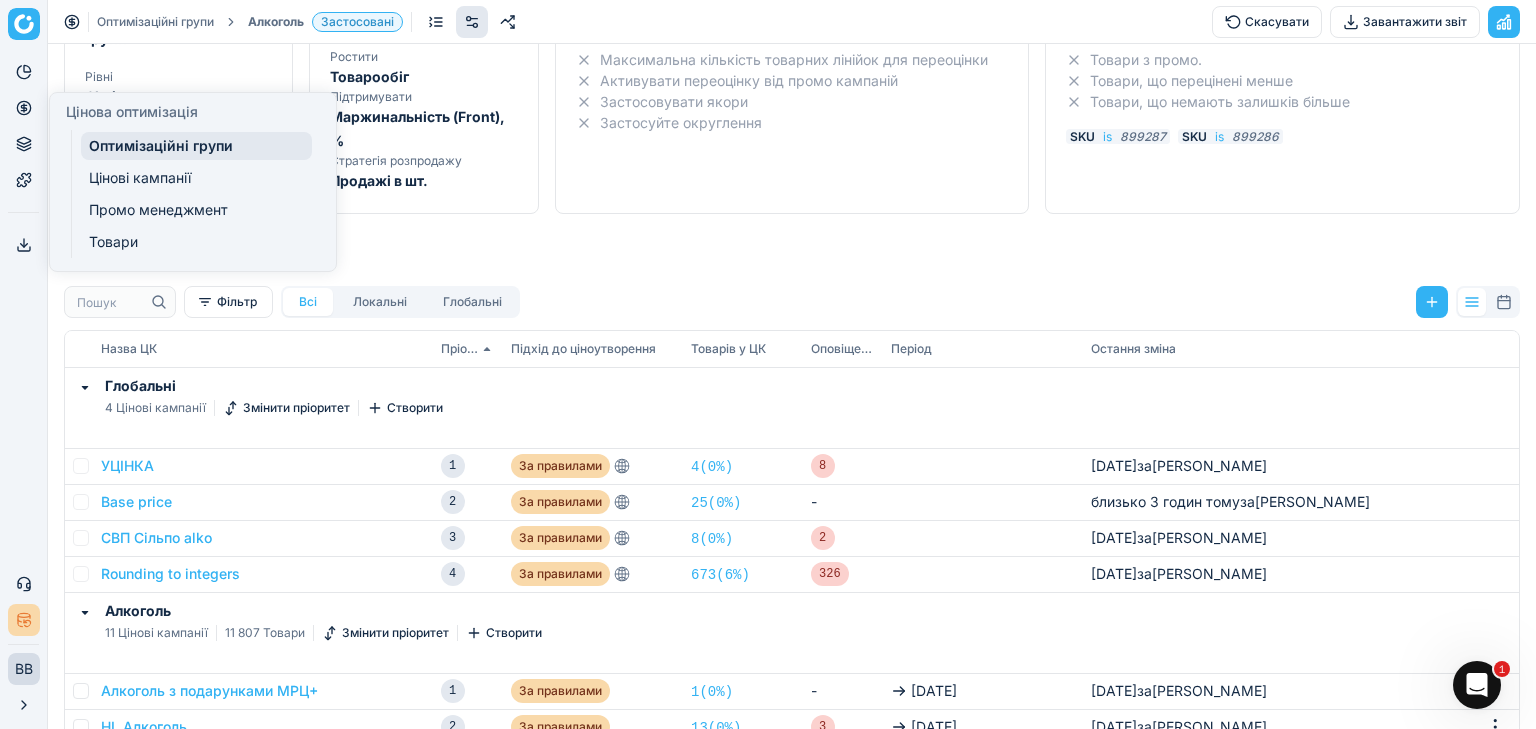 click on "Оптимізаційні групи" at bounding box center [196, 146] 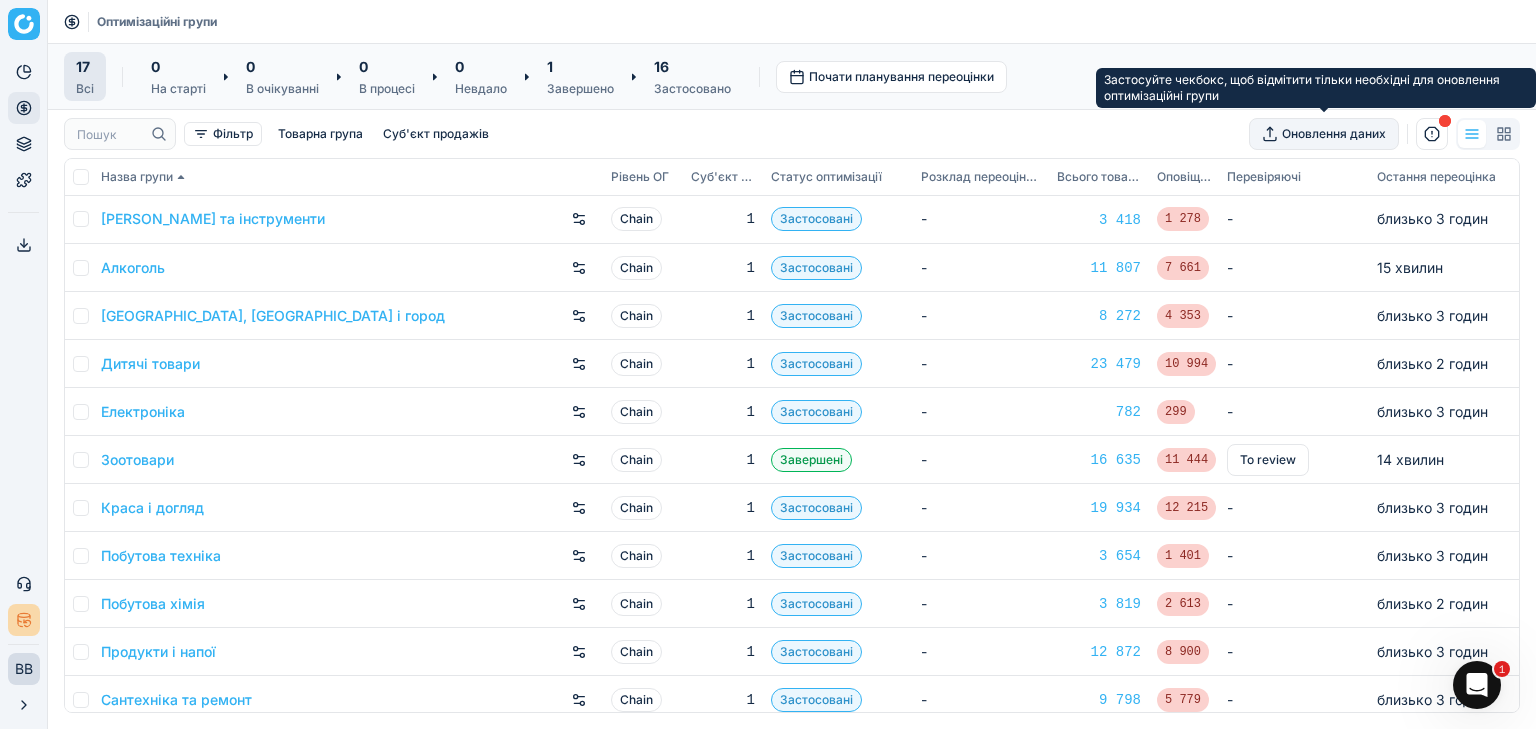 click on "Оновлення даних" at bounding box center (1324, 134) 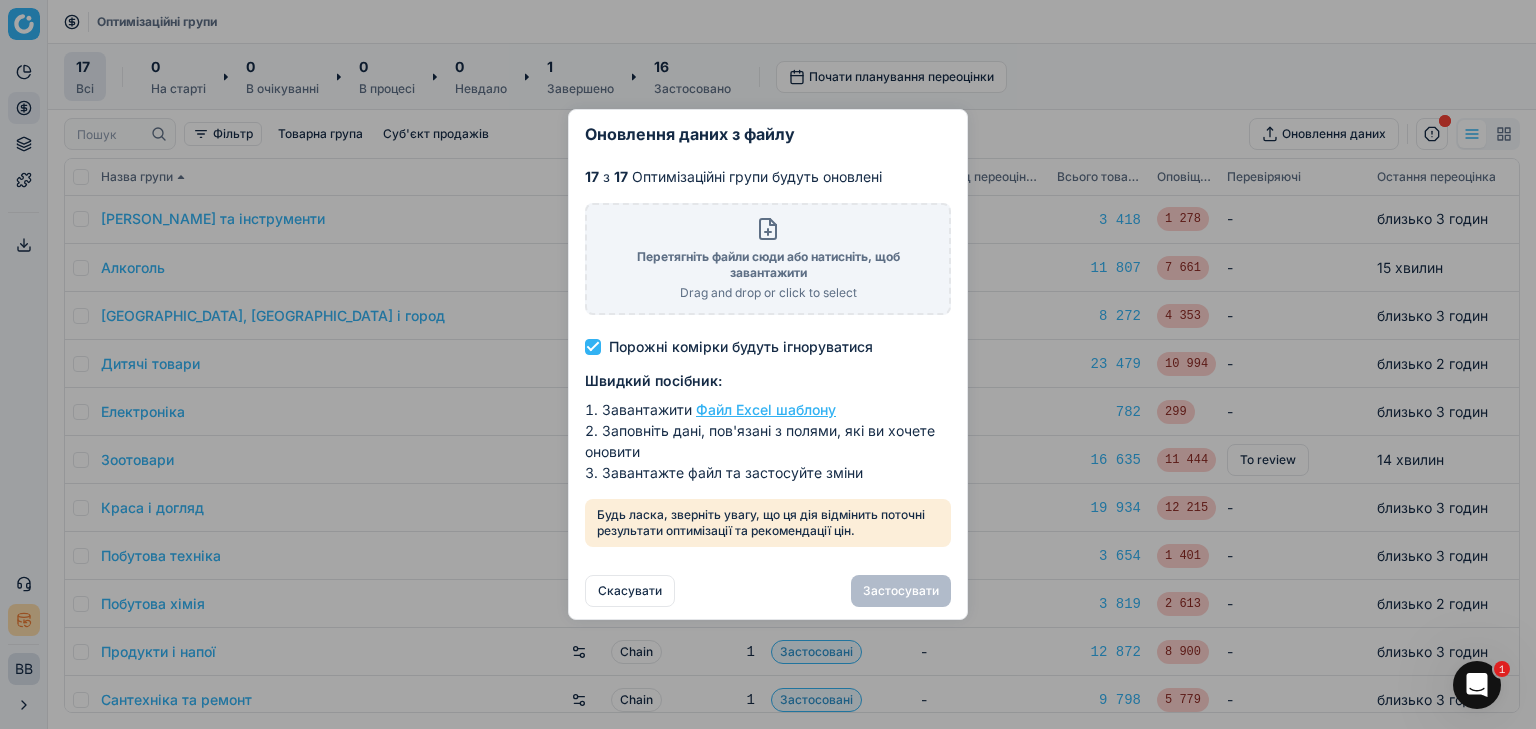 click on "Файл Excel шаблону" at bounding box center (766, 409) 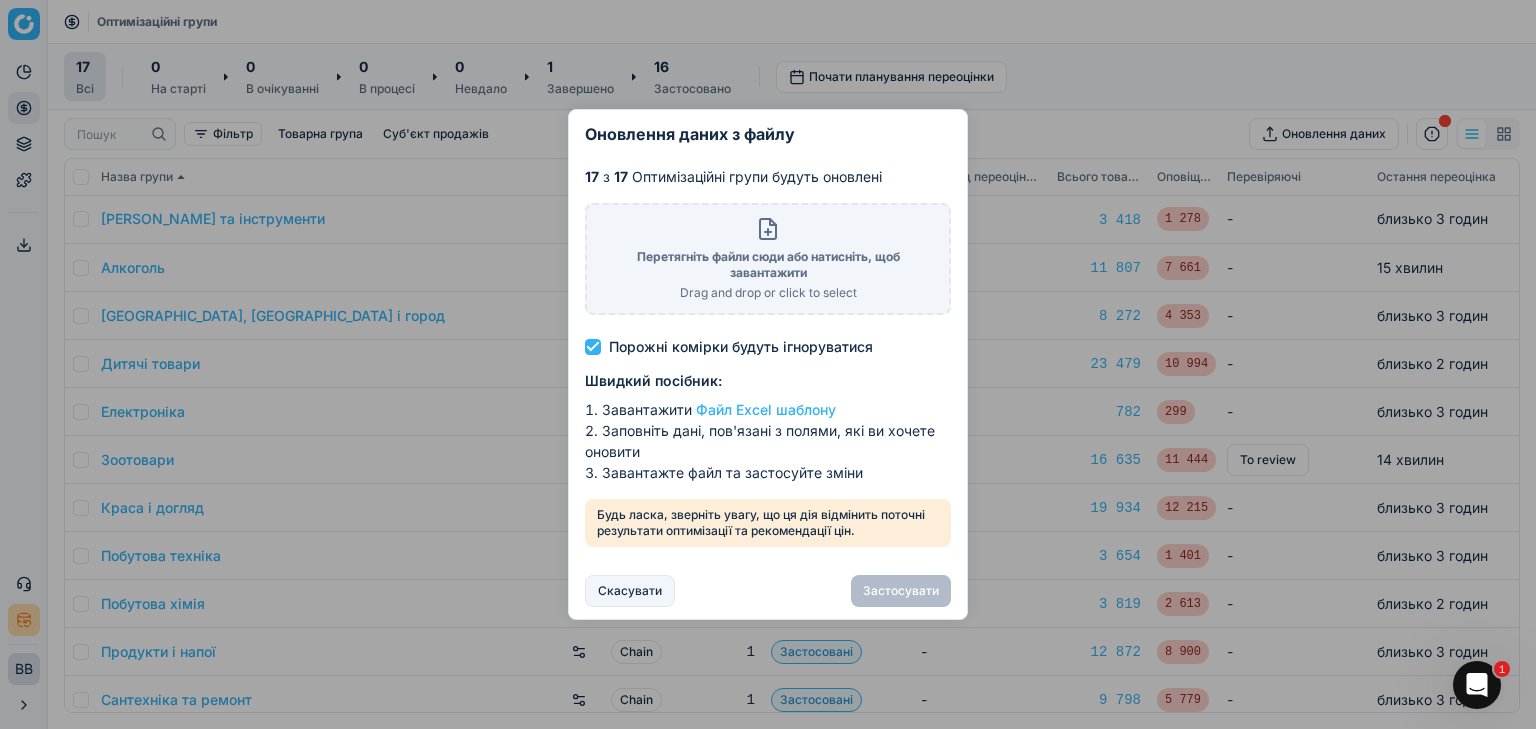 click on "Скасувати" at bounding box center [630, 591] 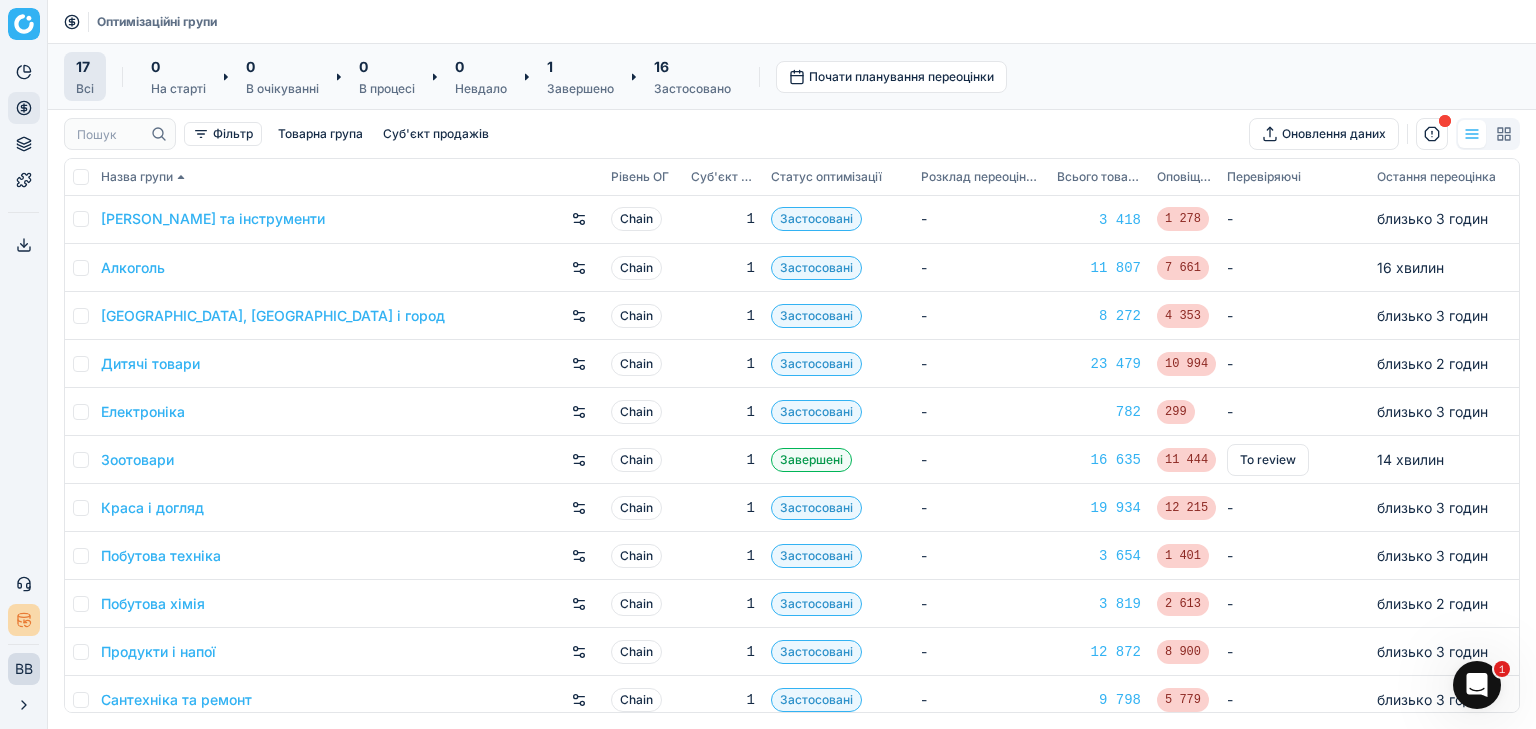 scroll, scrollTop: 0, scrollLeft: 0, axis: both 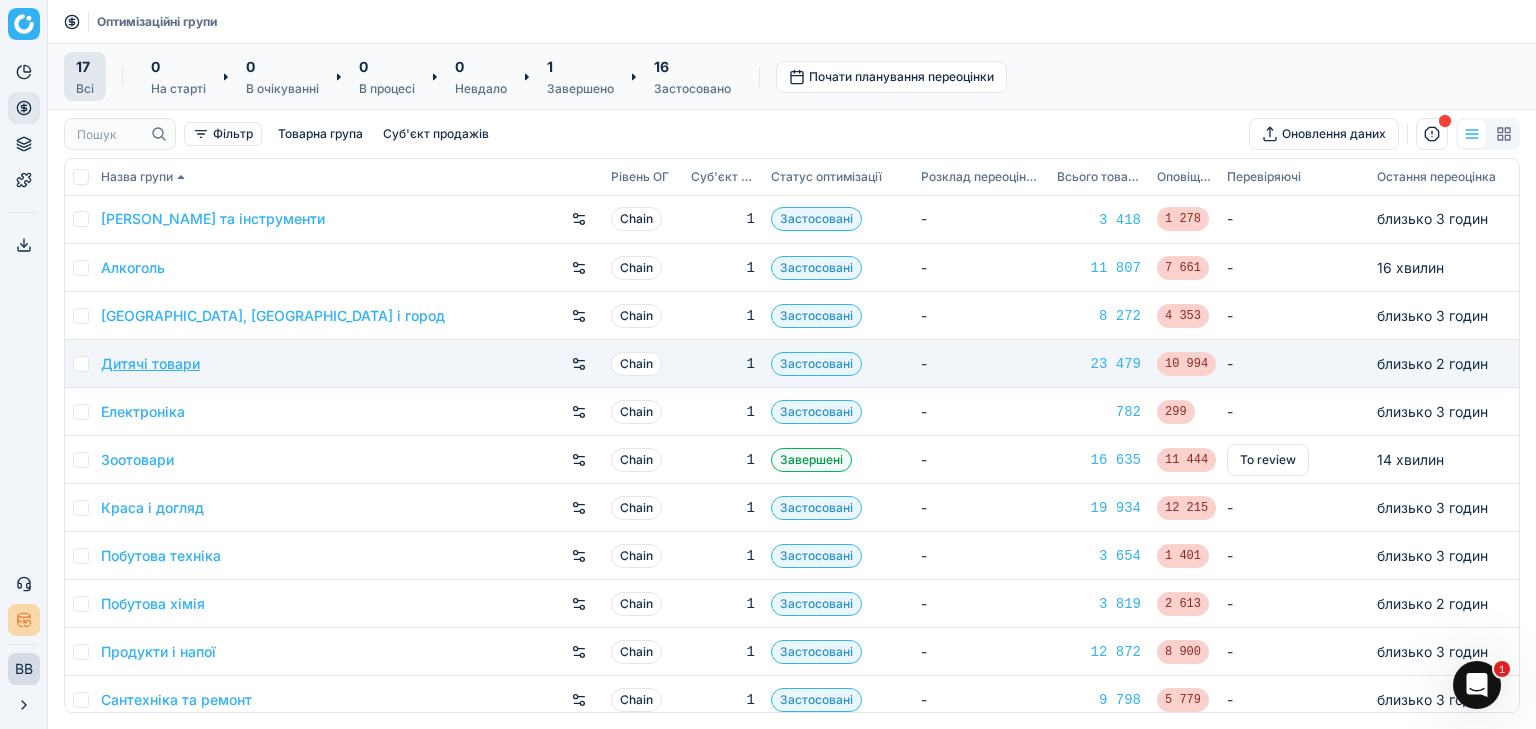 click on "Дитячі товари" at bounding box center (150, 364) 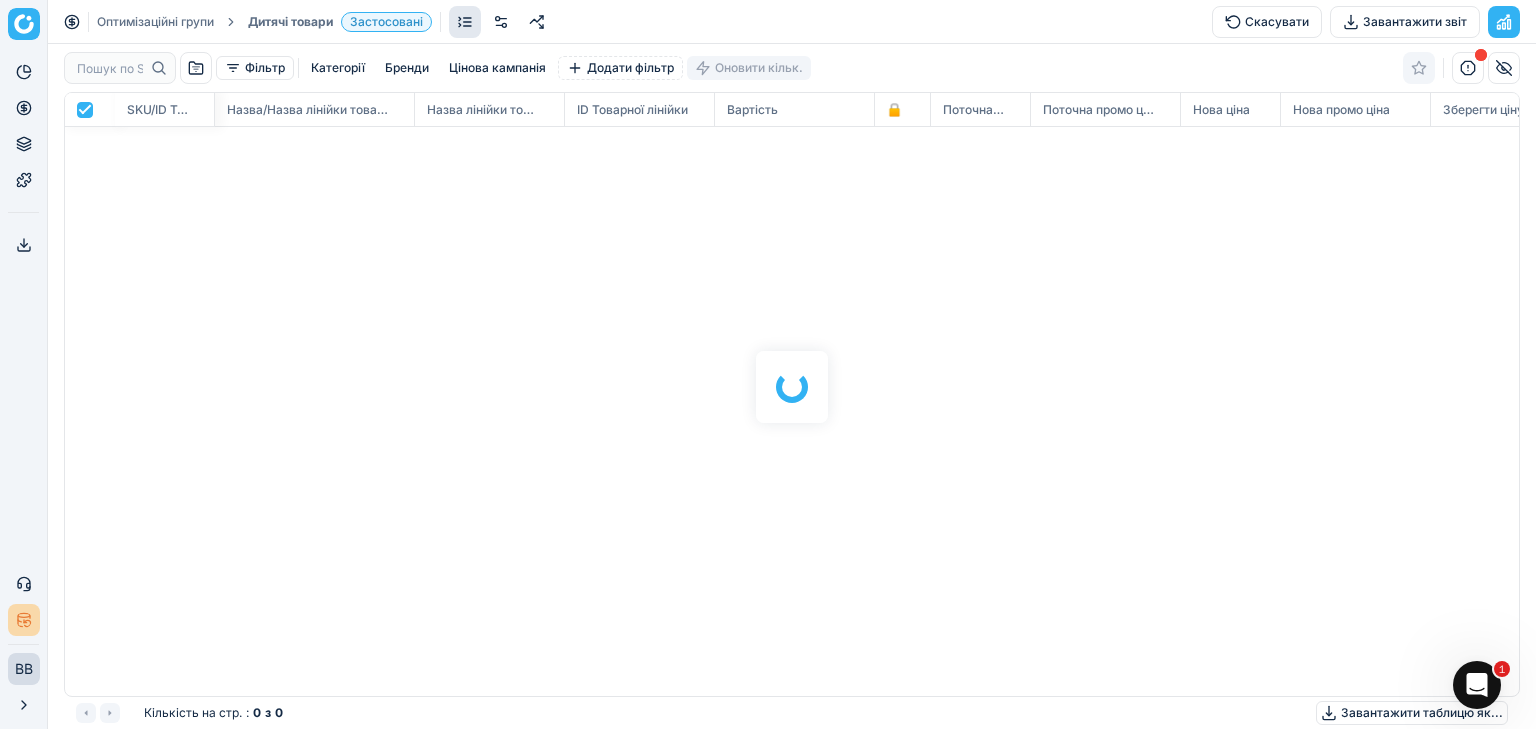 scroll, scrollTop: 2, scrollLeft: 2, axis: both 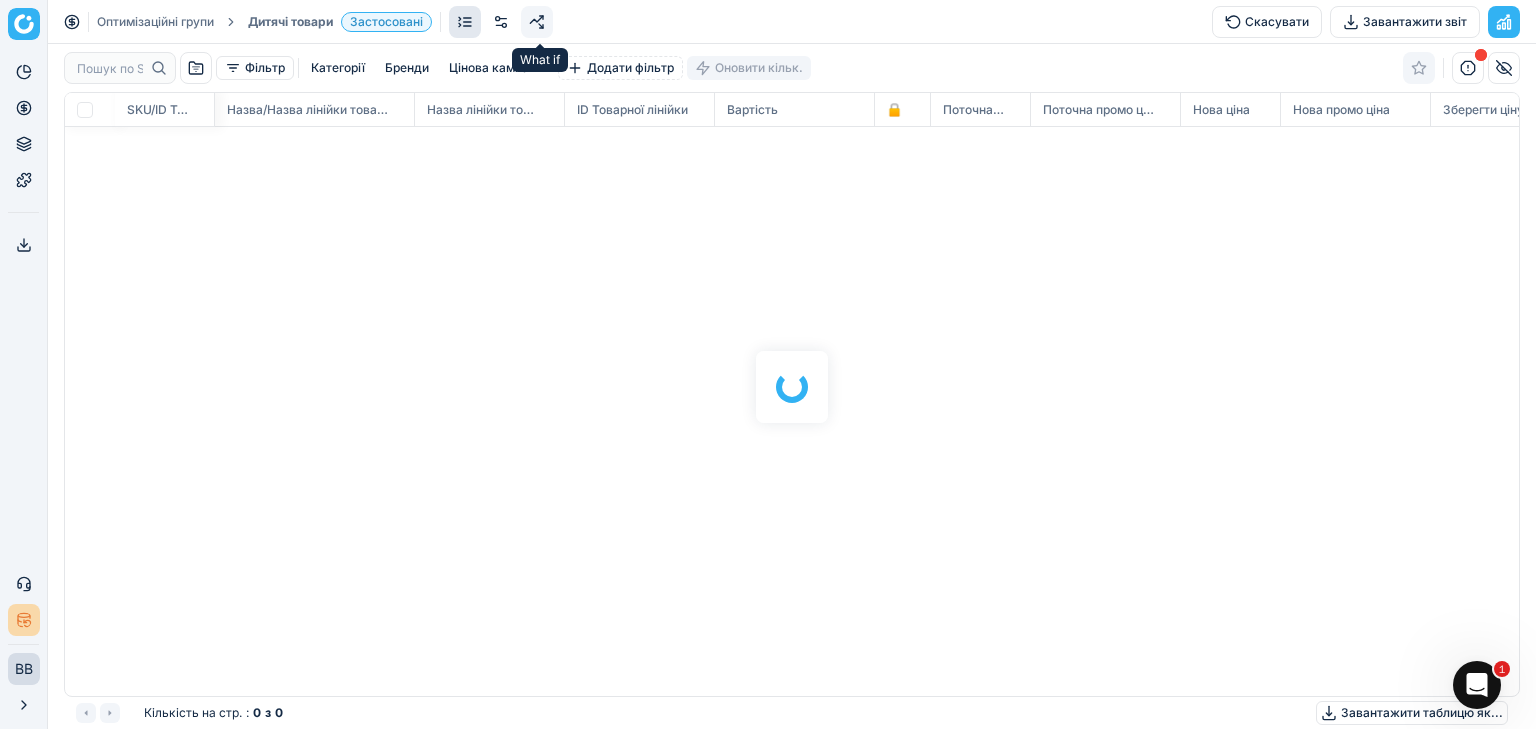 checkbox on "false" 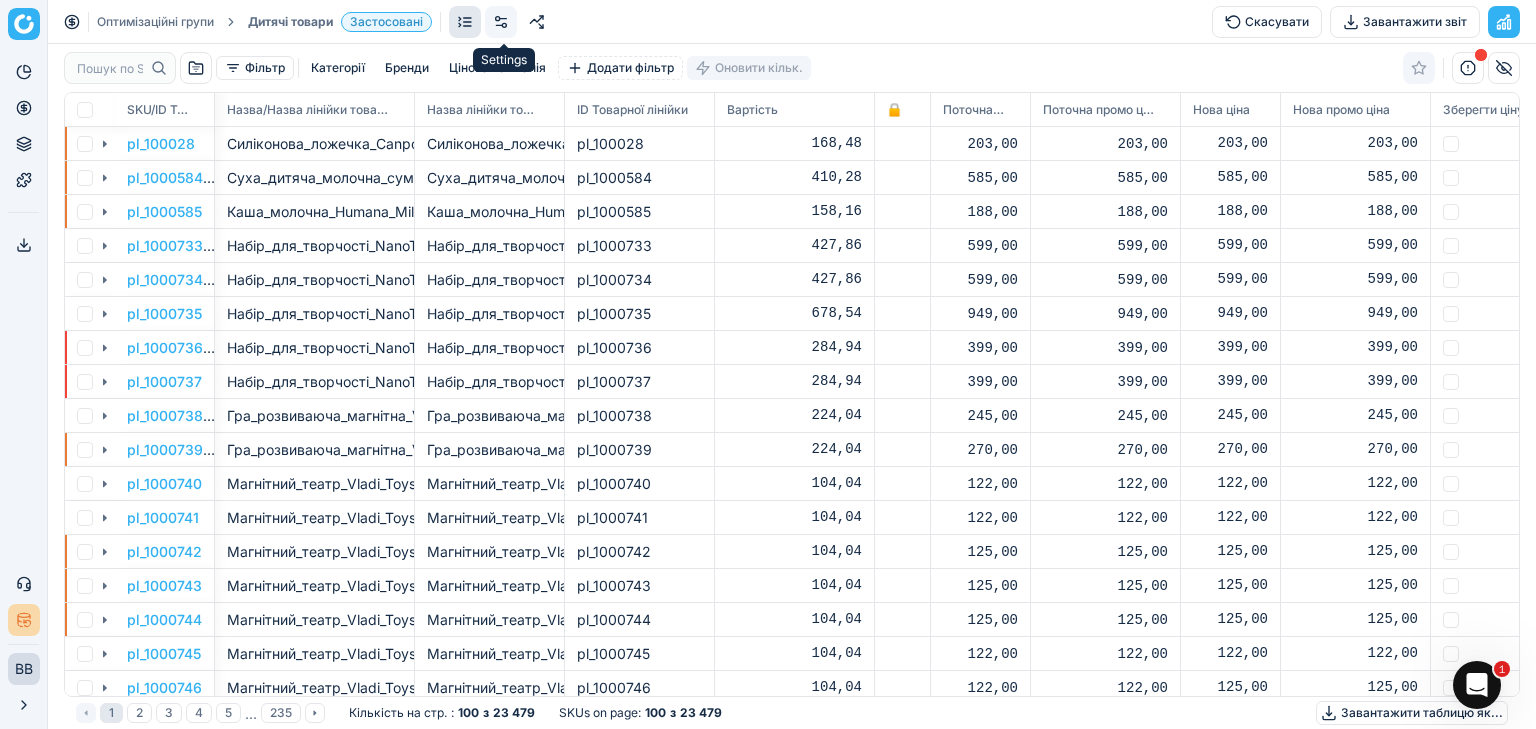 click 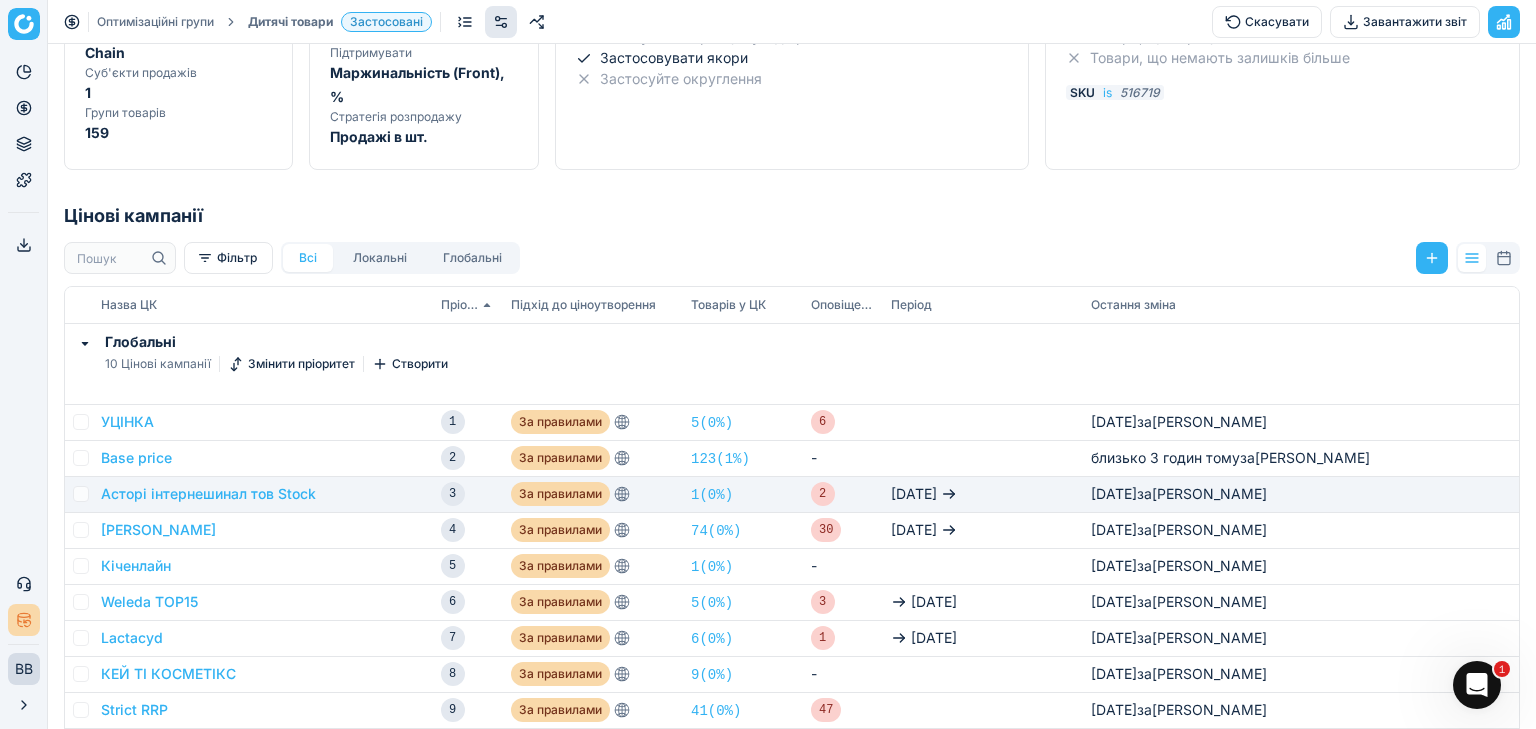 scroll, scrollTop: 240, scrollLeft: 0, axis: vertical 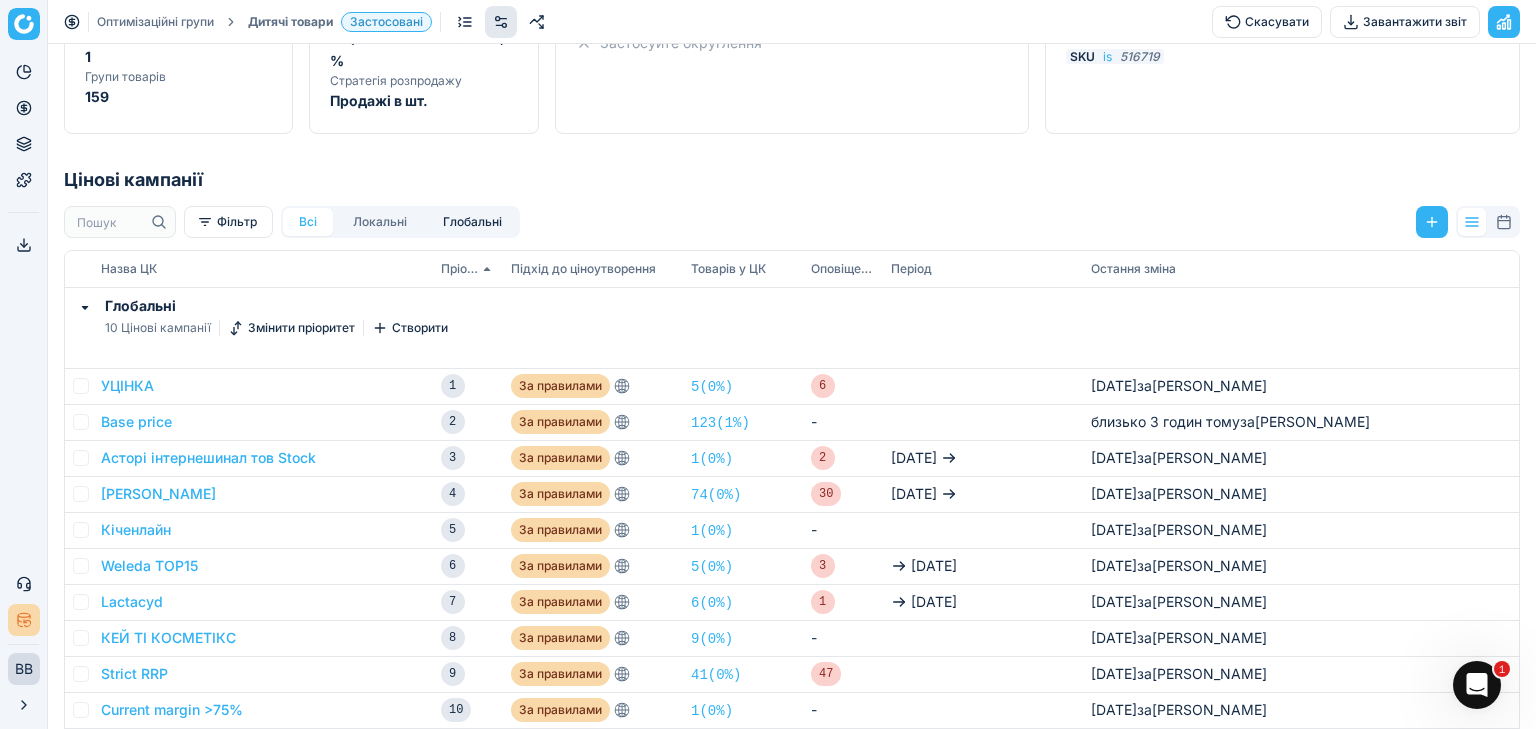 click on "Глобальні" at bounding box center [472, 222] 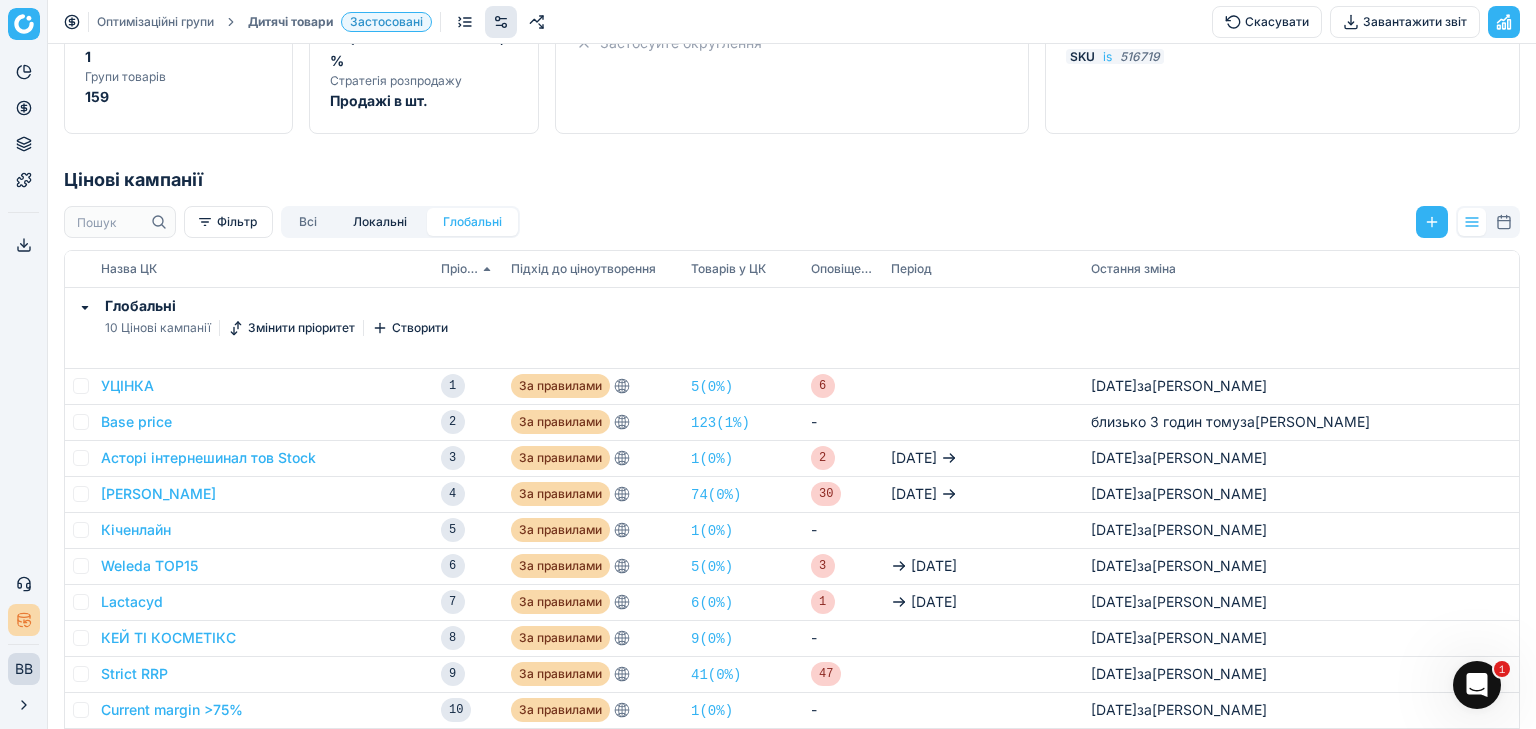 click on "Локальні" at bounding box center [380, 222] 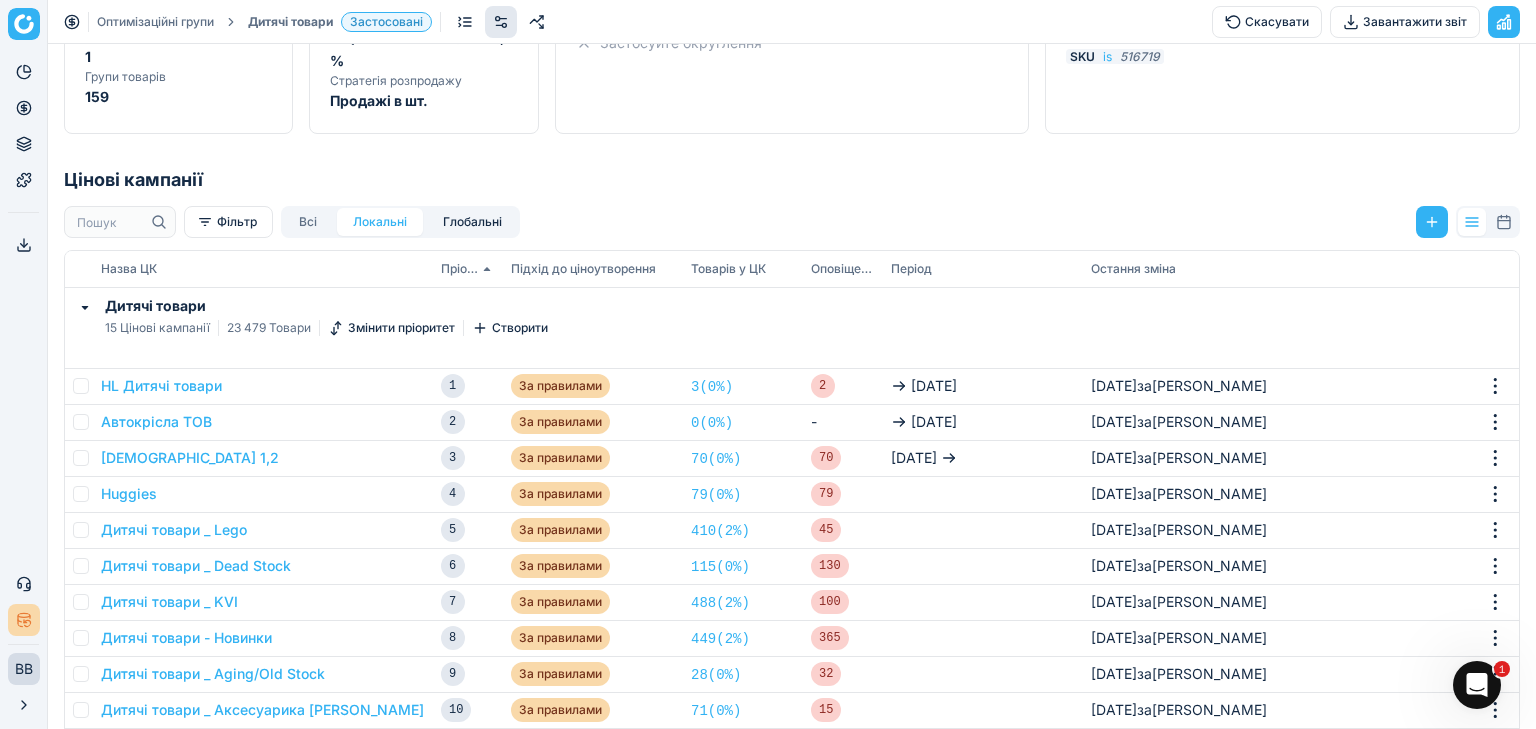 click on "Глобальні" at bounding box center (472, 222) 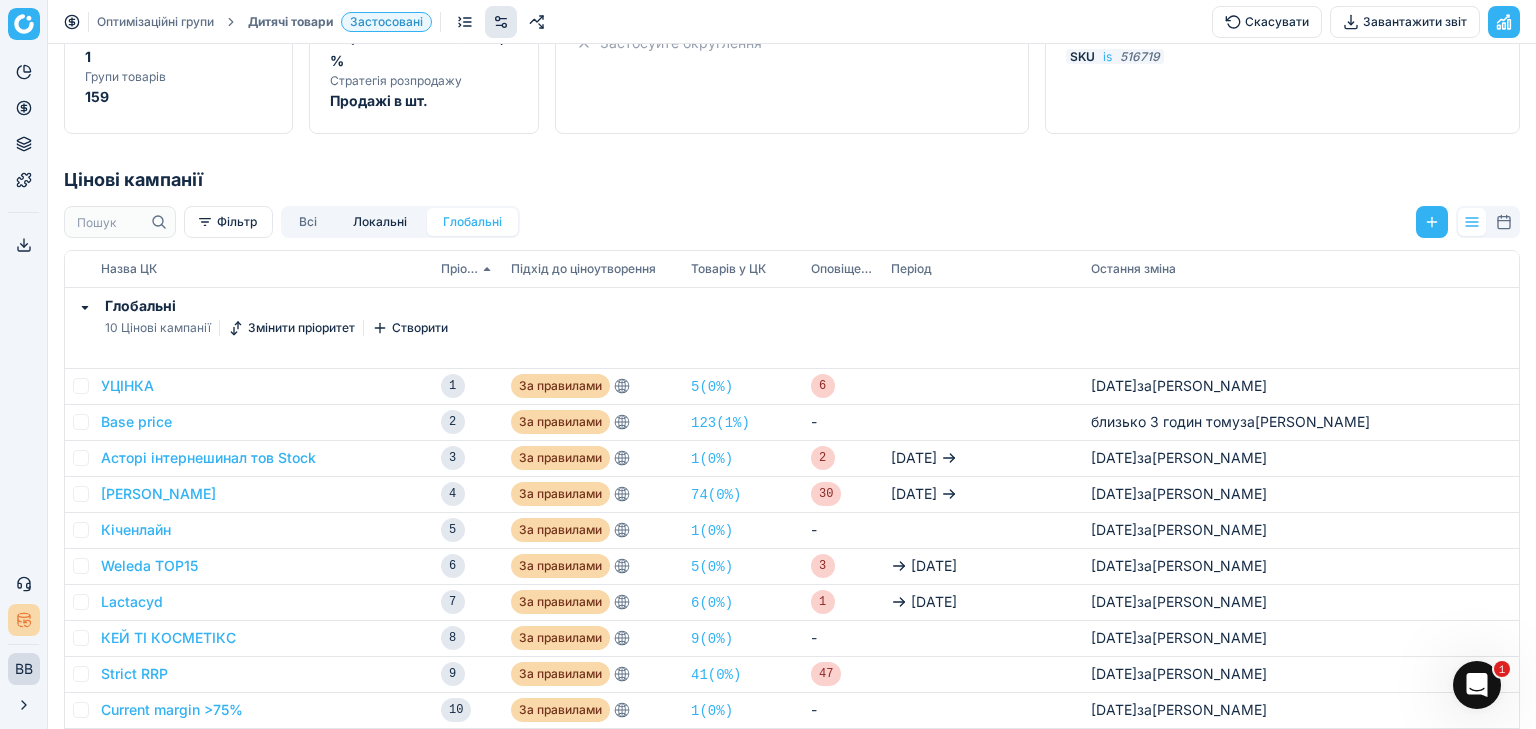 click on "Локальні" at bounding box center (380, 222) 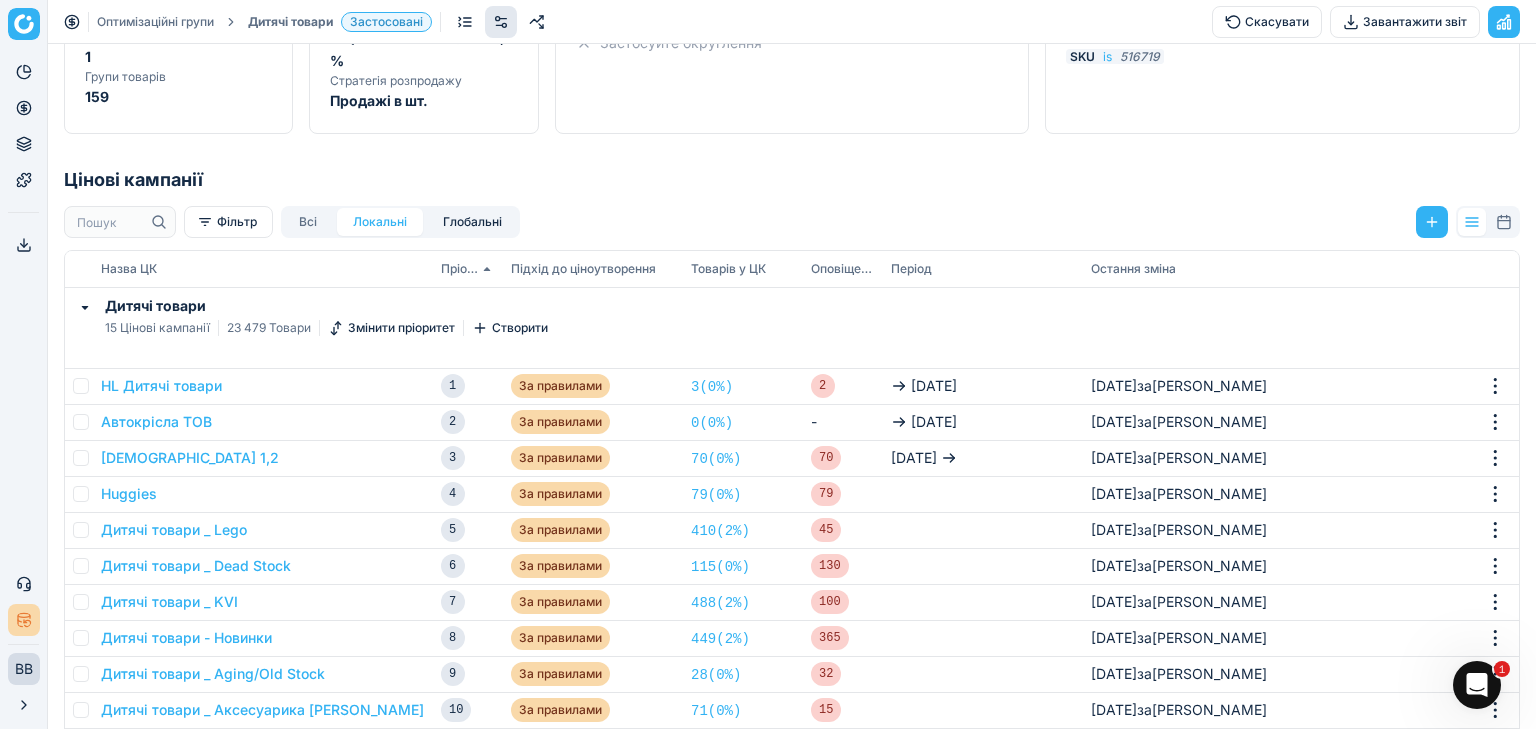 click on "Глобальні" at bounding box center [472, 222] 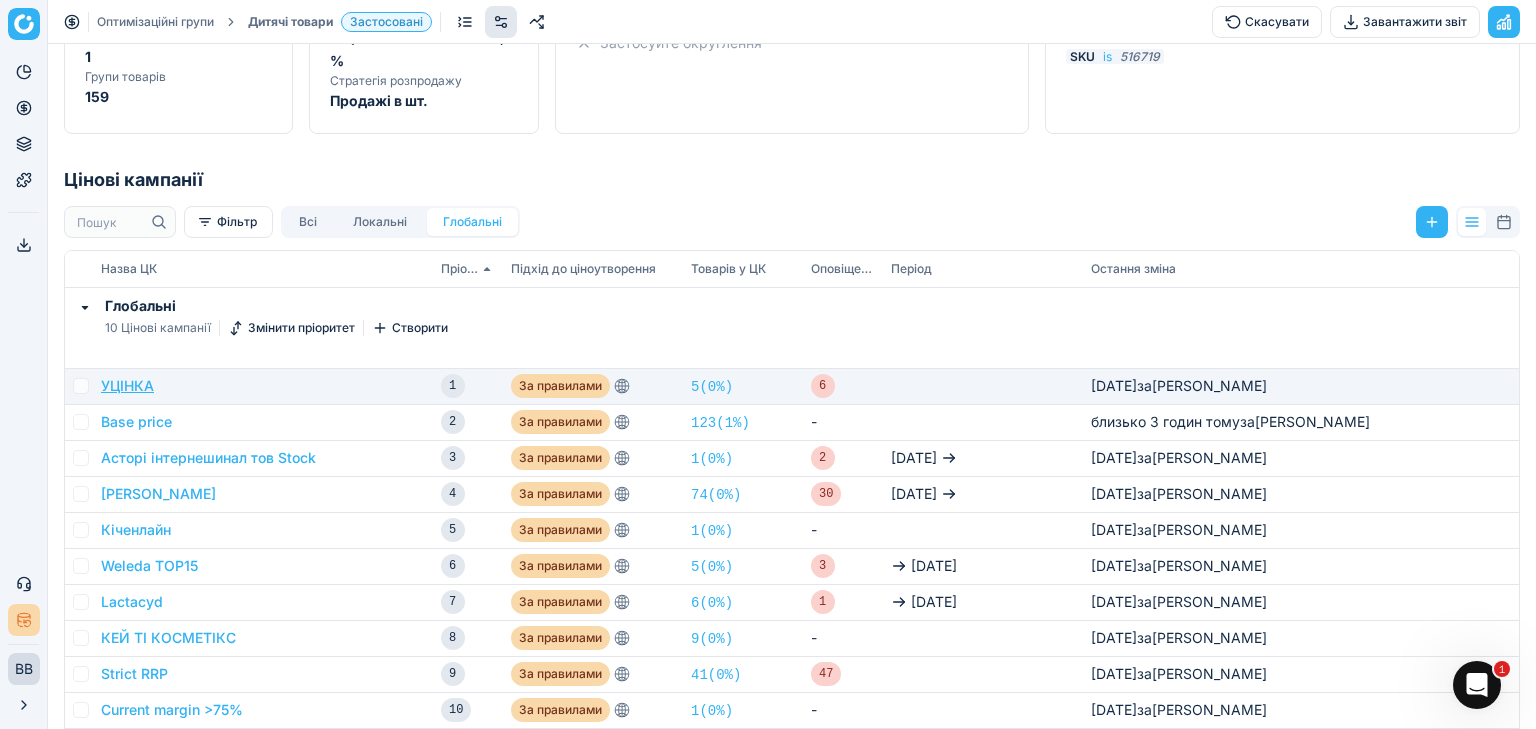 click on "УЦІНКА" at bounding box center [127, 386] 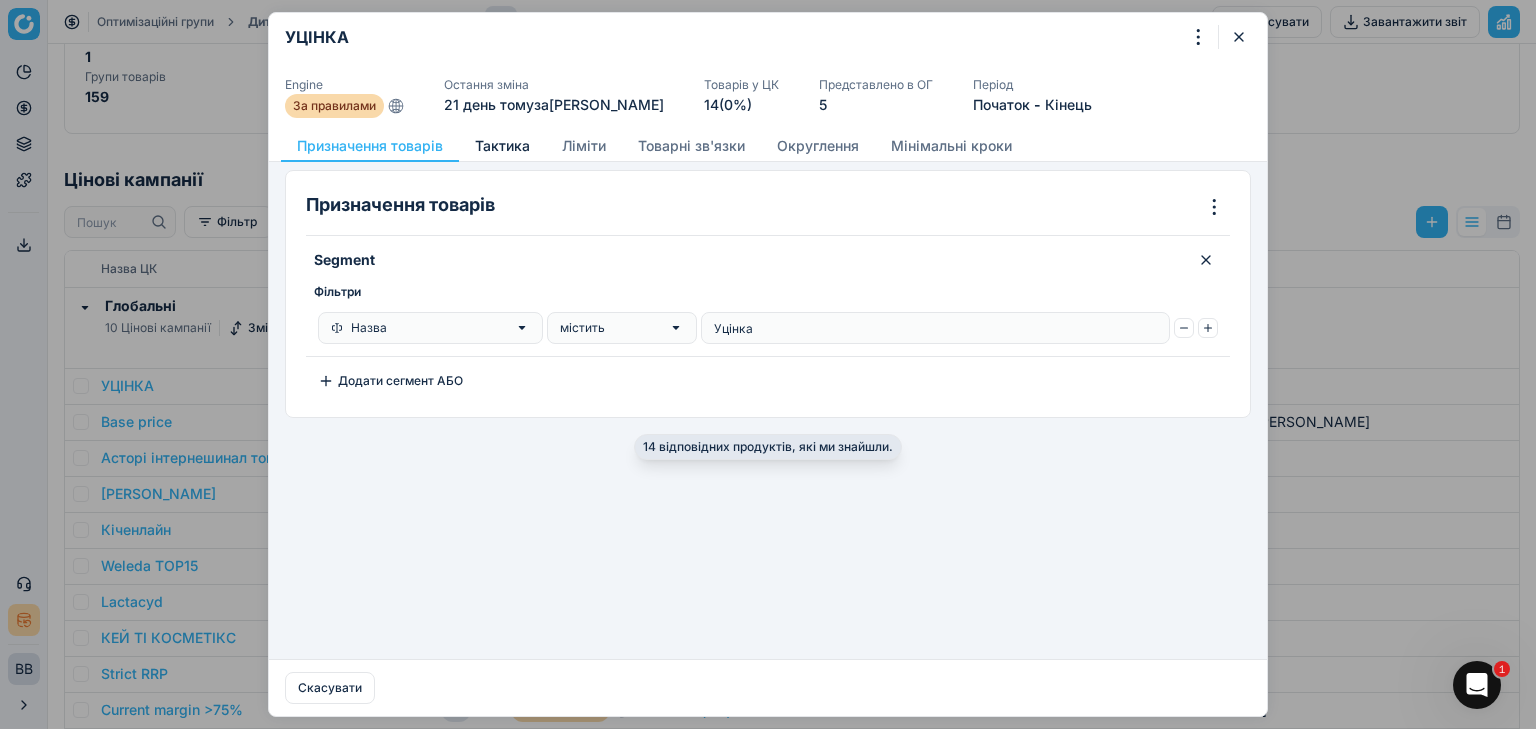 click on "Тактика" at bounding box center [502, 146] 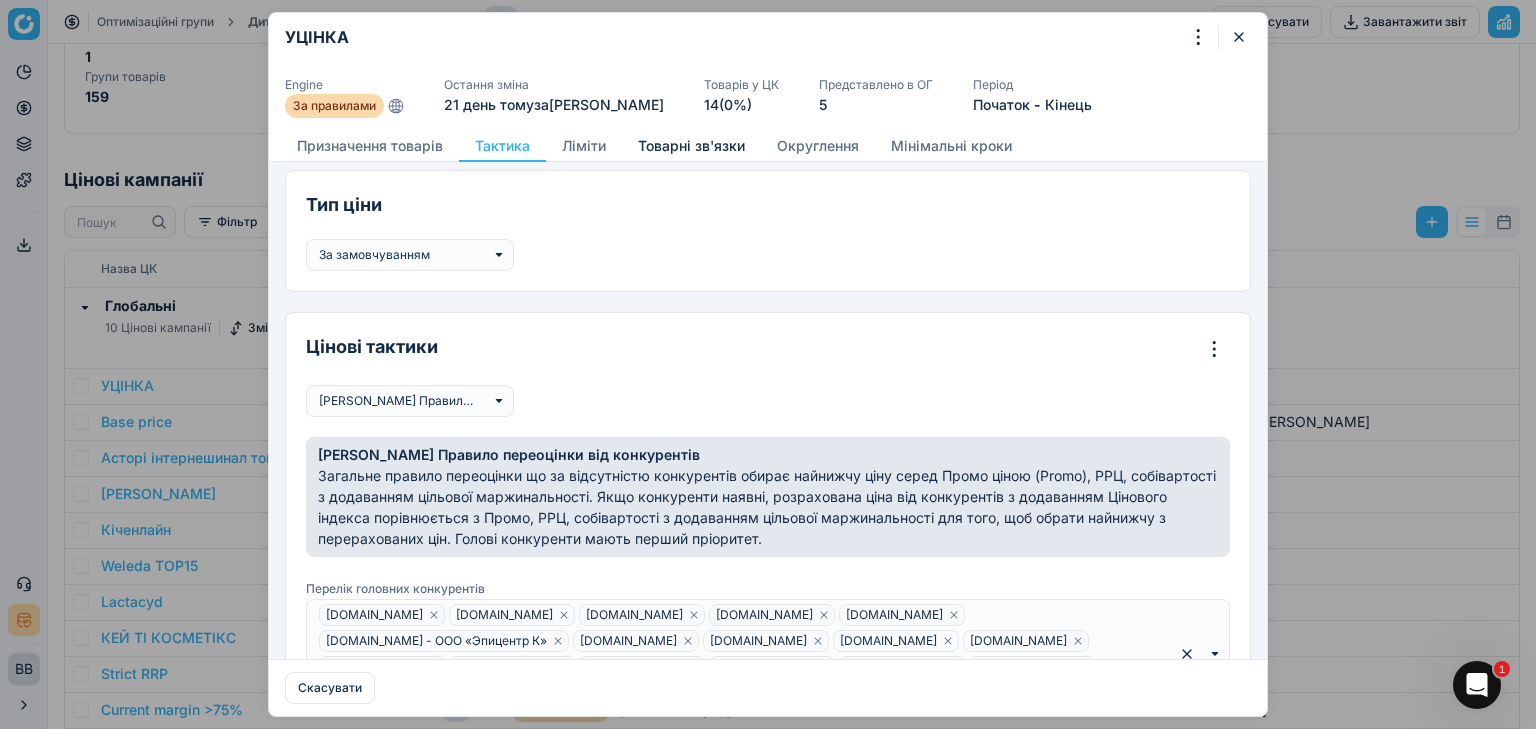 click on "Товарні зв'язки" at bounding box center [691, 146] 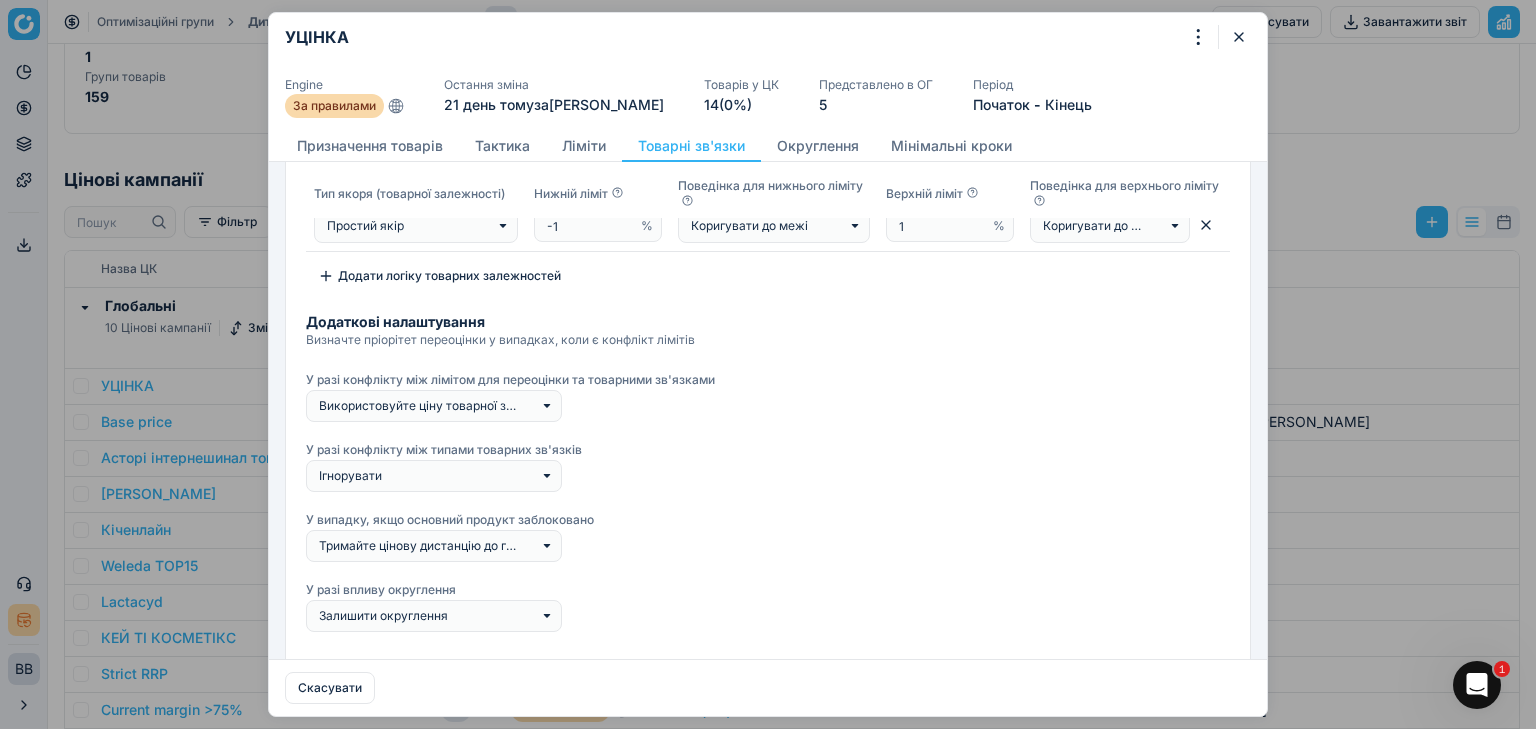 scroll, scrollTop: 111, scrollLeft: 0, axis: vertical 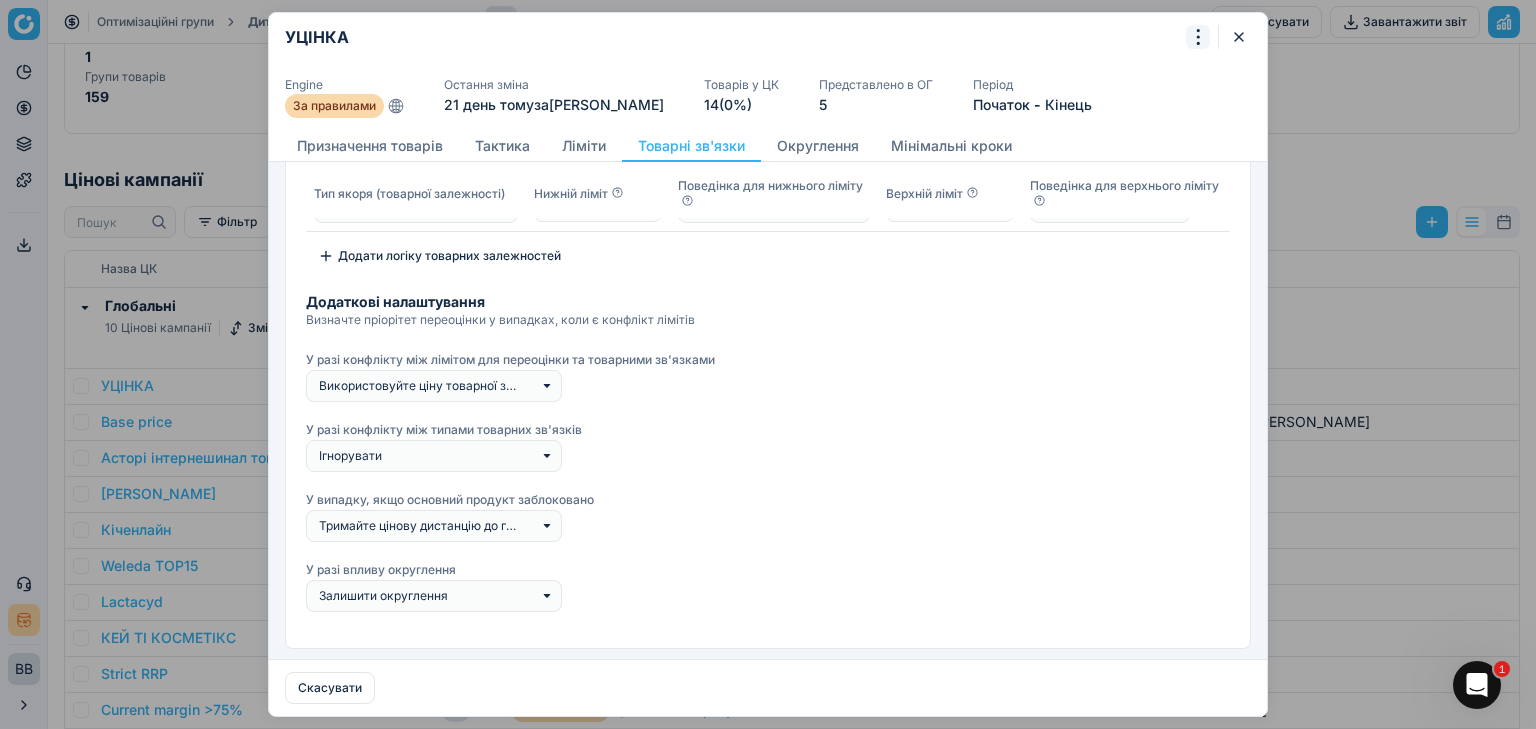 click 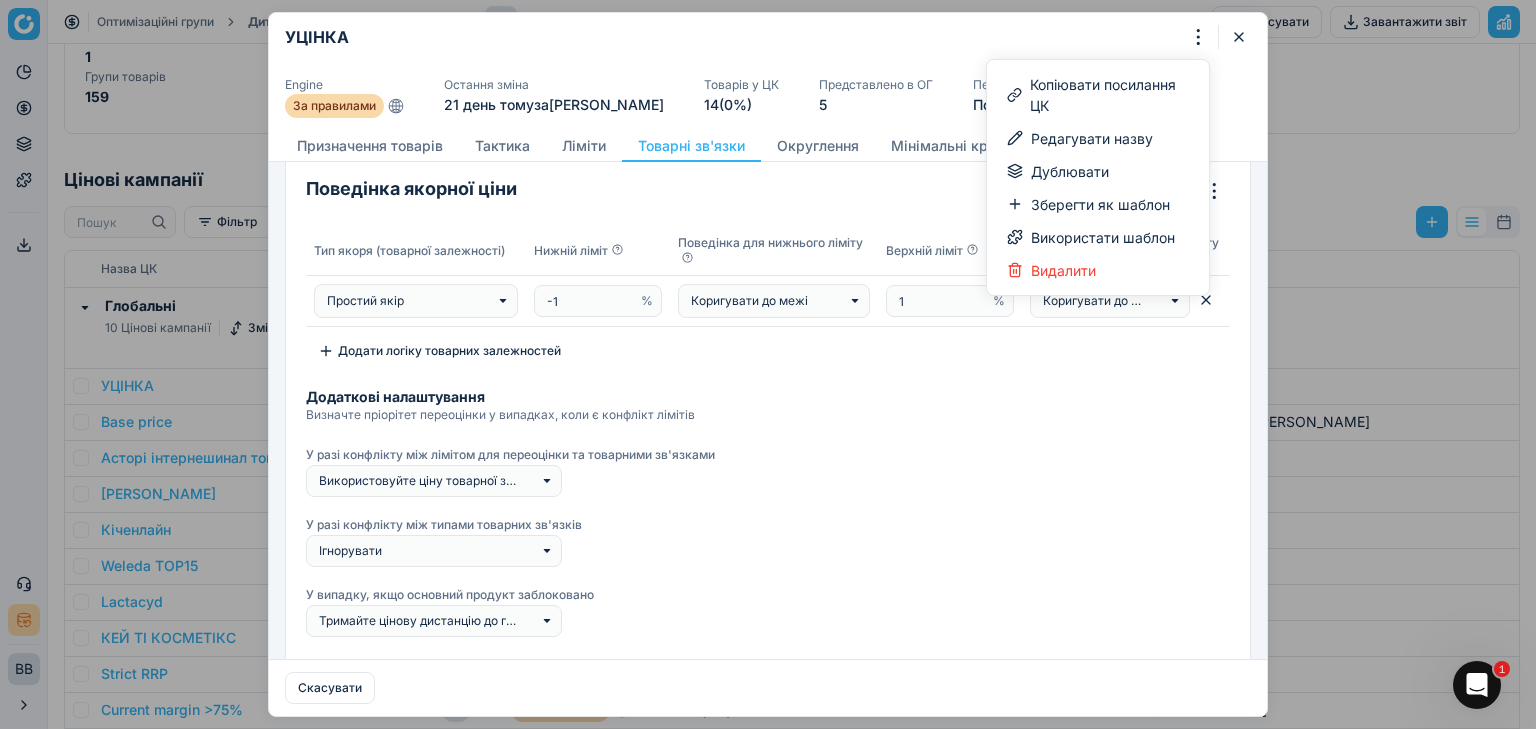 scroll, scrollTop: 0, scrollLeft: 0, axis: both 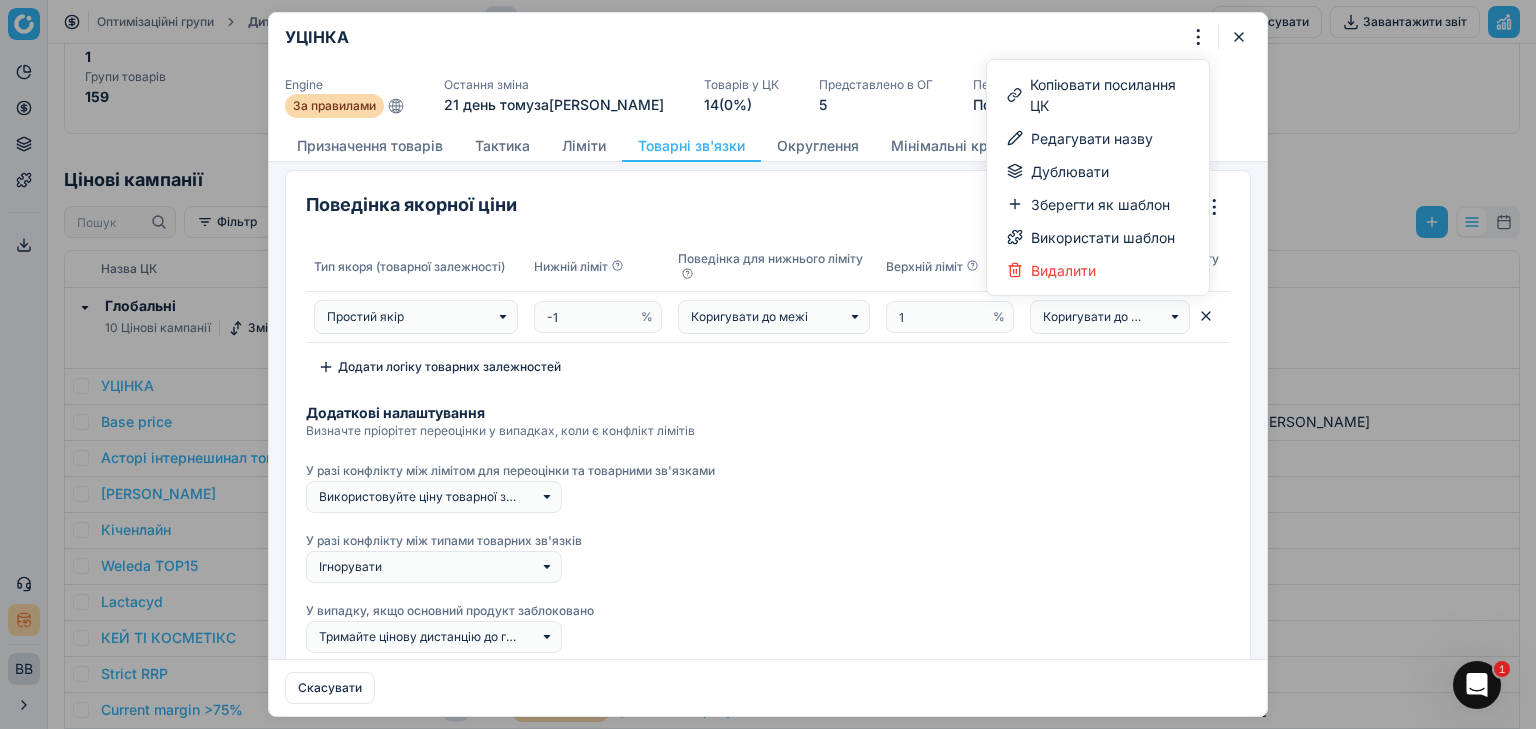 click on "Тип якоря (товарної залежності)   Нижній ліміт Поведінка для нижнього ліміту Верхній ліміт  Поведінка для верхнього ліміту Простий якір -1 % Коригувати до межі 1 % Коригувати до межі Додати логіку товарних залежностей" at bounding box center [768, 313] 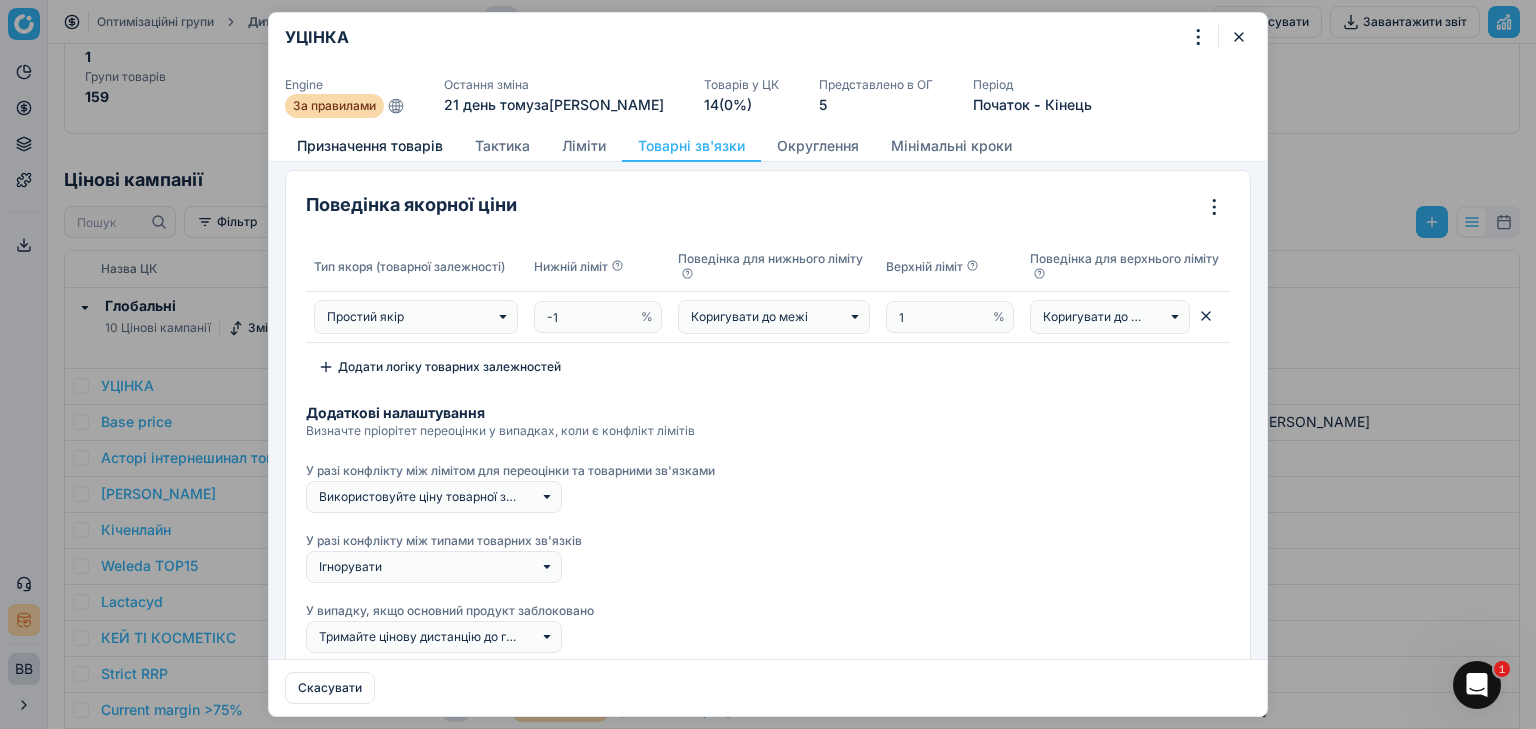 click on "Призначення товарів" at bounding box center [370, 146] 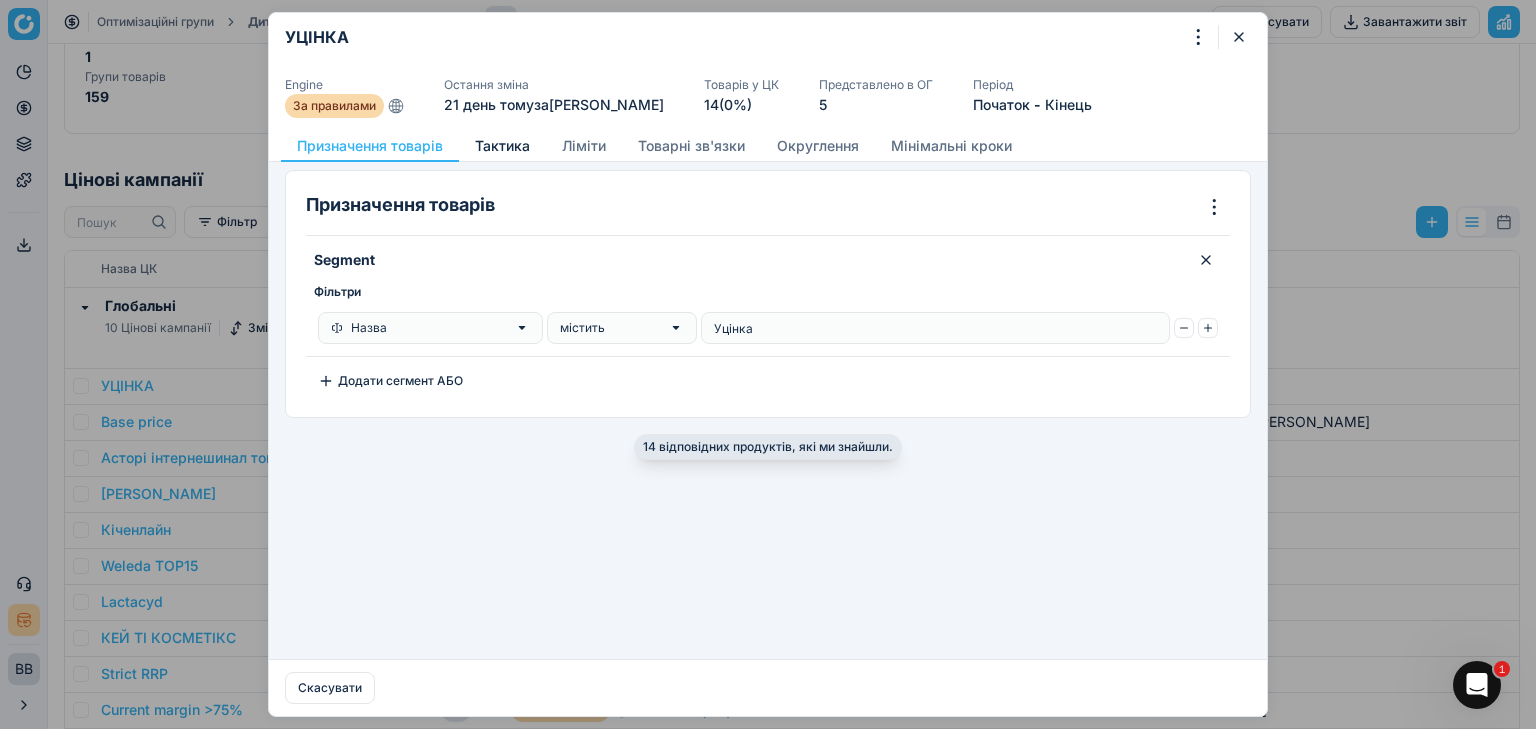 click on "Тактика" at bounding box center [502, 146] 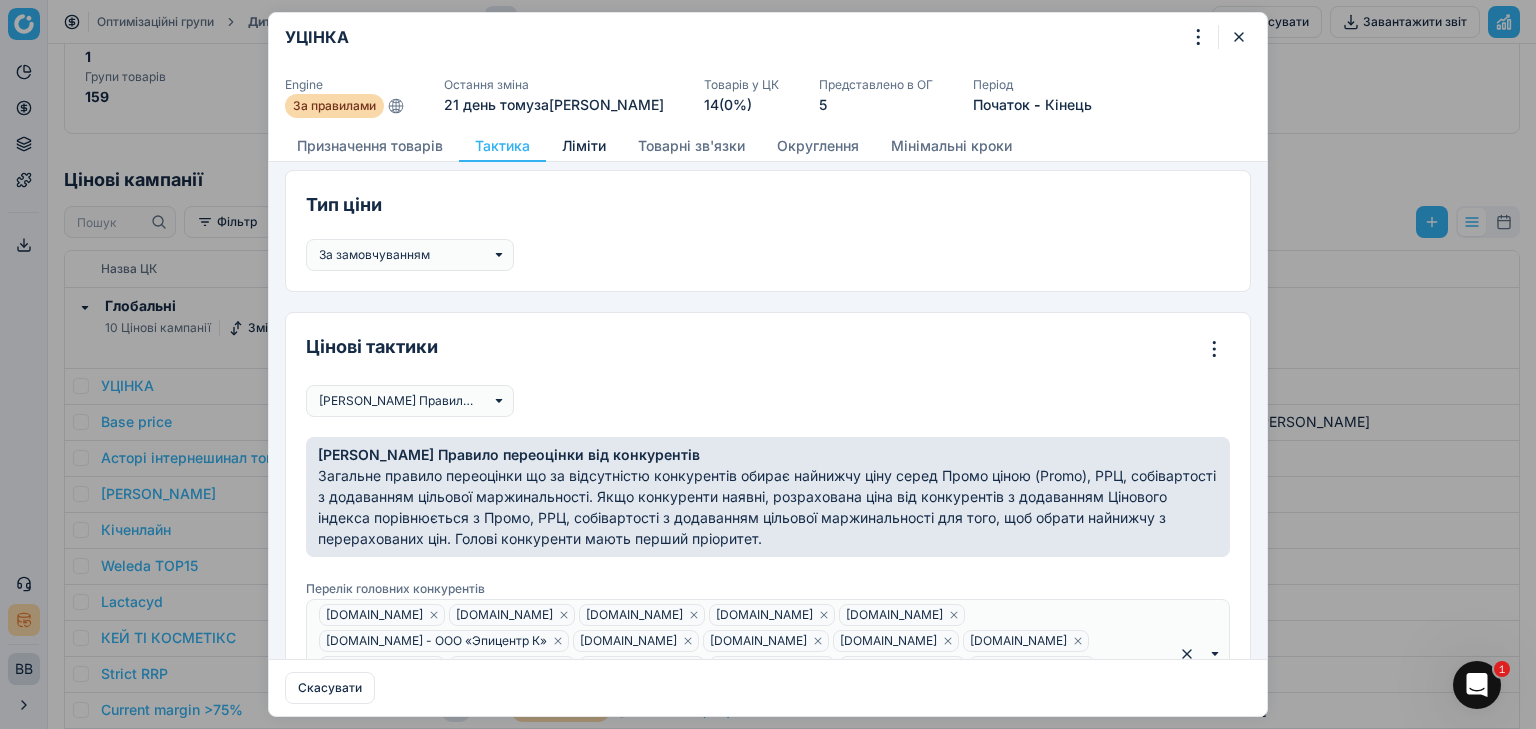 click on "Ліміти" at bounding box center [584, 146] 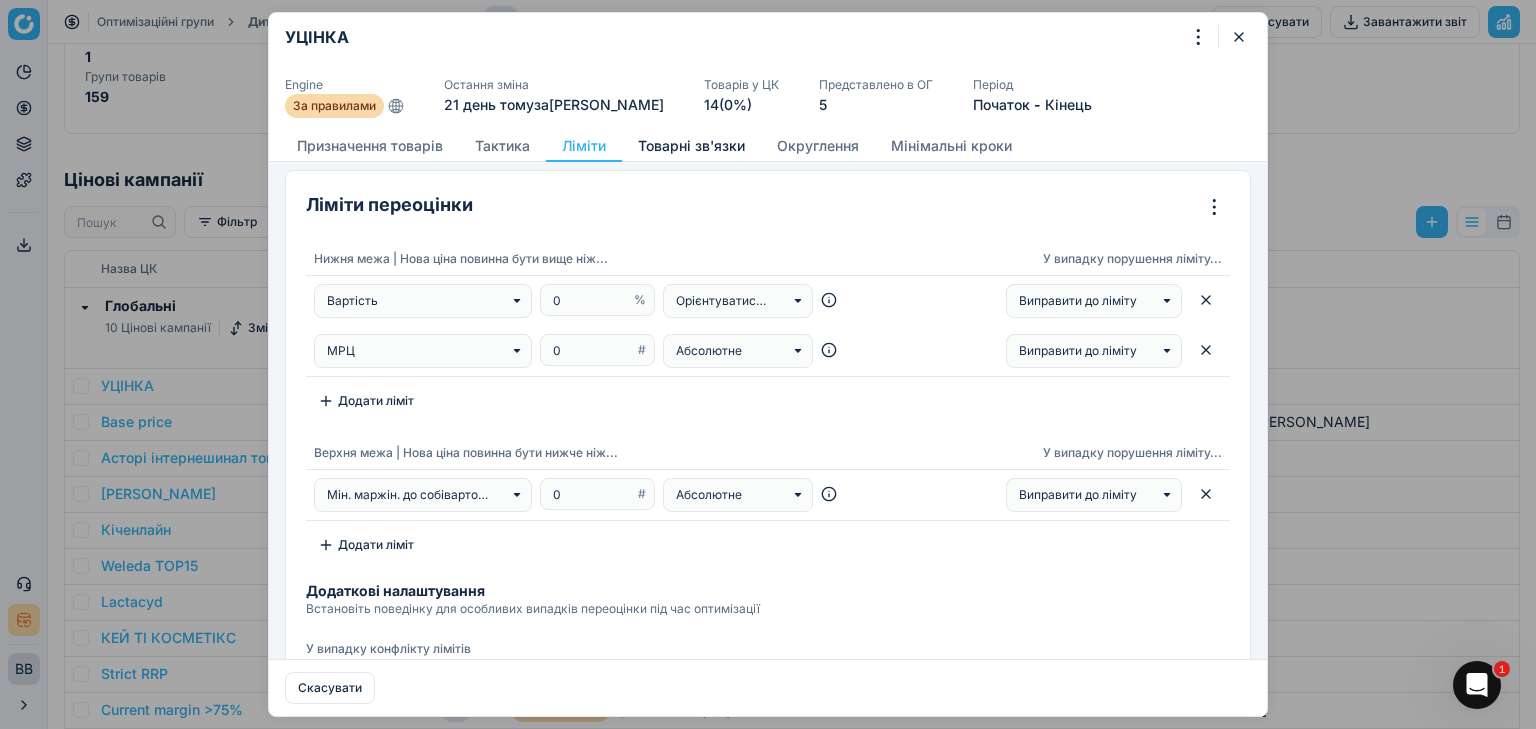click on "Товарні зв'язки" at bounding box center (691, 146) 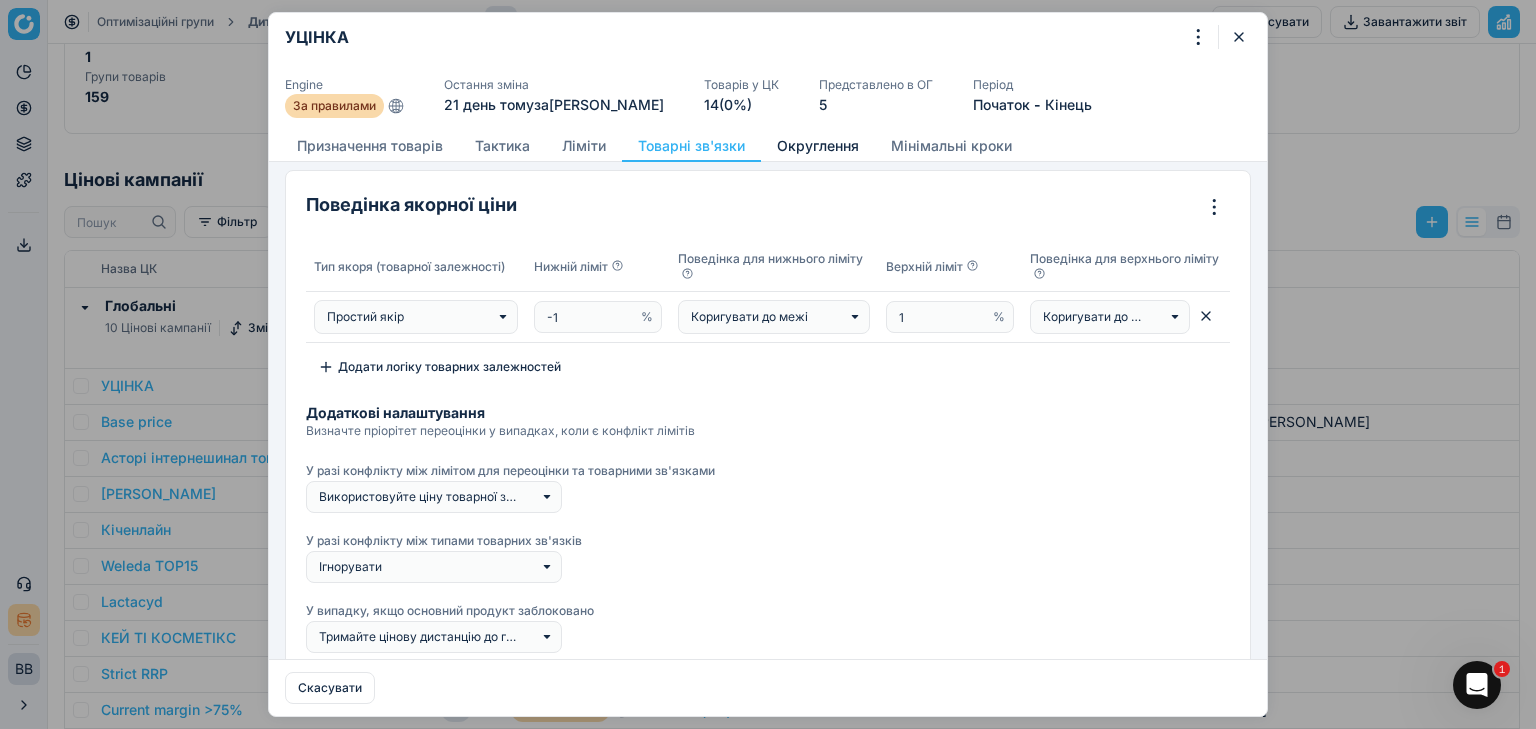 click on "Округлення" at bounding box center [818, 146] 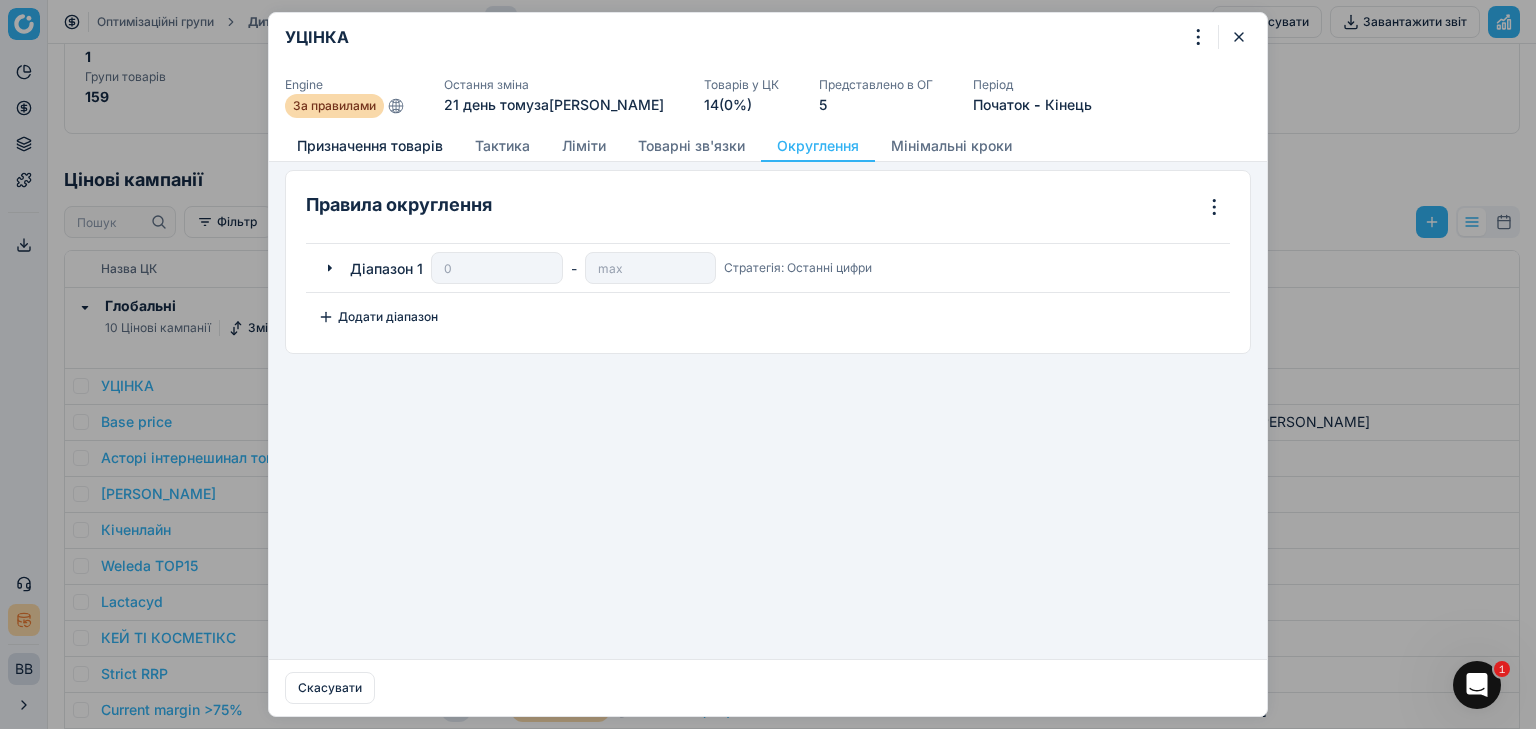 click on "Призначення товарів" at bounding box center [370, 146] 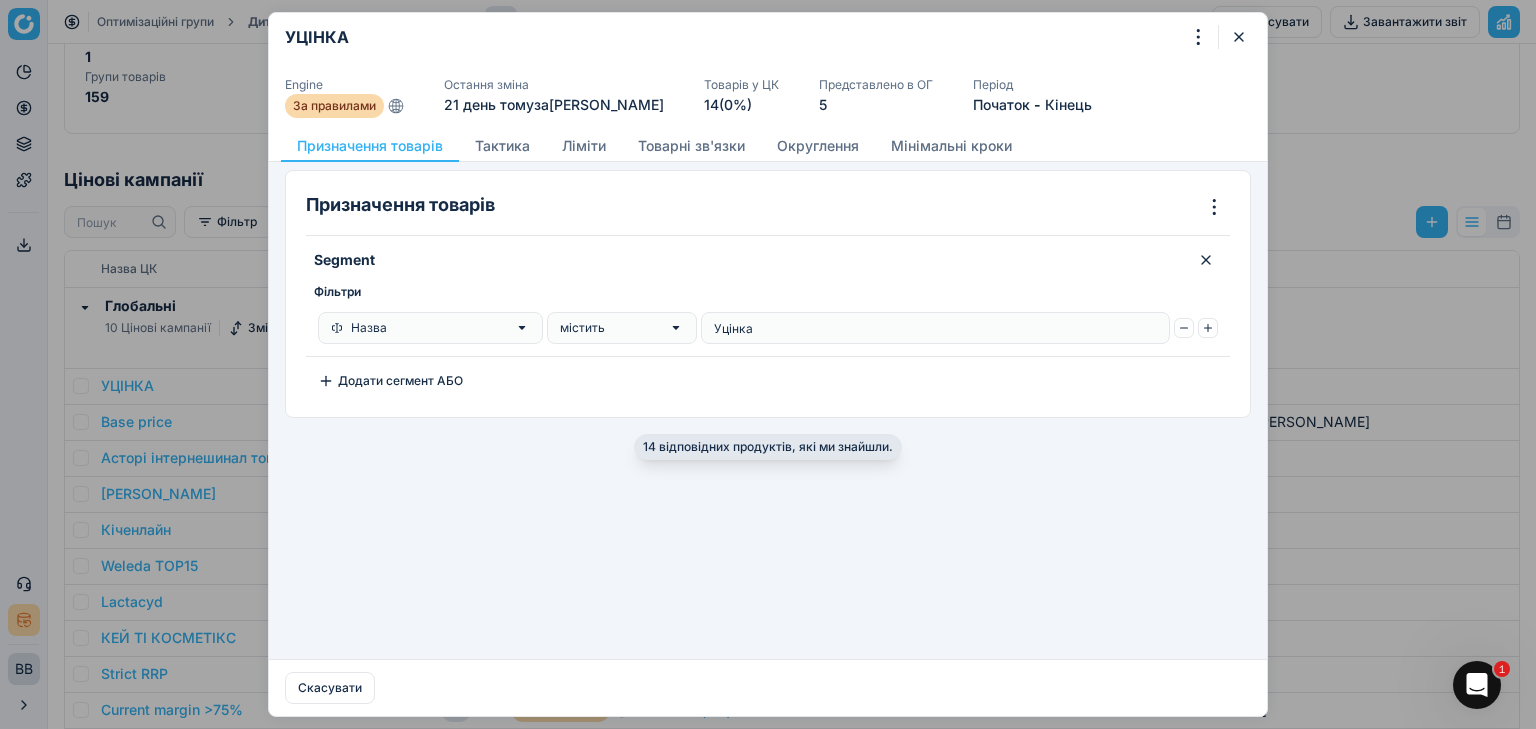 drag, startPoint x: 1231, startPoint y: 35, endPoint x: 1216, endPoint y: 36, distance: 15.033297 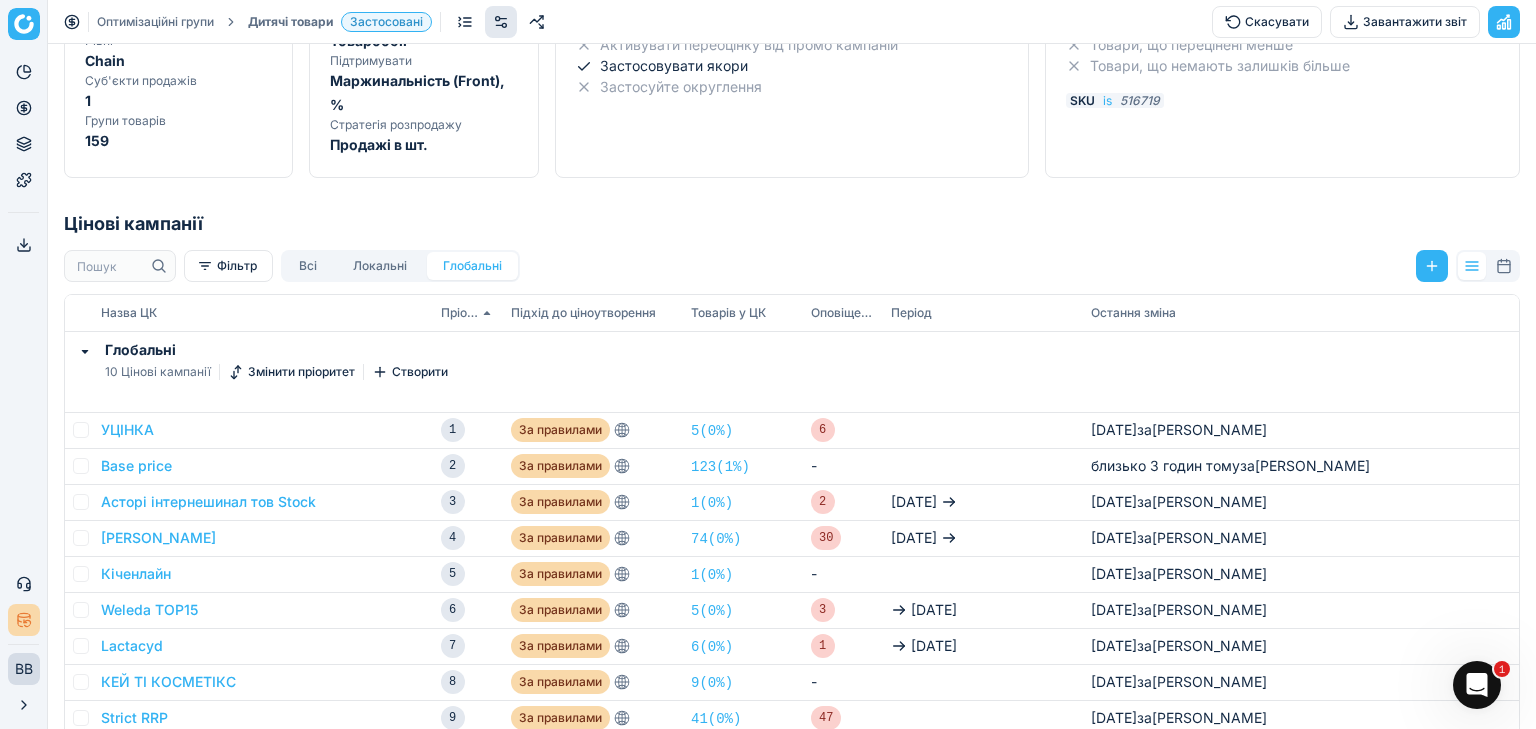 scroll, scrollTop: 240, scrollLeft: 0, axis: vertical 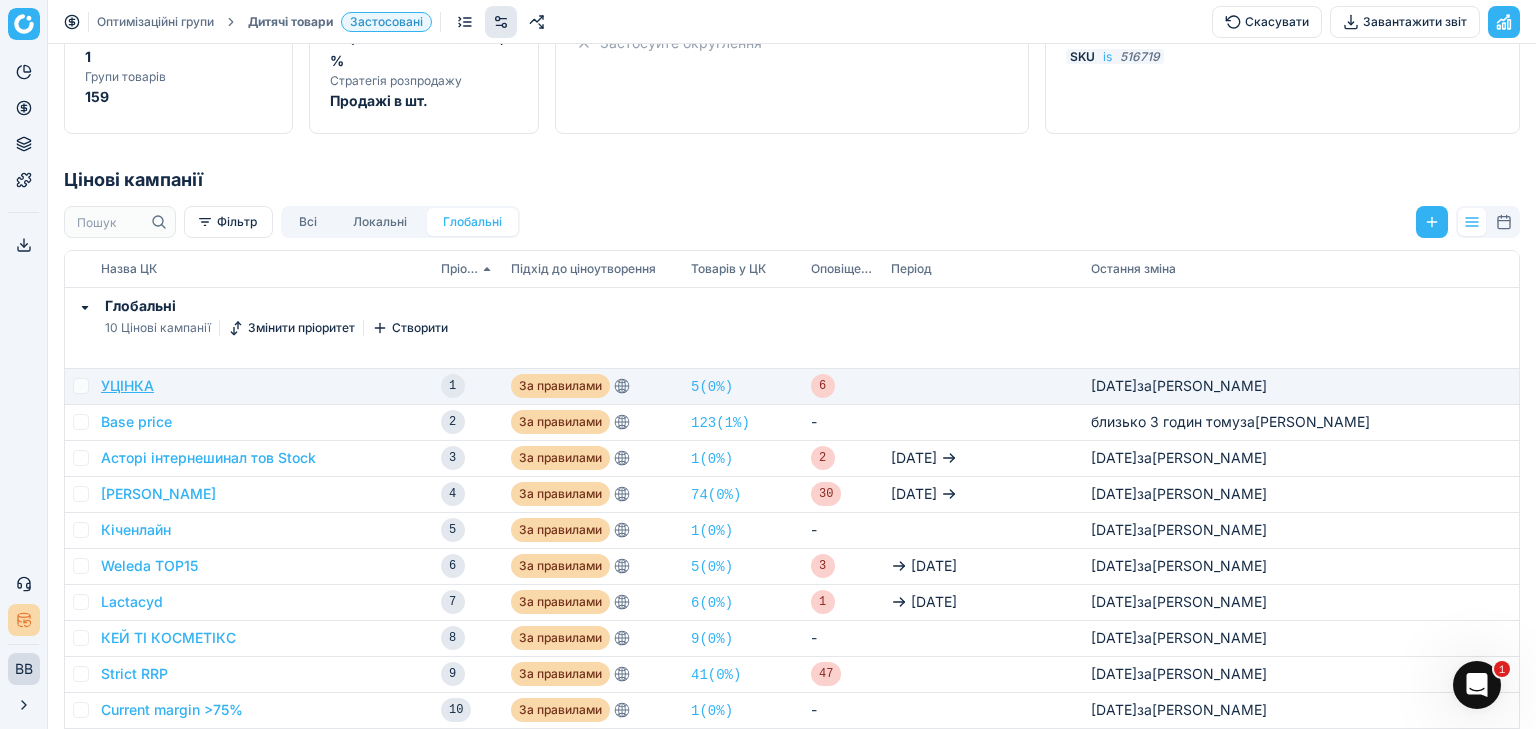 click on "УЦІНКА" at bounding box center (127, 386) 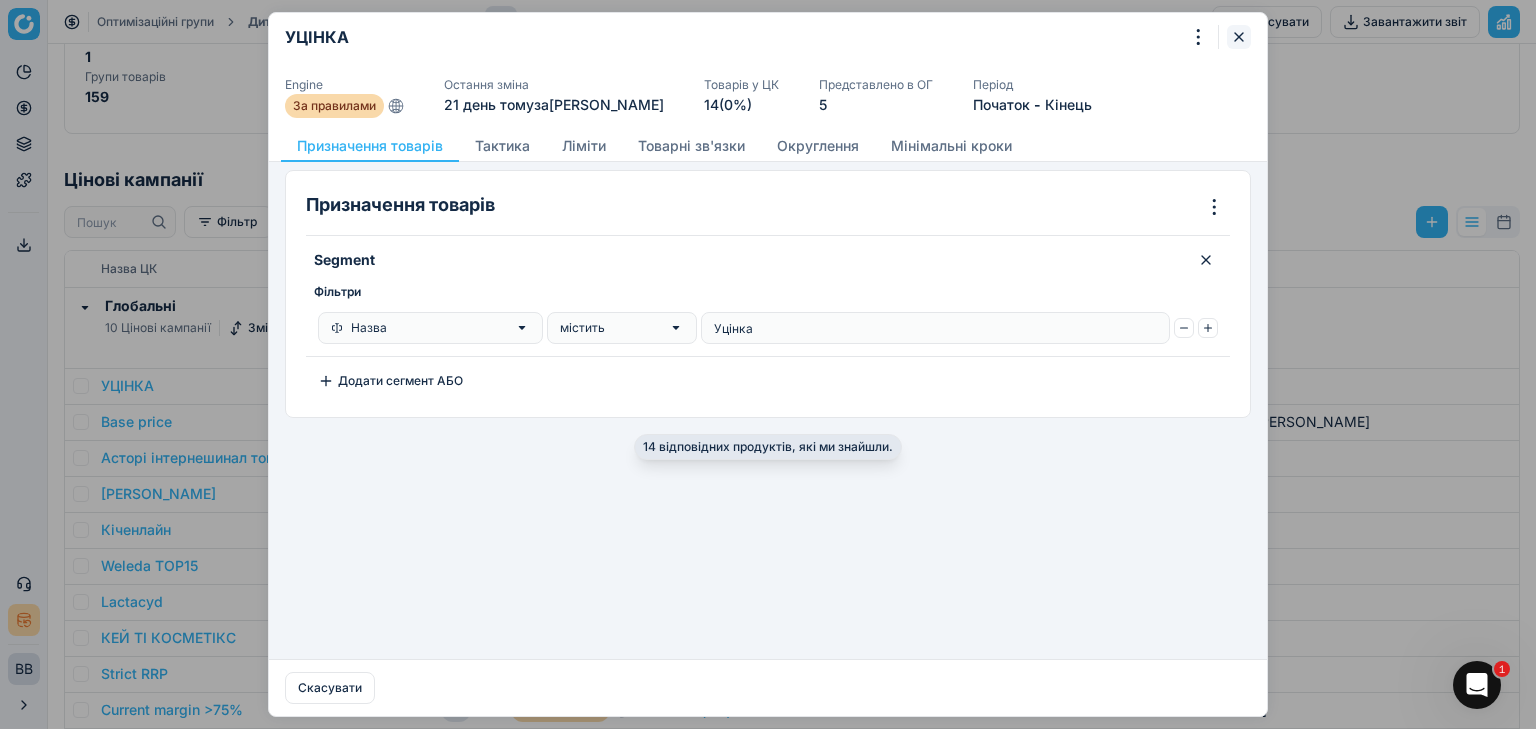click at bounding box center [1239, 37] 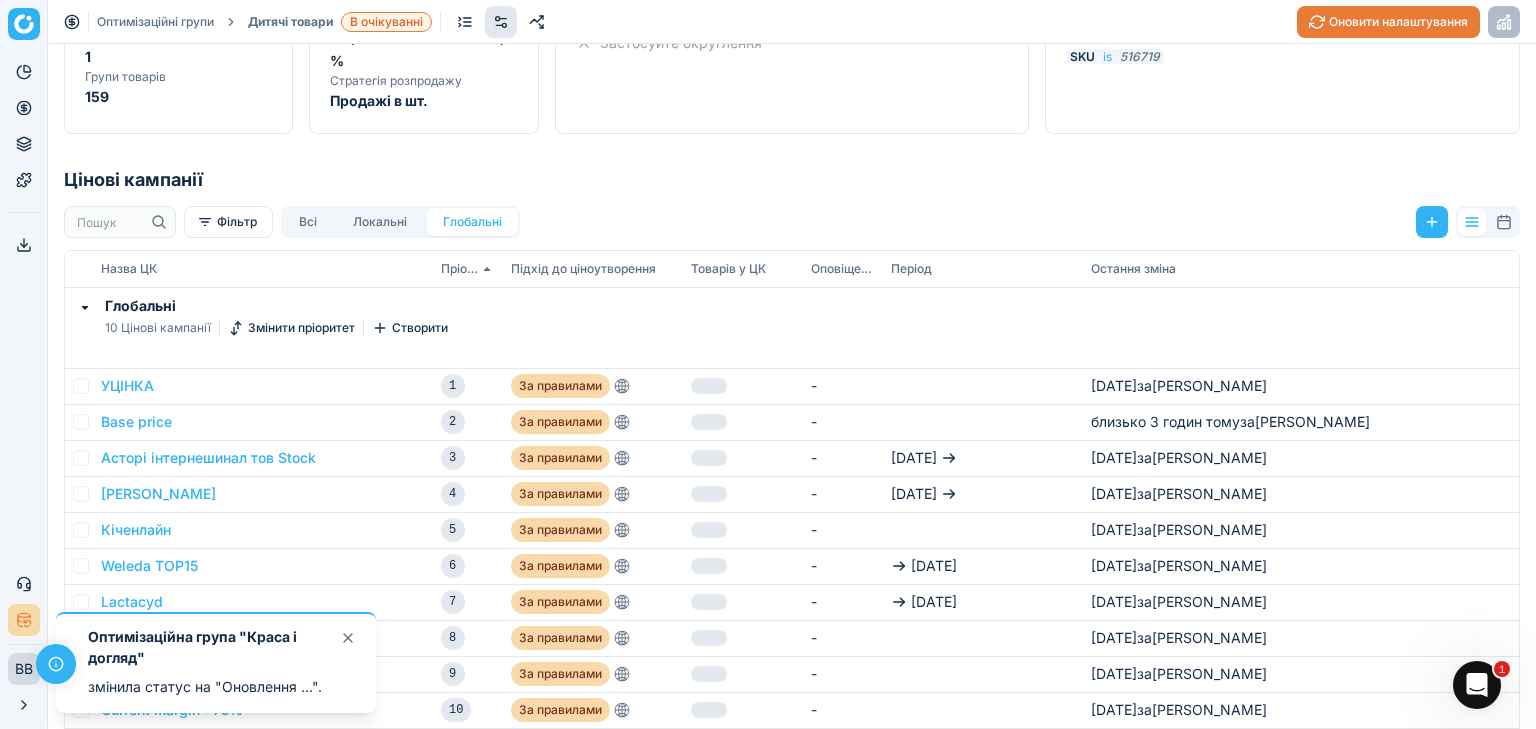 scroll, scrollTop: 240, scrollLeft: 0, axis: vertical 